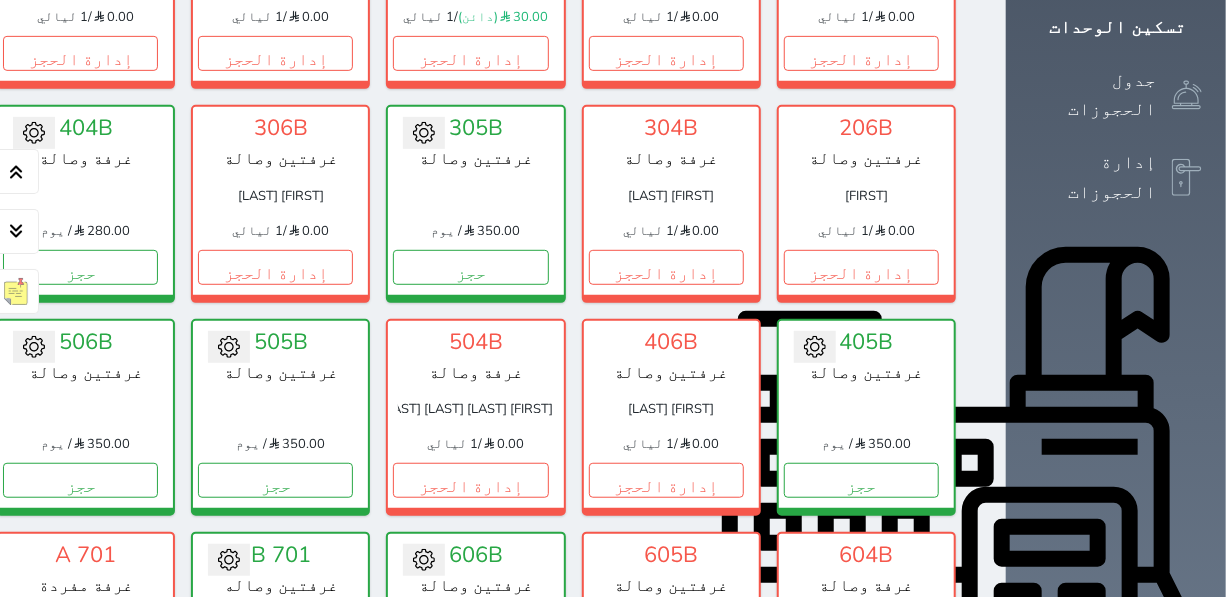 scroll, scrollTop: 454, scrollLeft: 0, axis: vertical 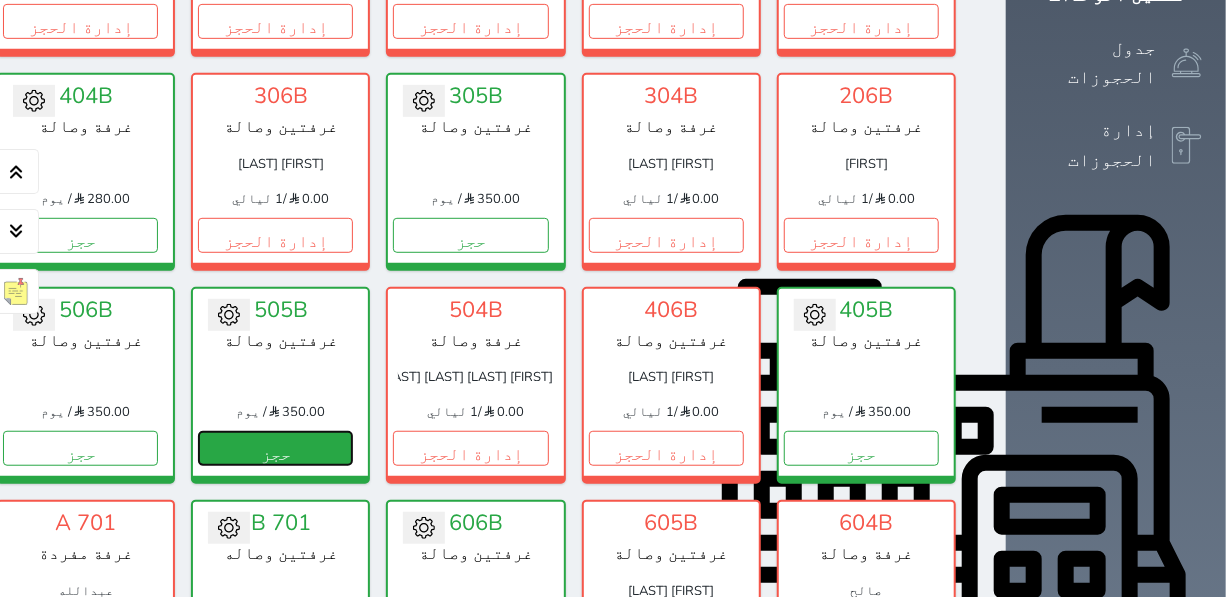 click on "حجز" at bounding box center (275, 448) 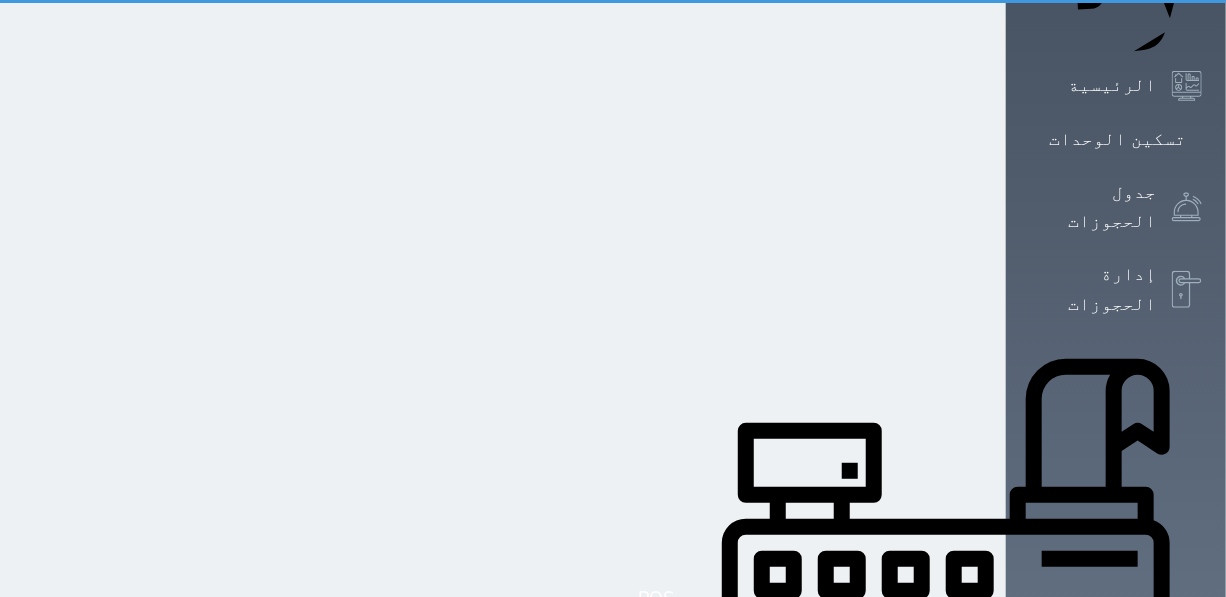 scroll, scrollTop: 15, scrollLeft: 0, axis: vertical 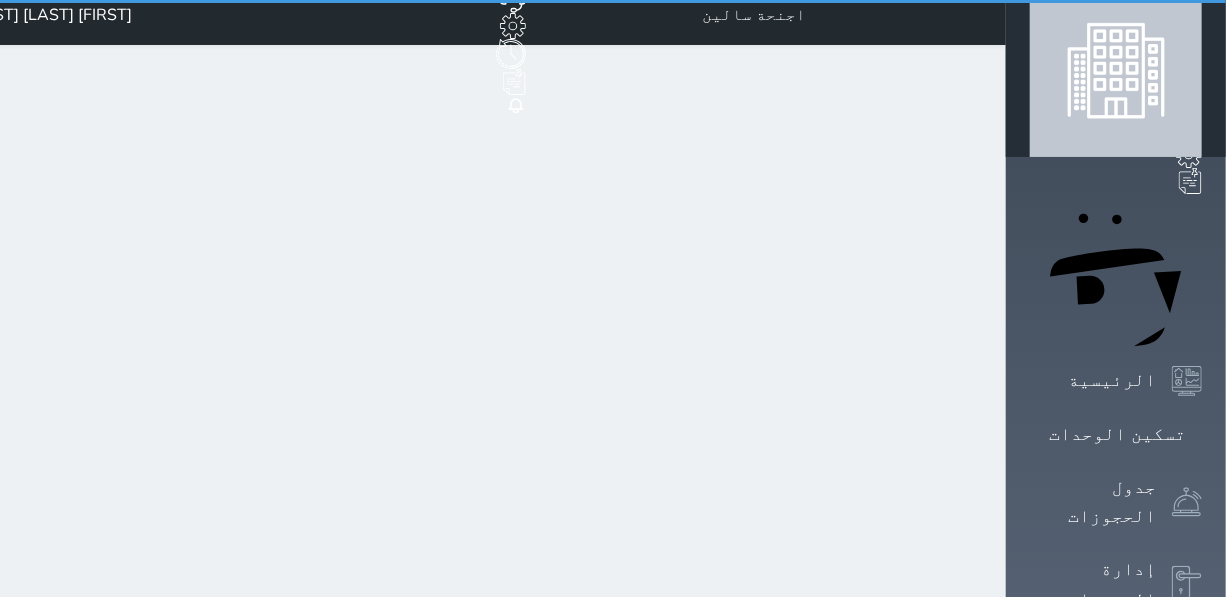select on "1" 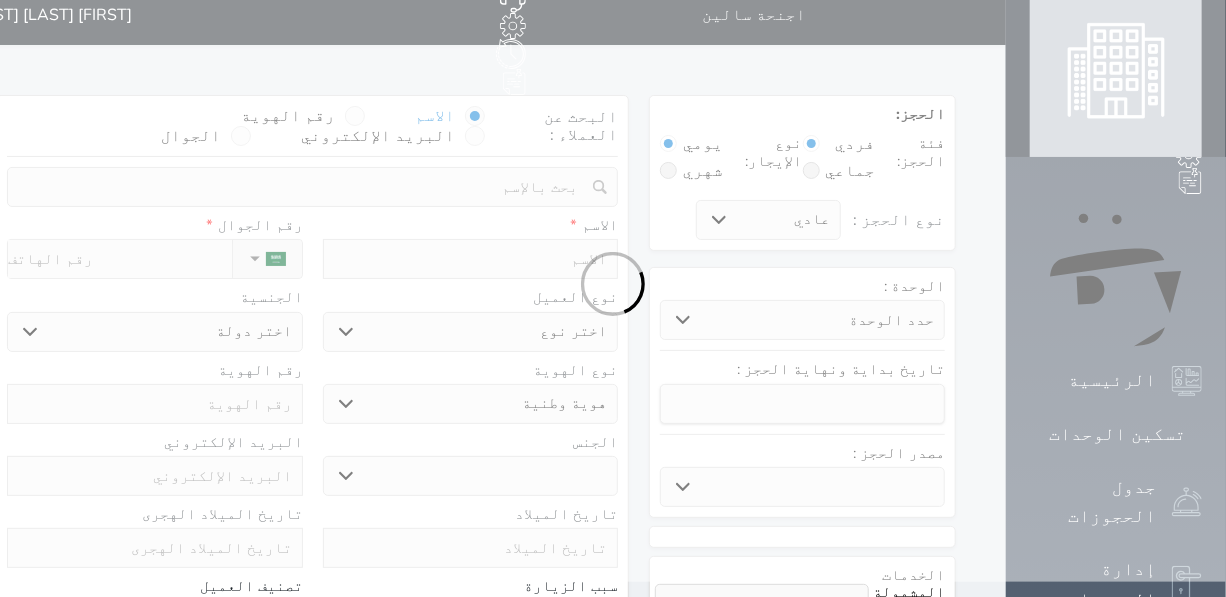 scroll, scrollTop: 0, scrollLeft: 0, axis: both 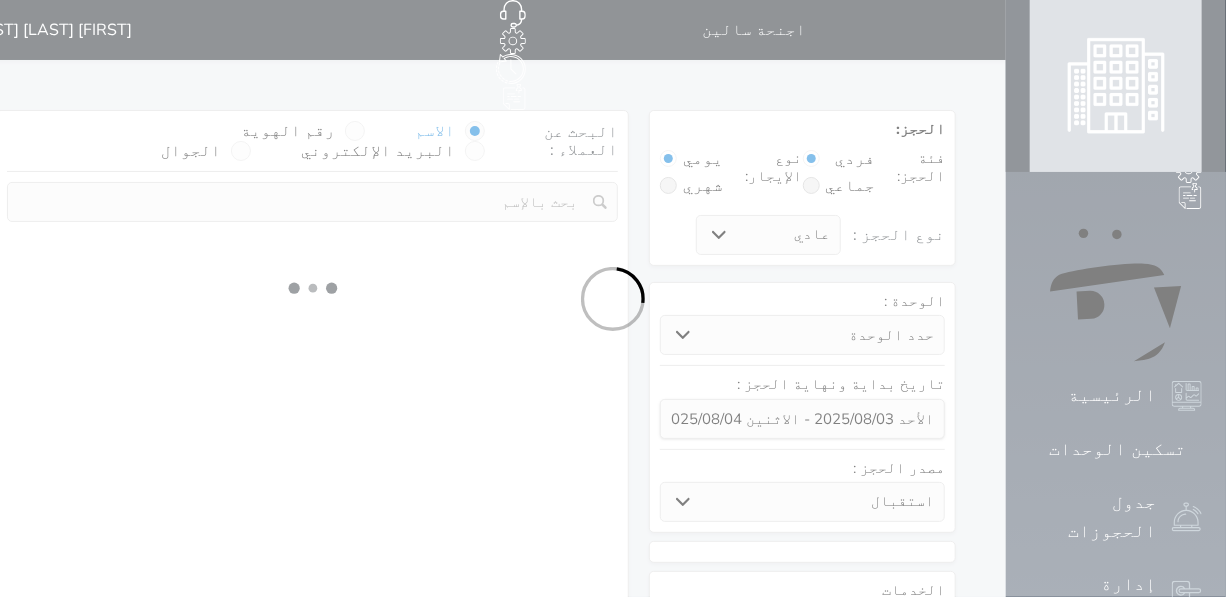 select 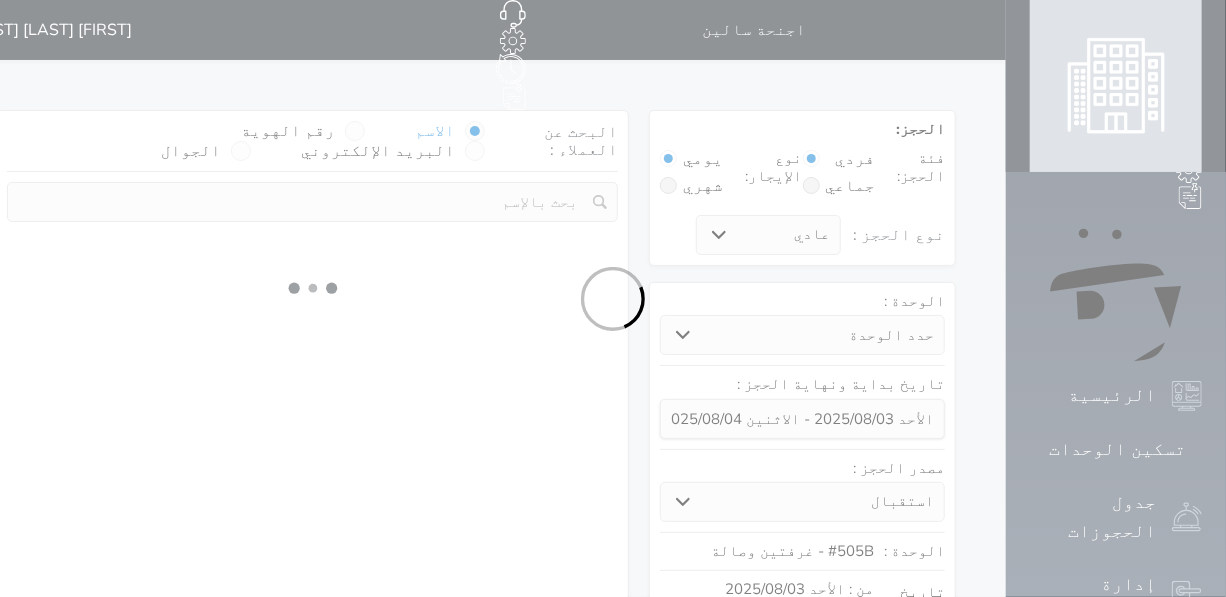 select on "1" 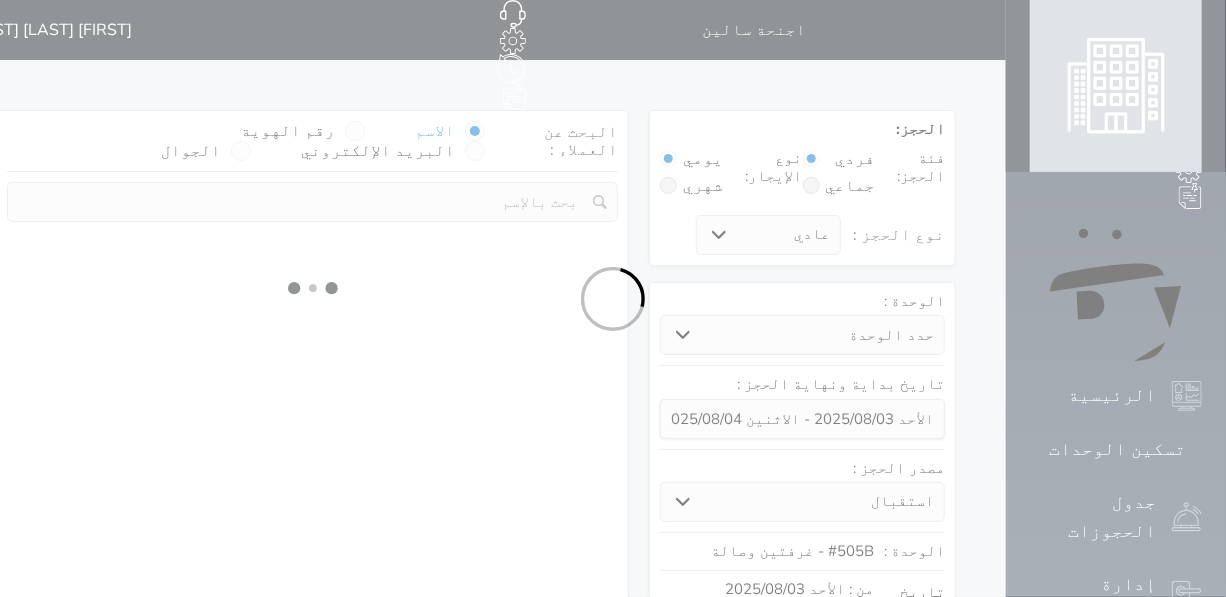 select on "113" 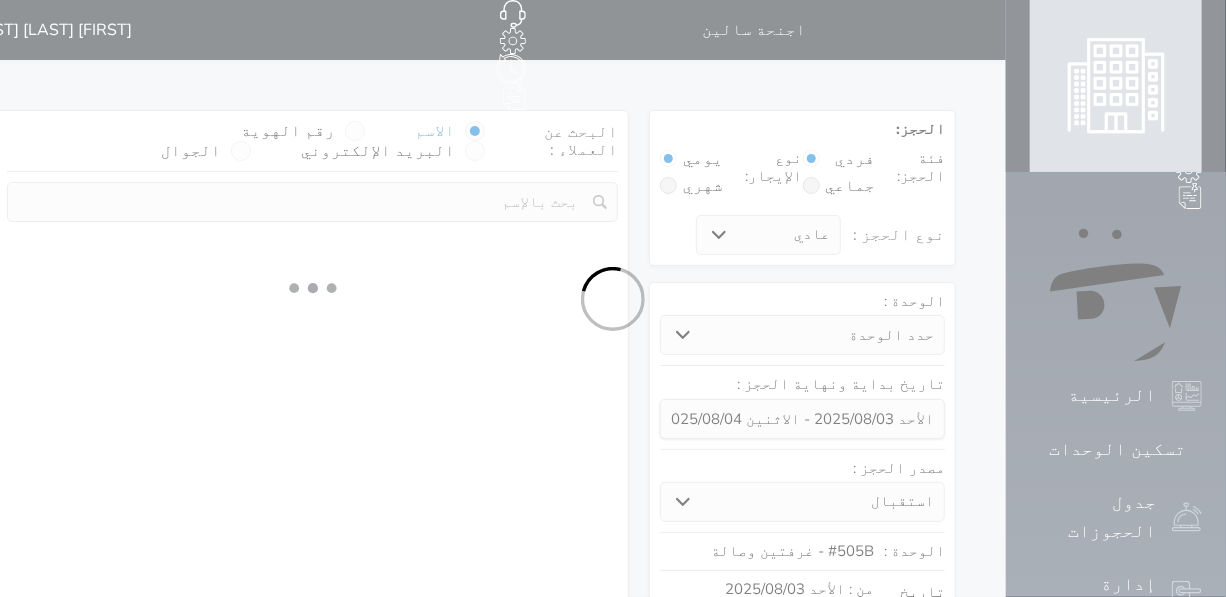 select on "1" 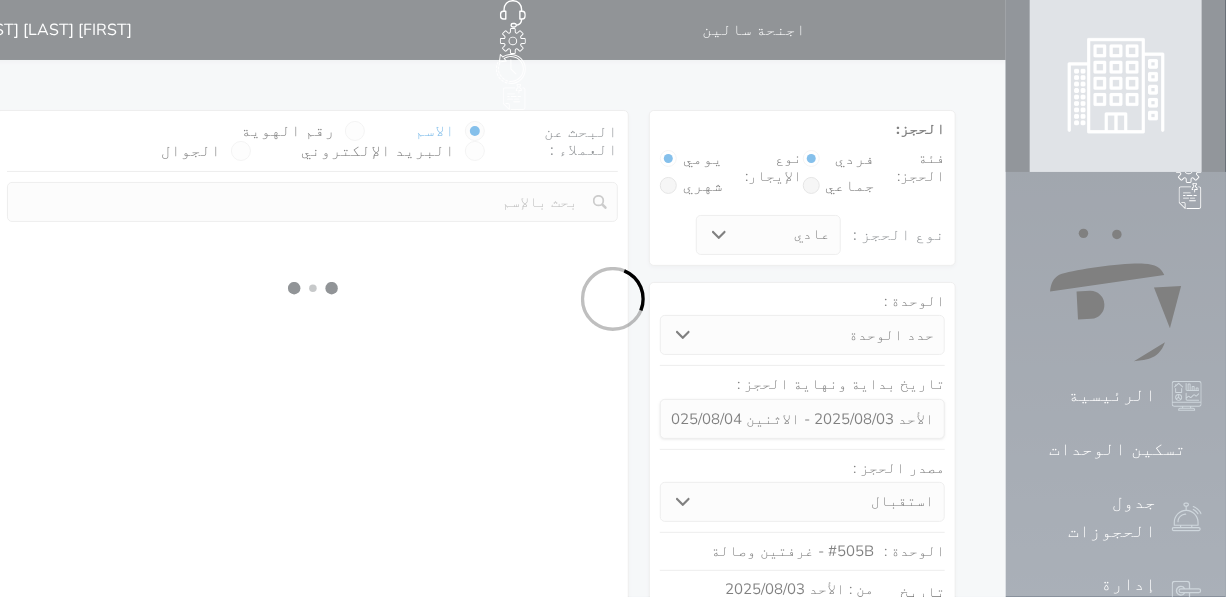 select 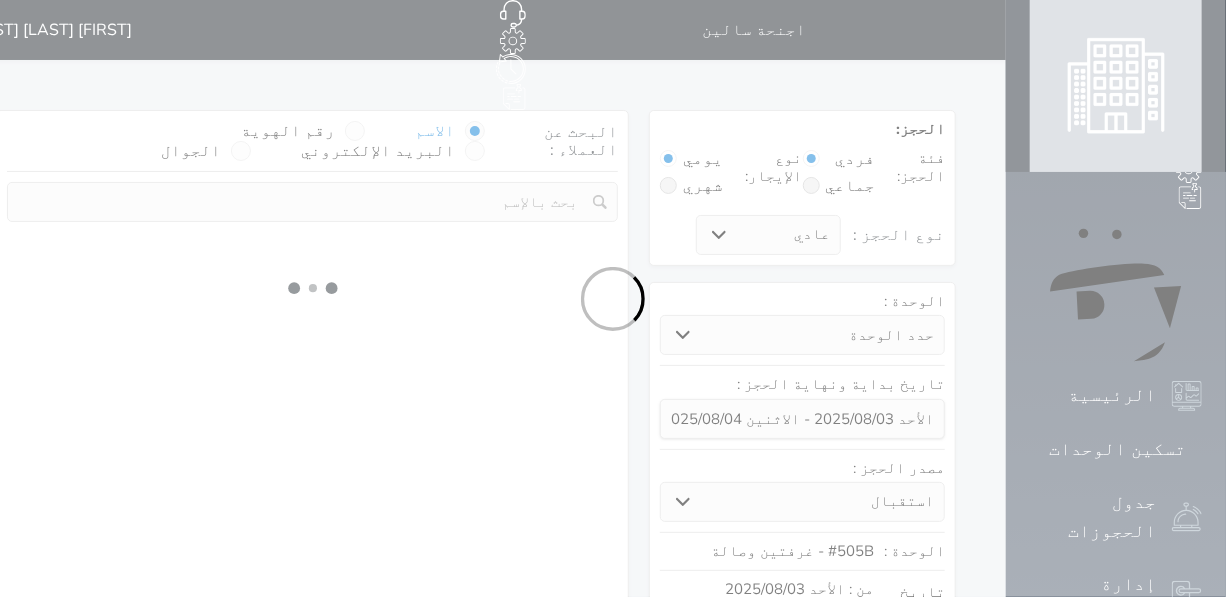 select on "7" 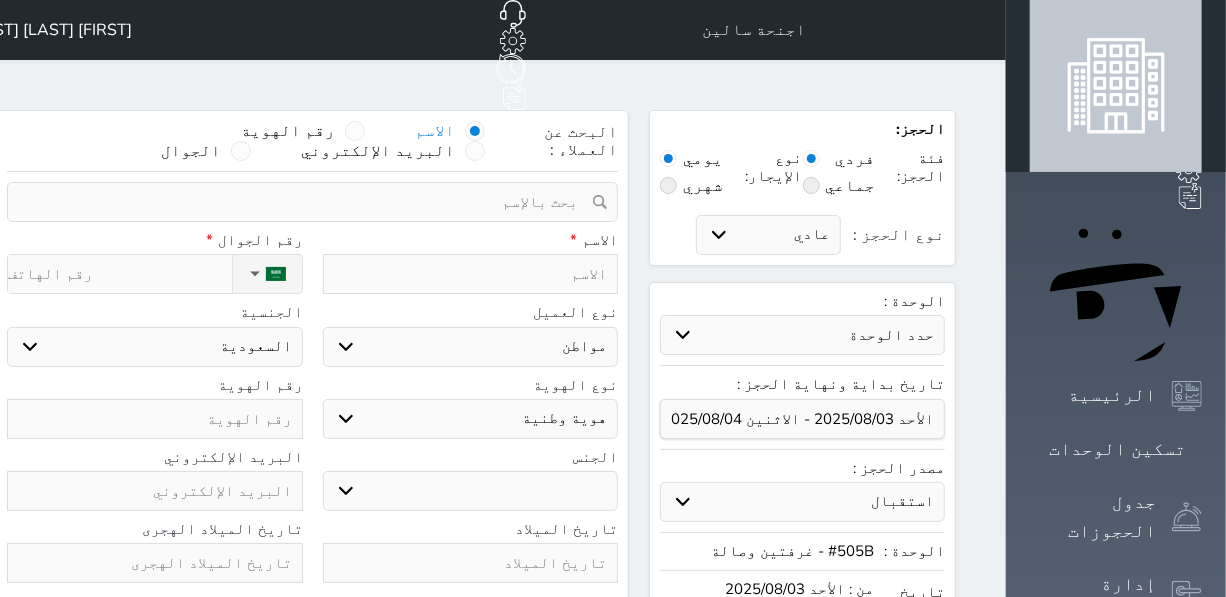 select 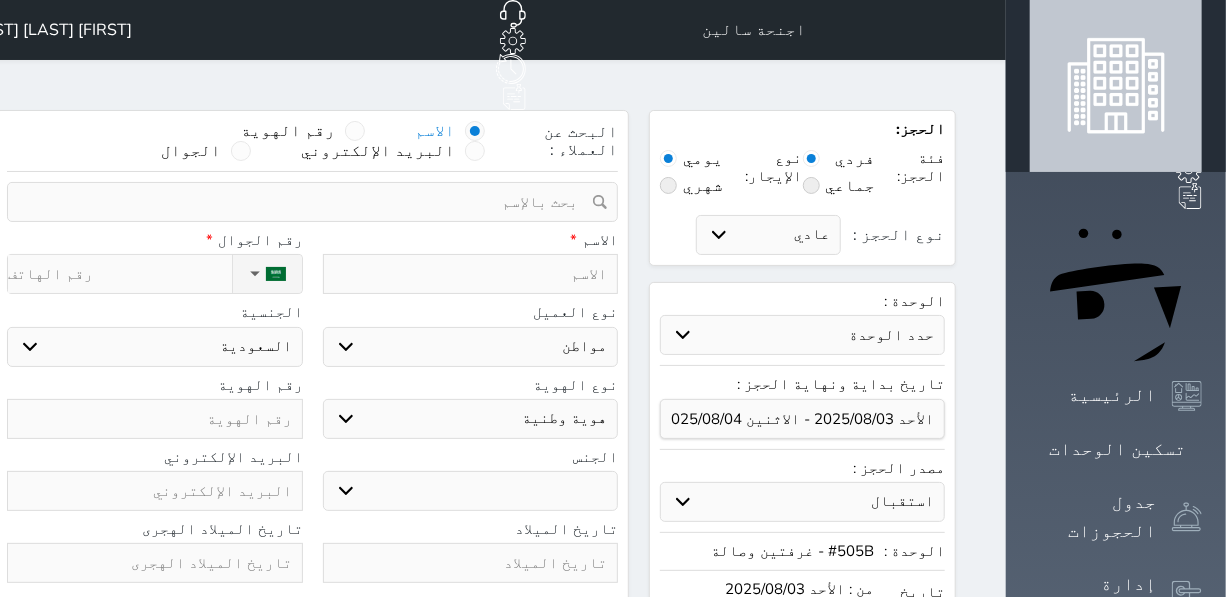 click at bounding box center (471, 274) 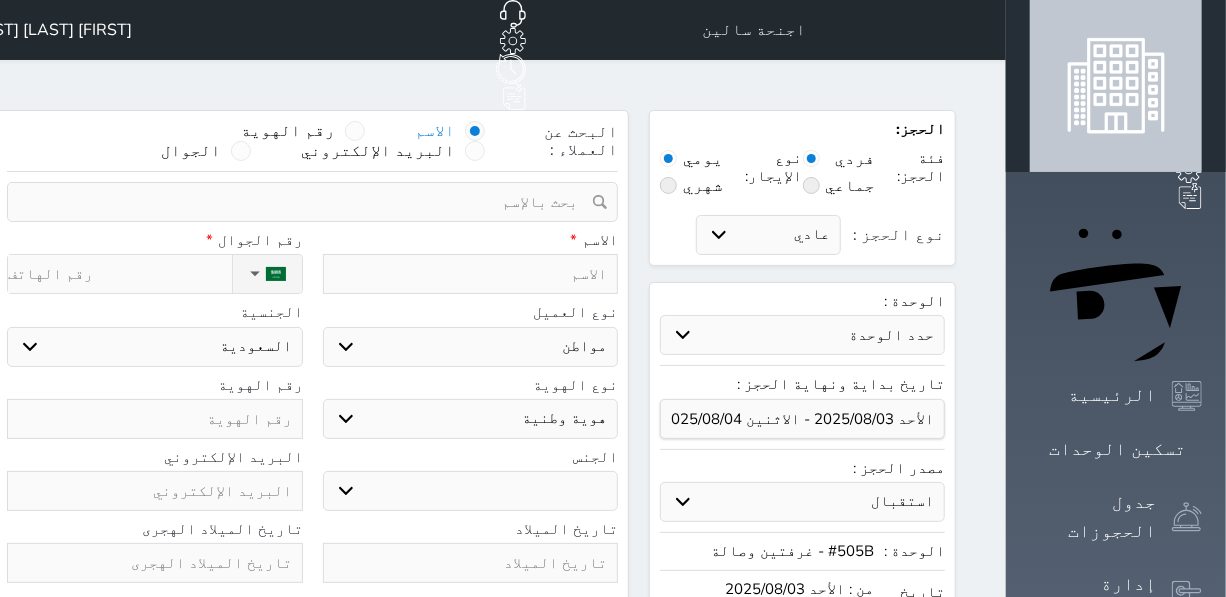 type on "ب" 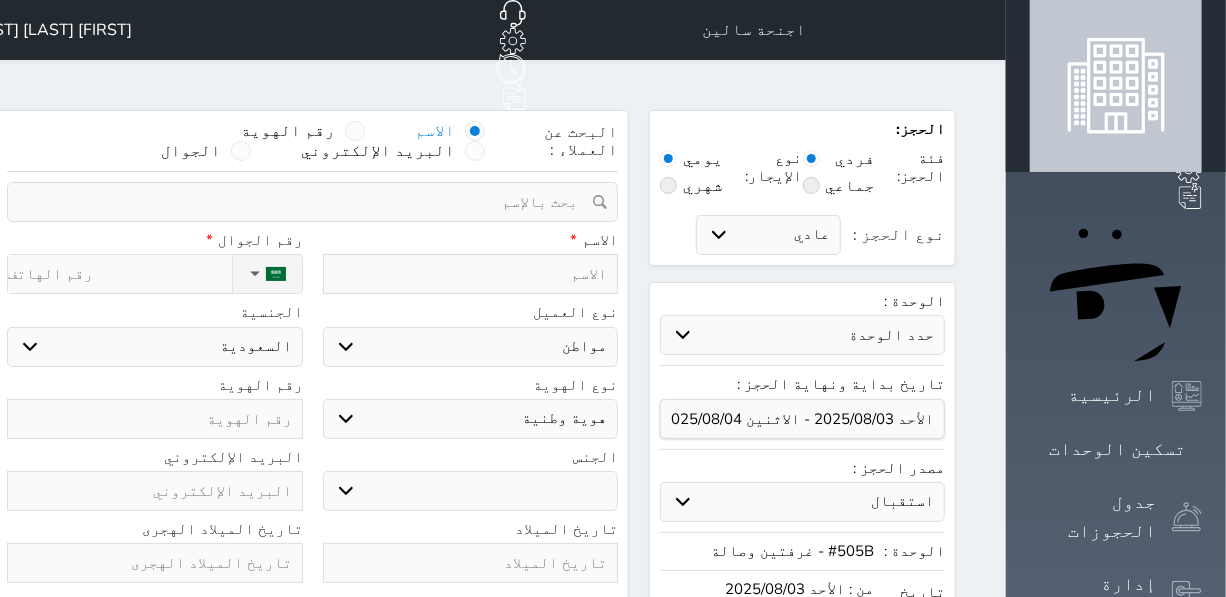 select 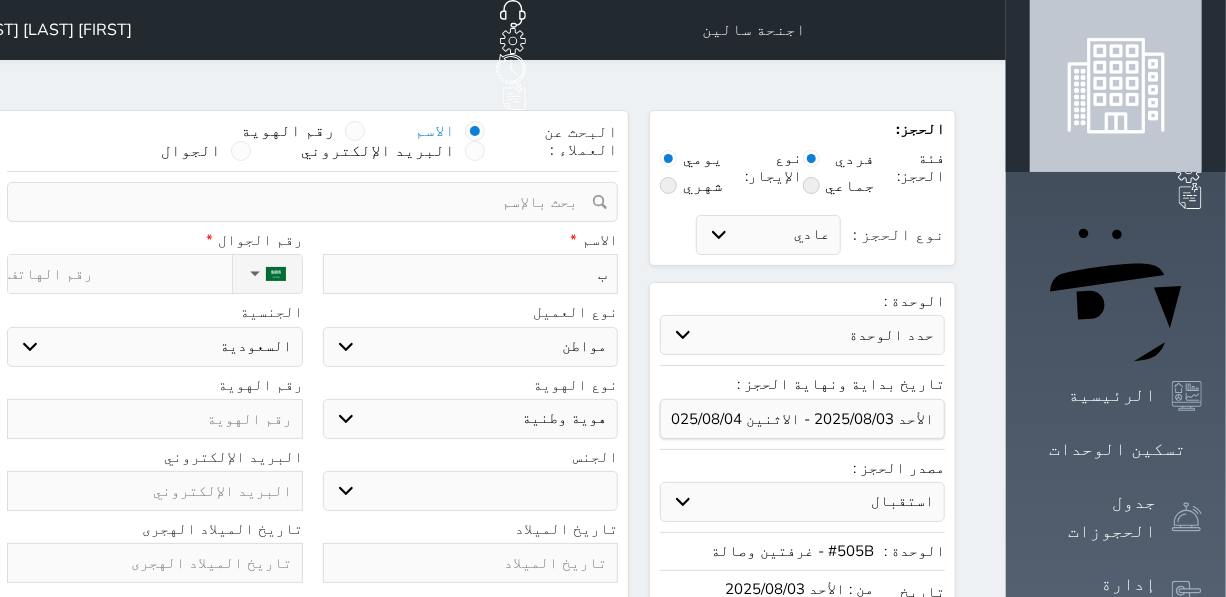 type on "بد" 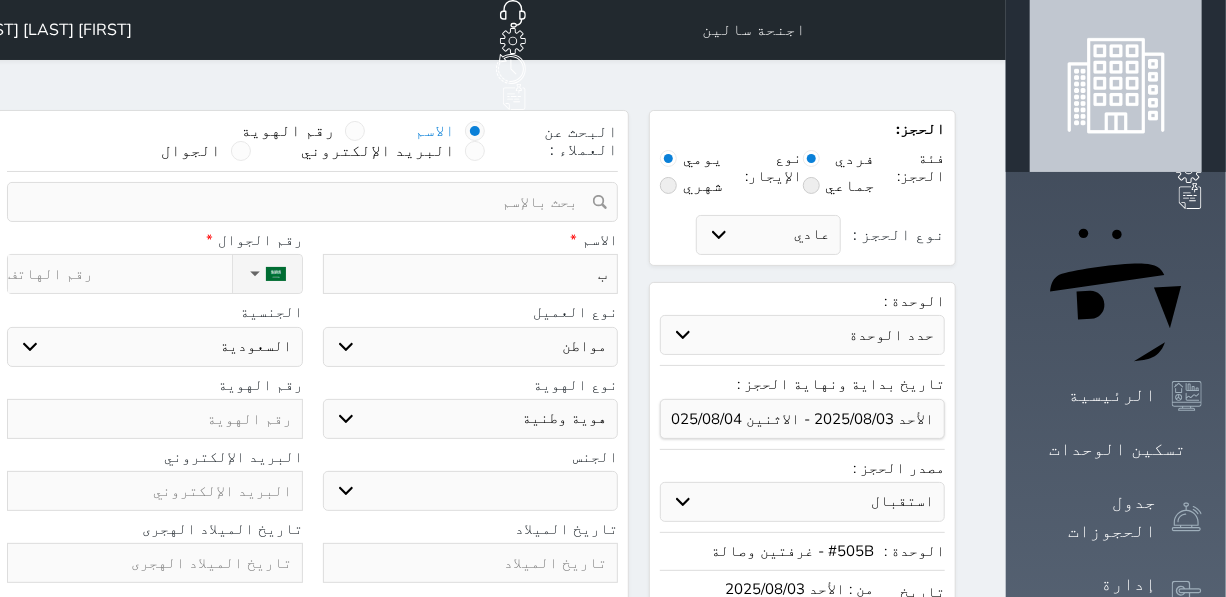 select 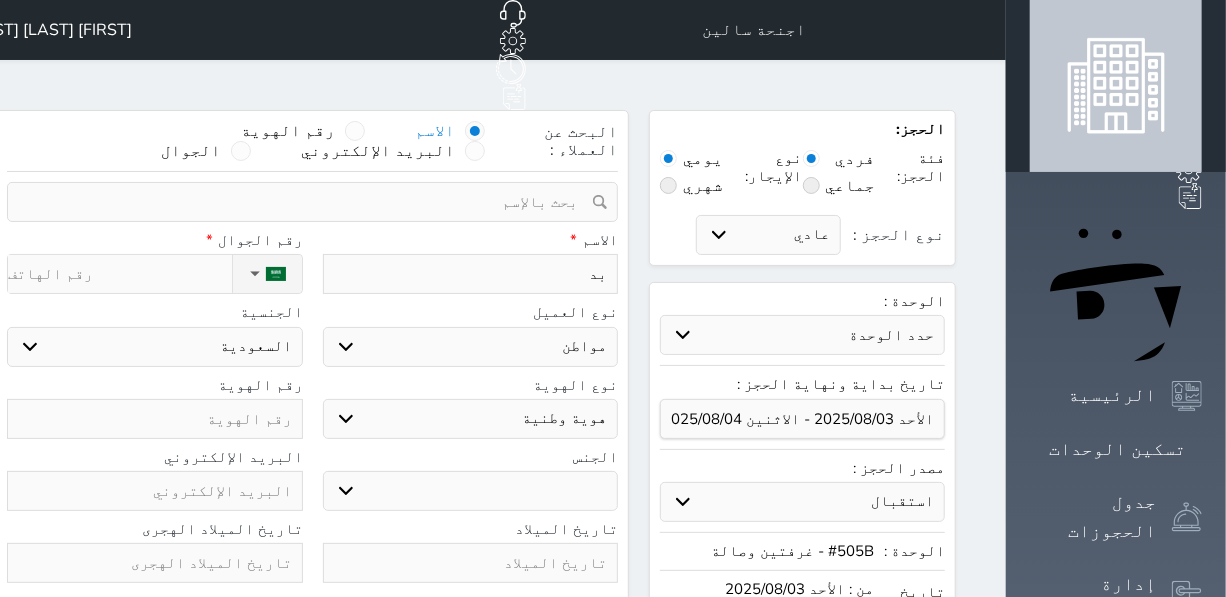 type on "بدر" 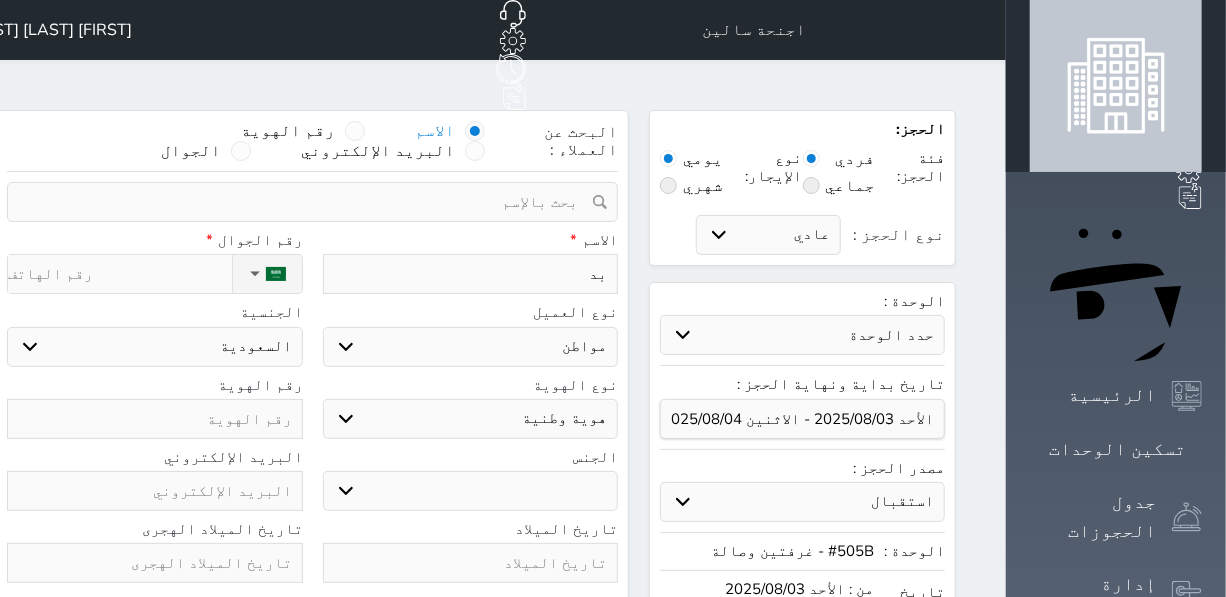 select 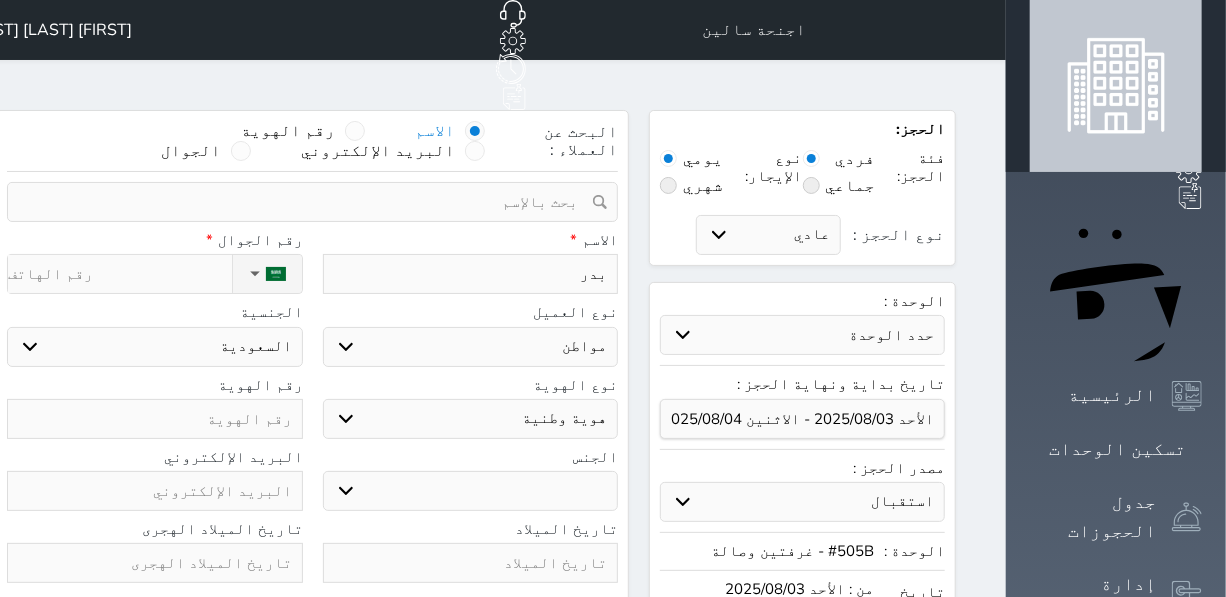 type on "بدر" 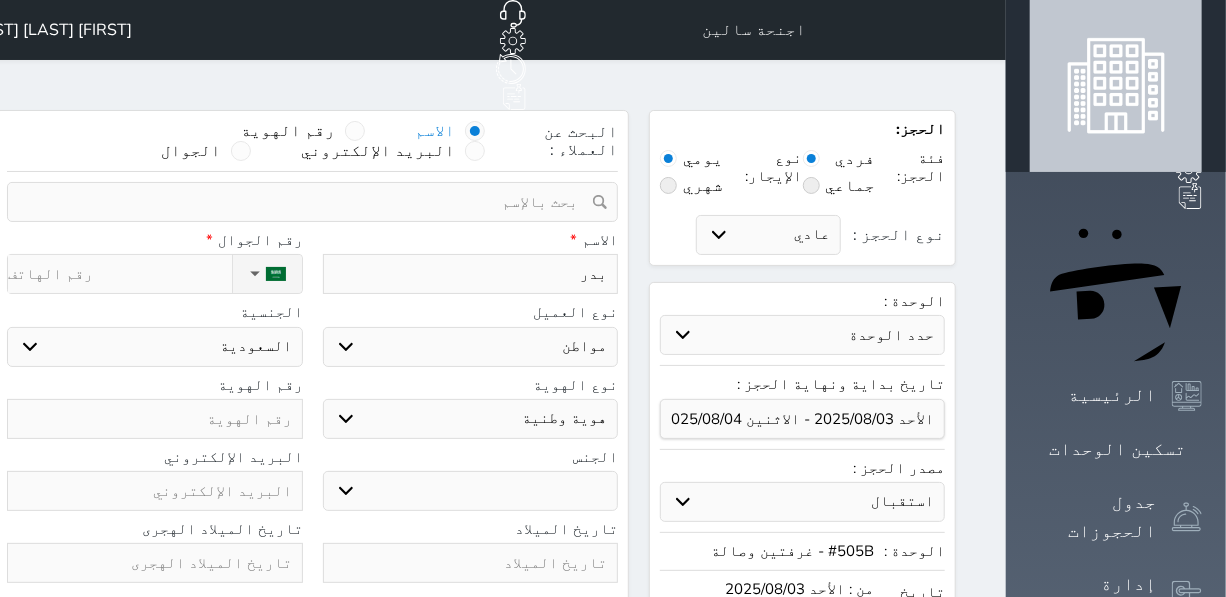 select 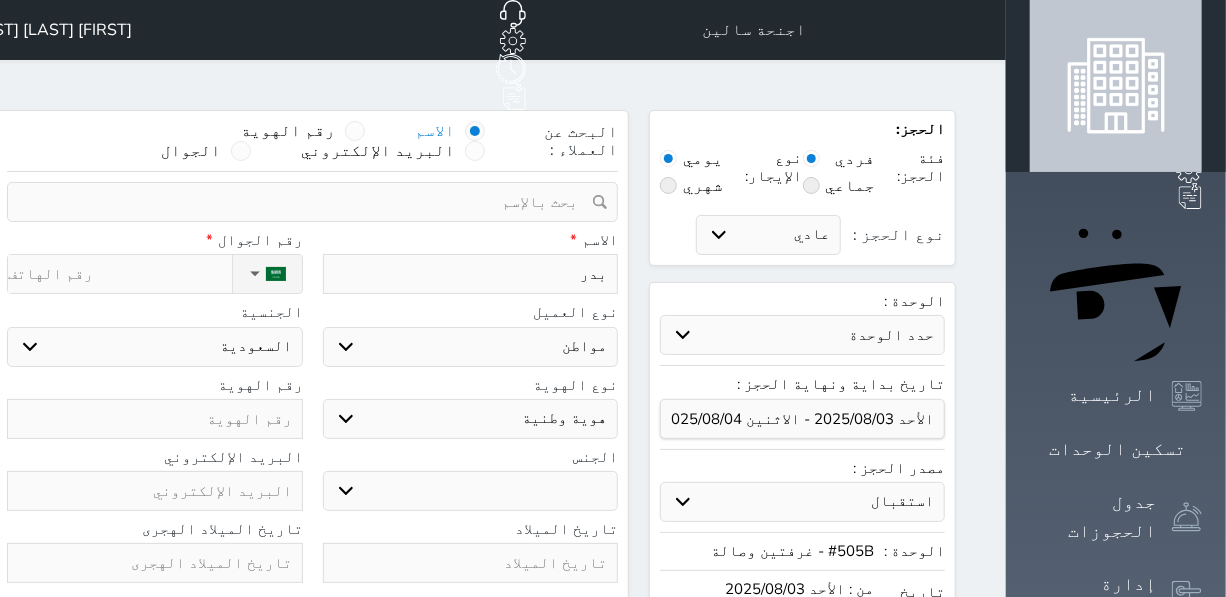 click on "ذكر   انثى" at bounding box center [471, 491] 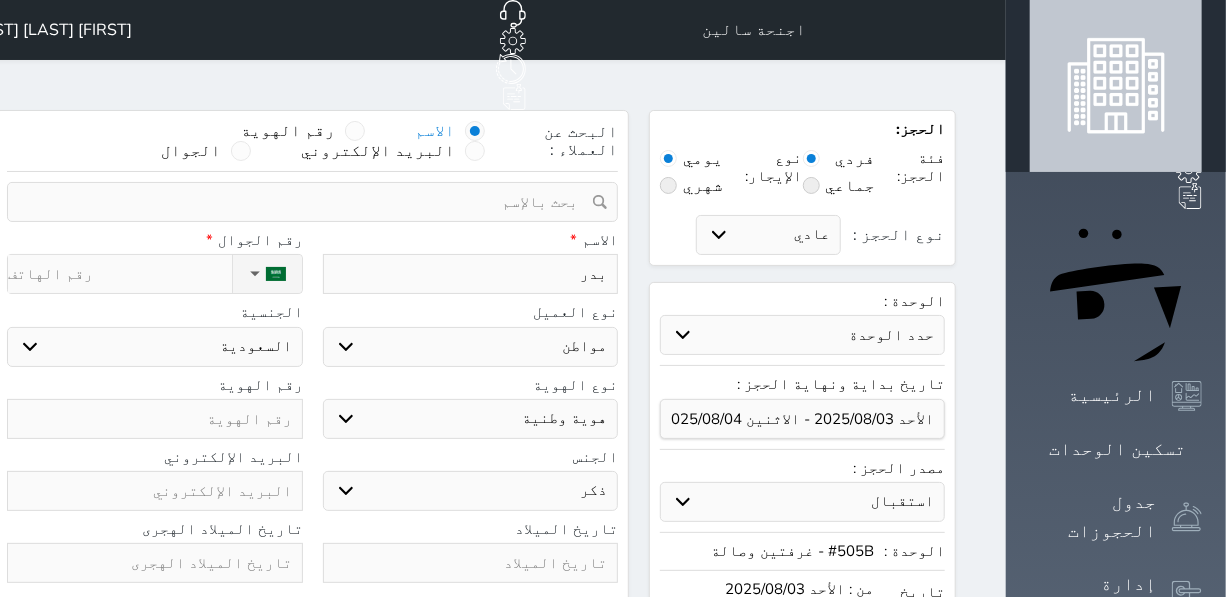 click on "ذكر   انثى" at bounding box center (471, 491) 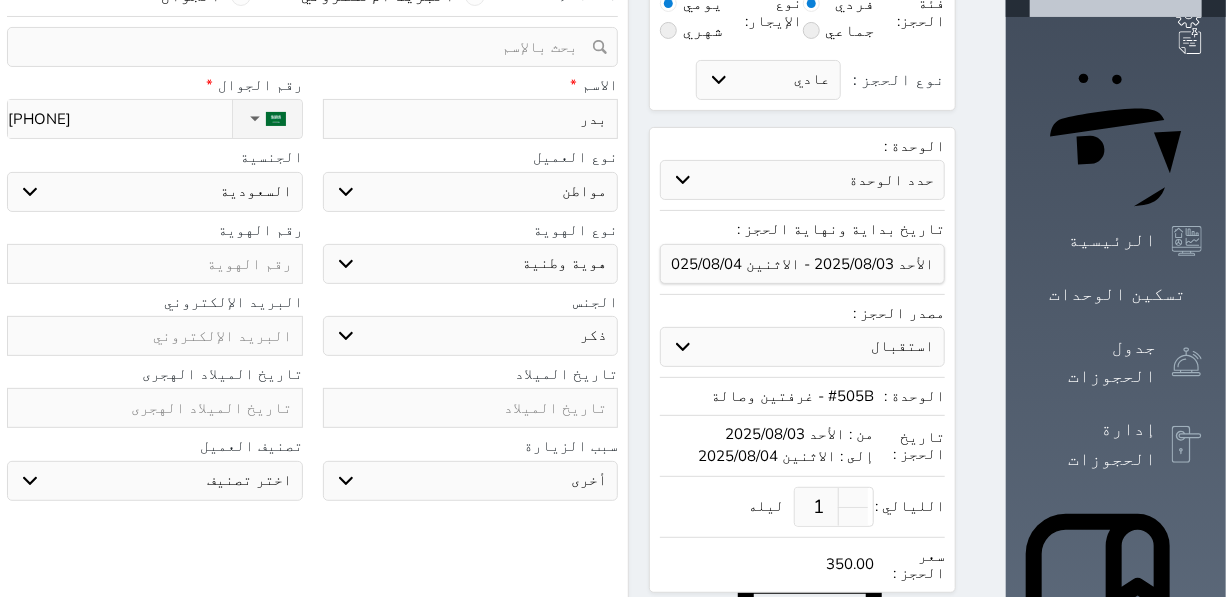 scroll, scrollTop: 454, scrollLeft: 0, axis: vertical 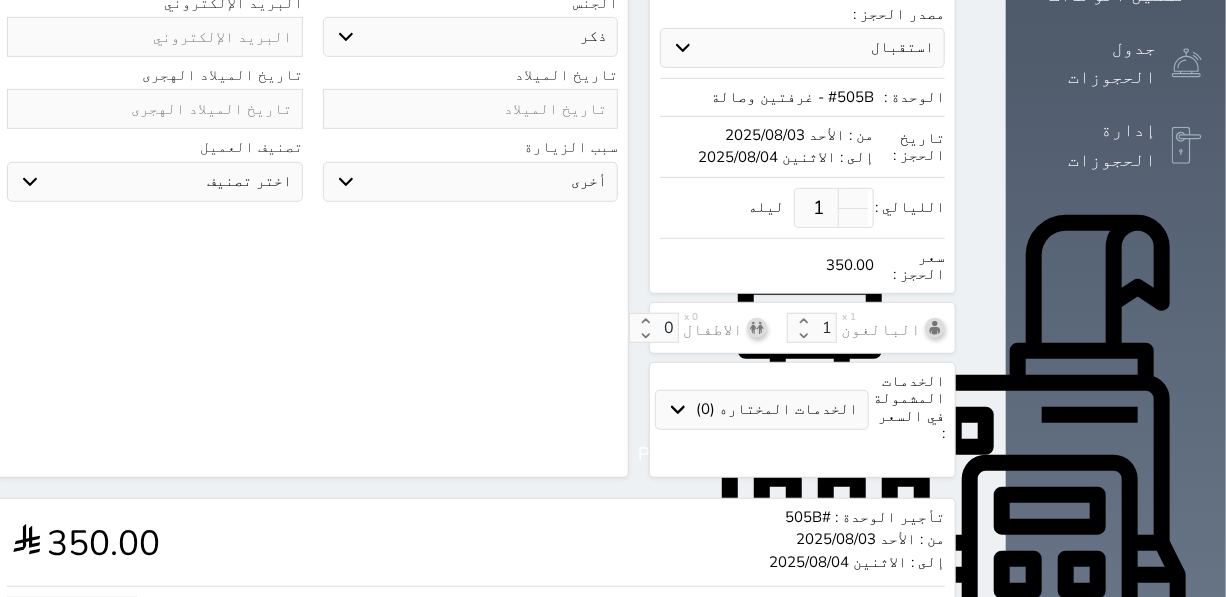 type on "[PHONE]" 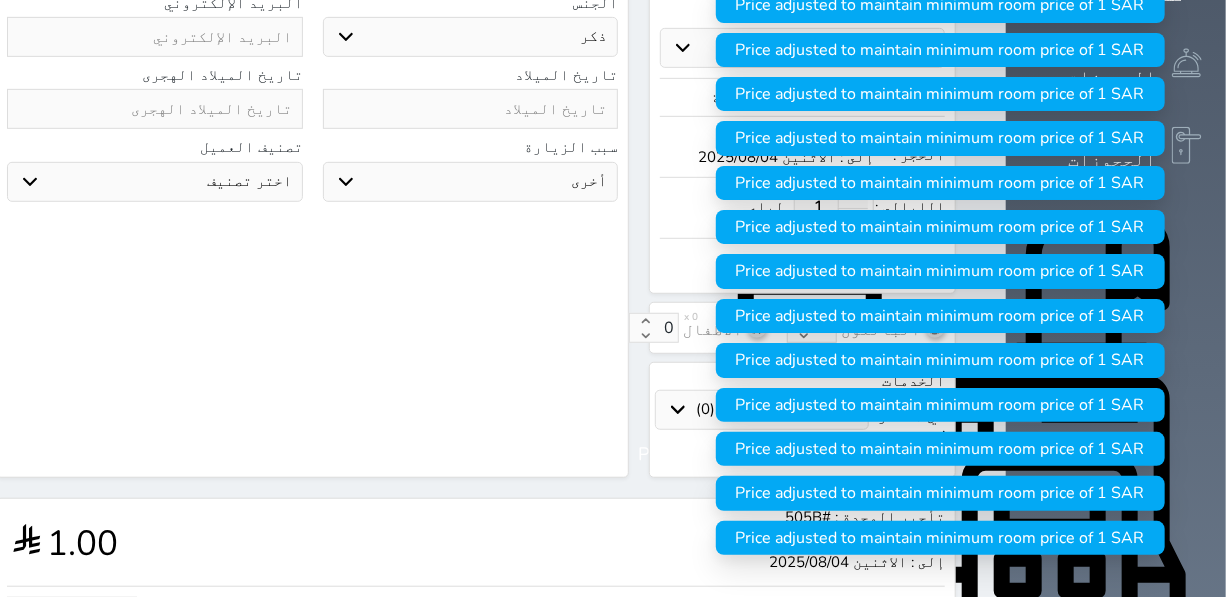 type on "2" 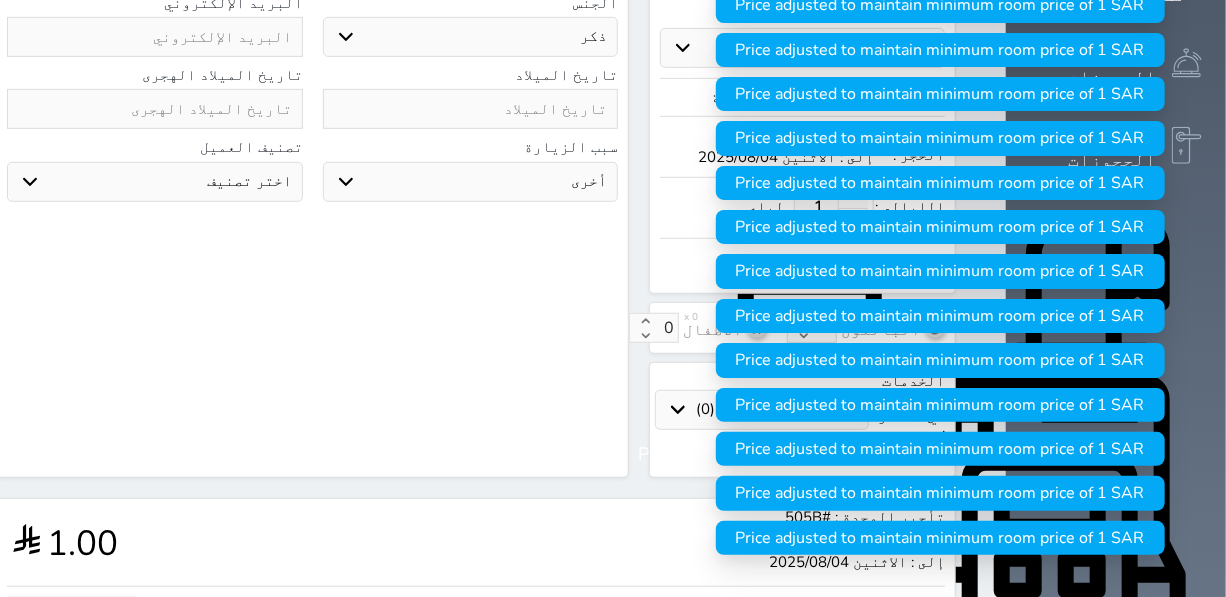 type on "2.00" 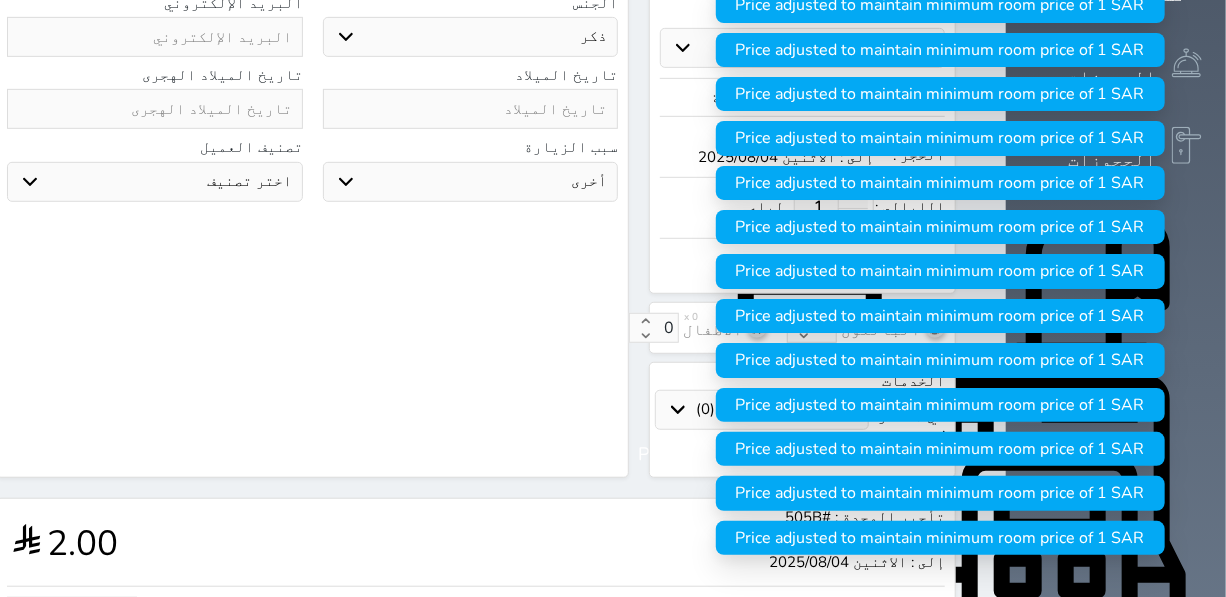 type on "25" 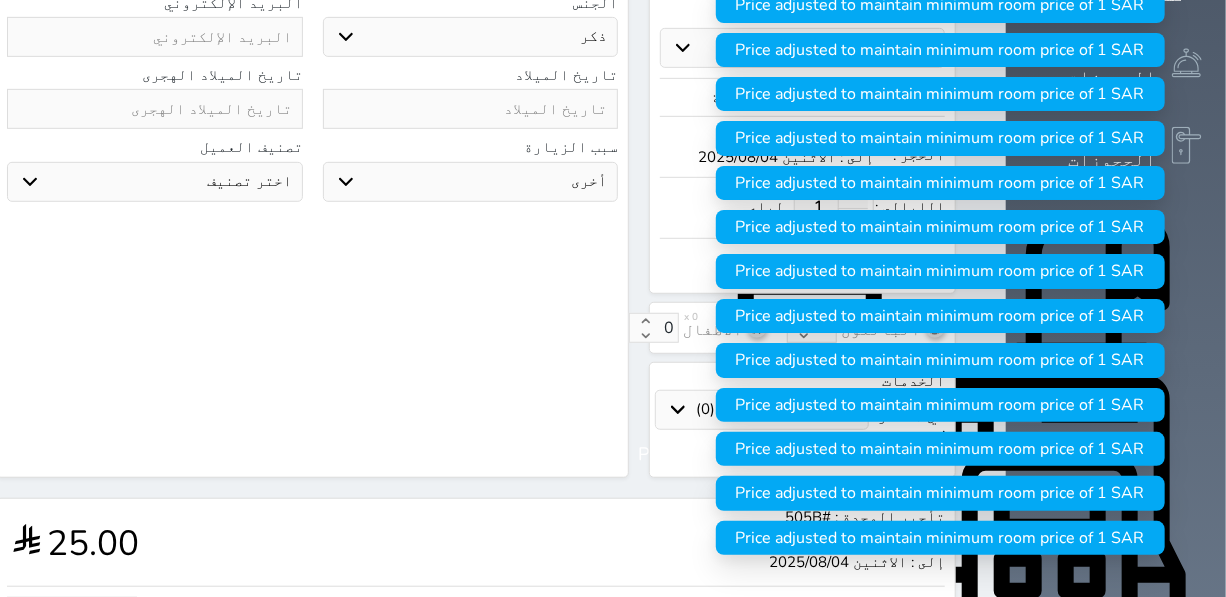type on "250" 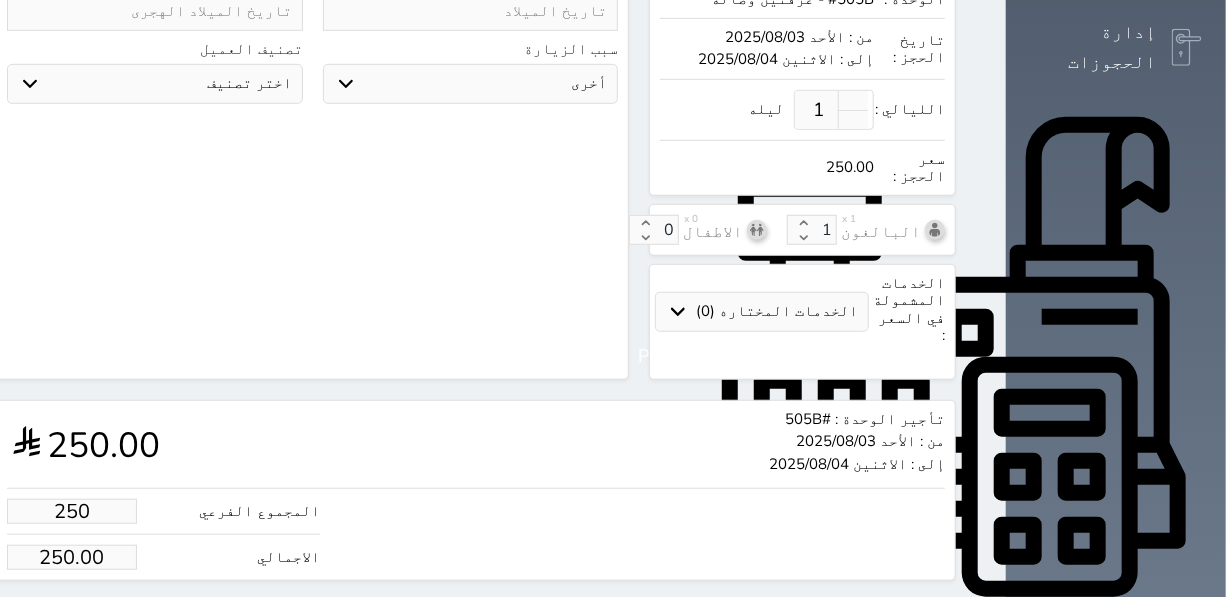 scroll, scrollTop: 589, scrollLeft: 0, axis: vertical 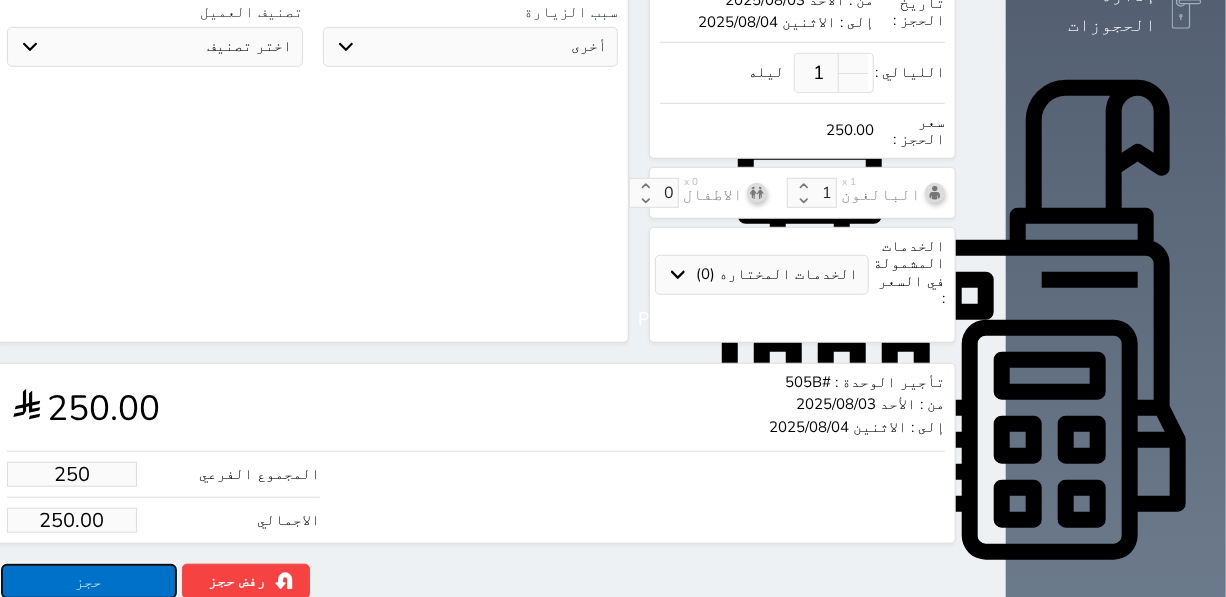 type on "250.00" 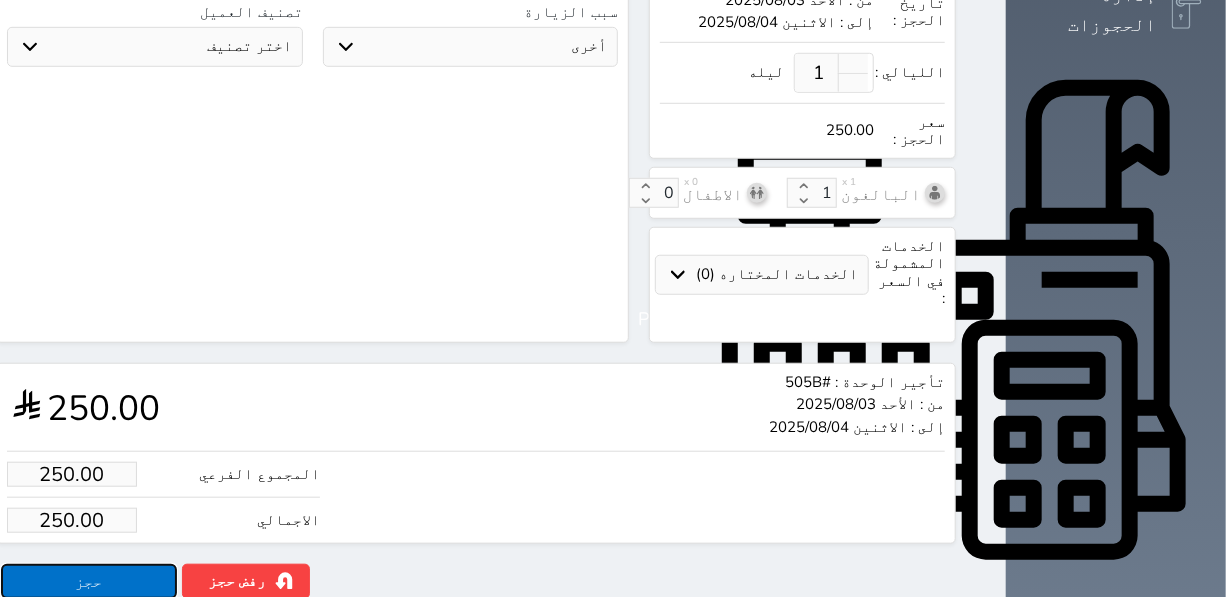 click on "حجز" at bounding box center (89, 581) 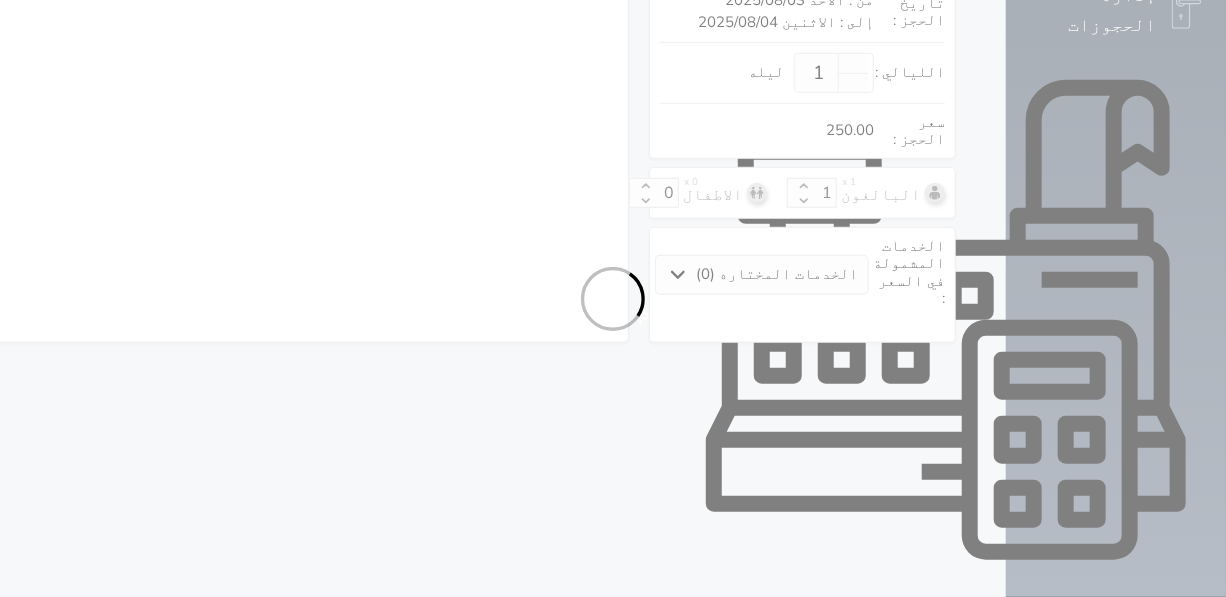 select on "1" 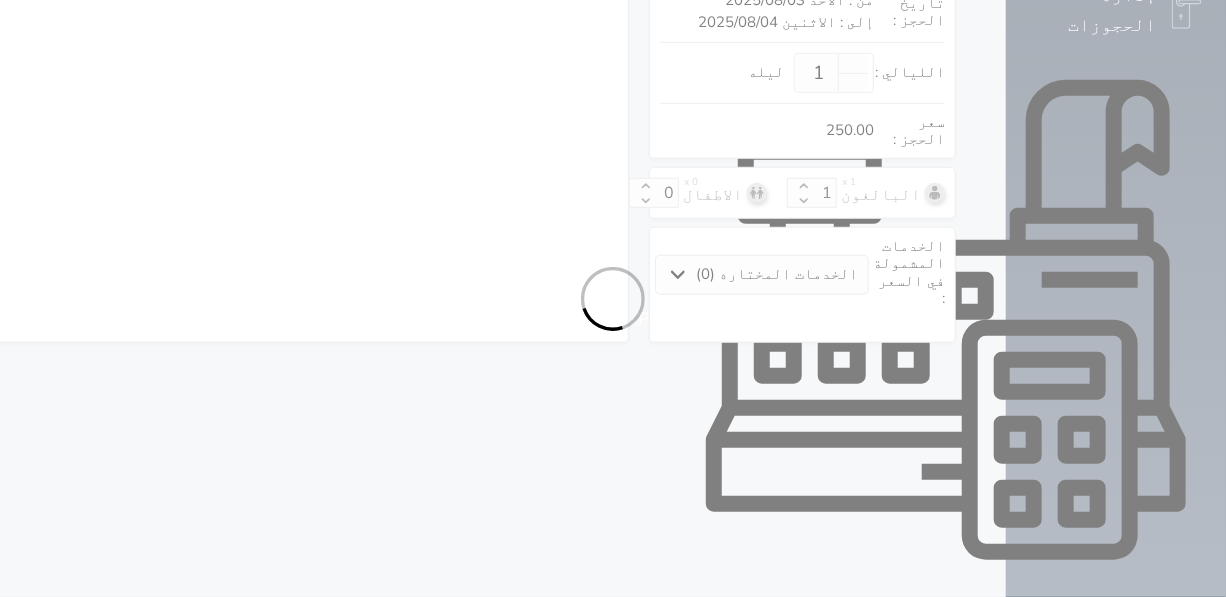 select on "113" 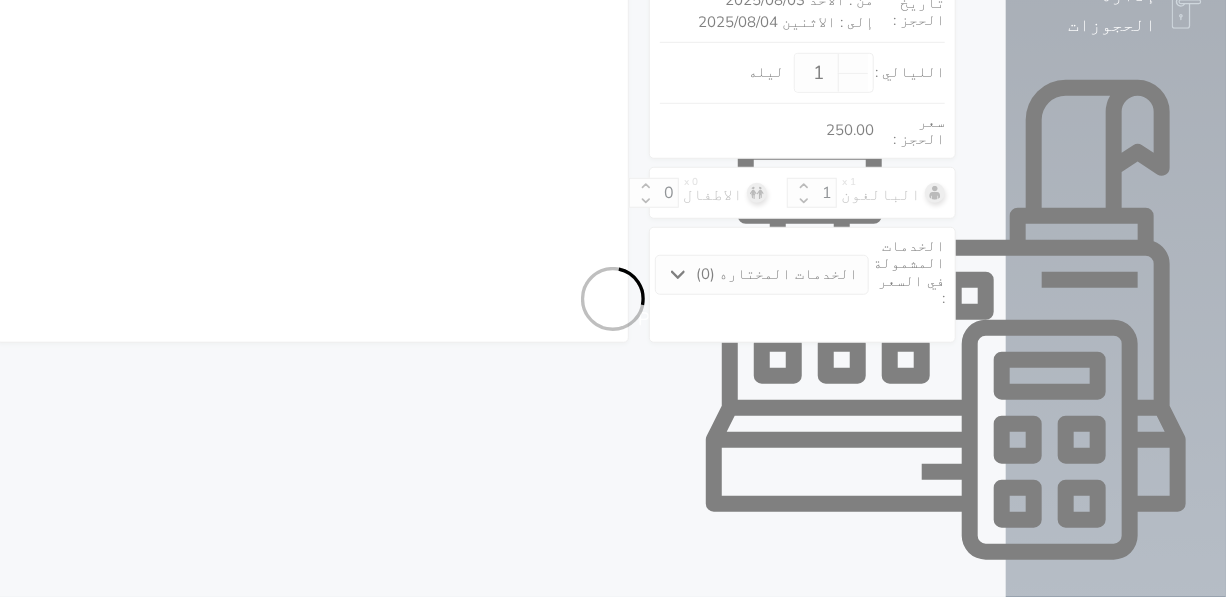 select on "1" 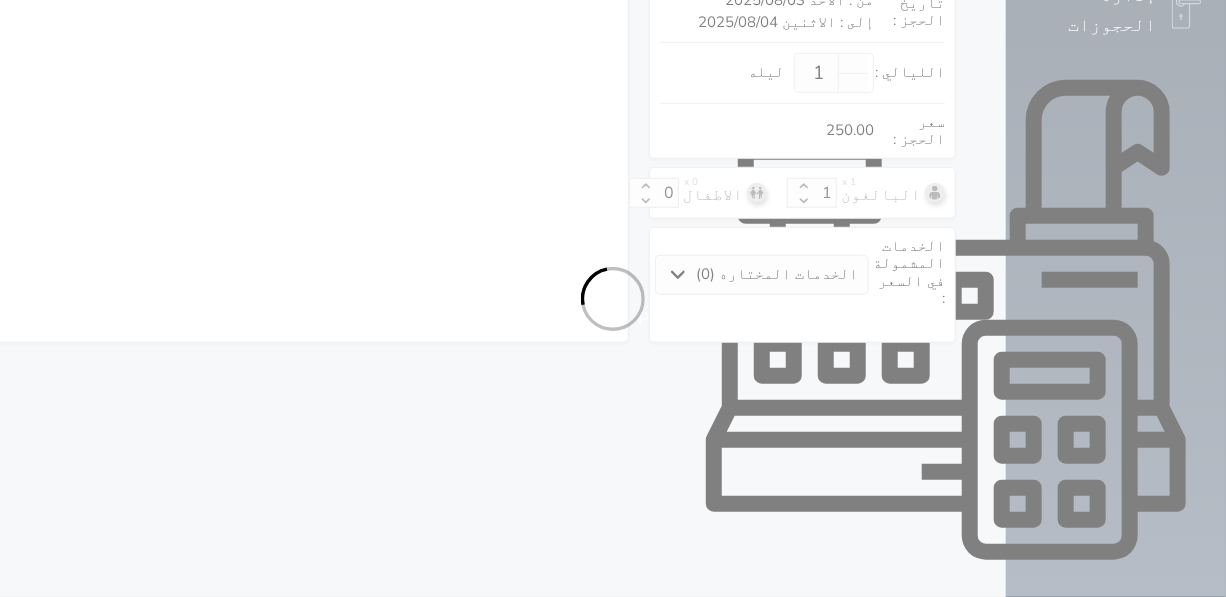 select on "7" 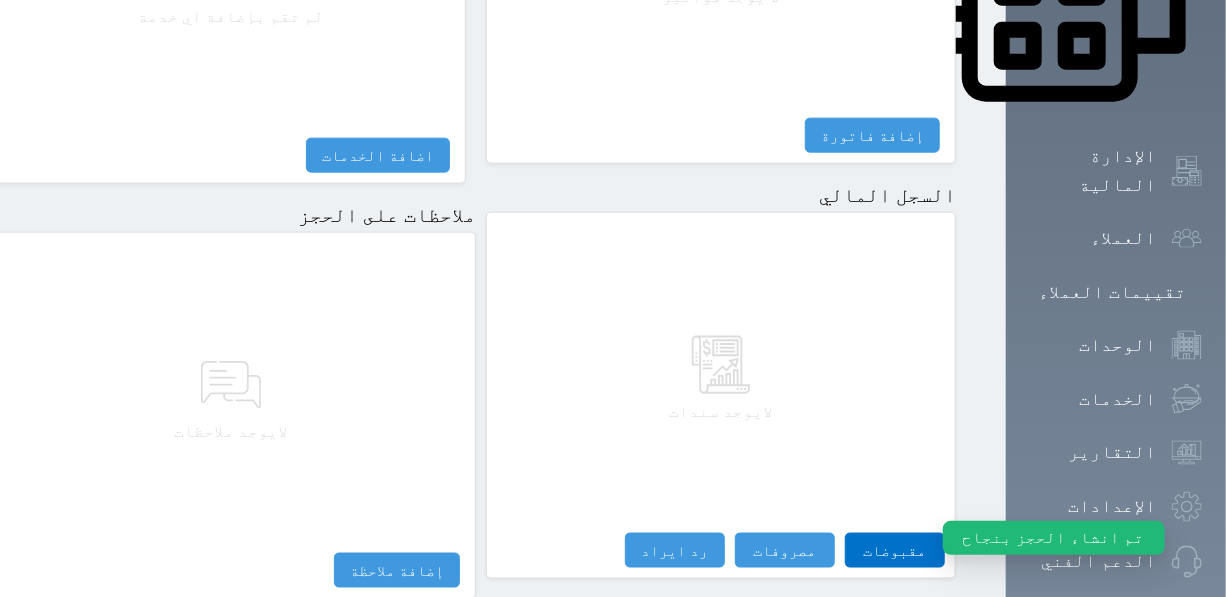 scroll, scrollTop: 1049, scrollLeft: 0, axis: vertical 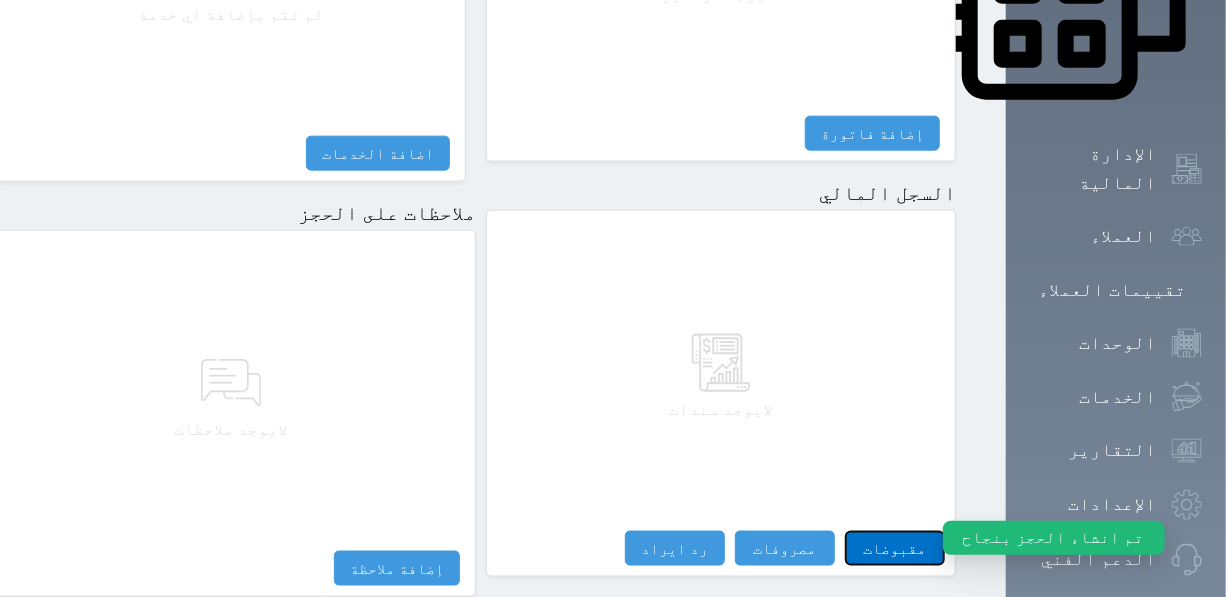 click on "مقبوضات" at bounding box center (895, 548) 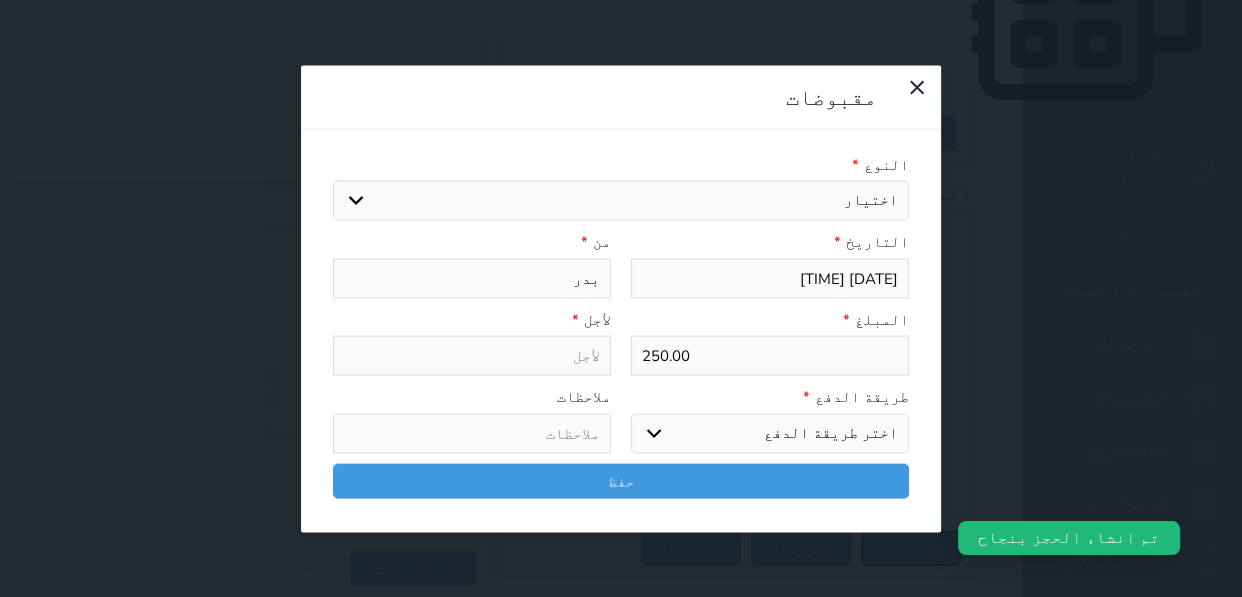 select 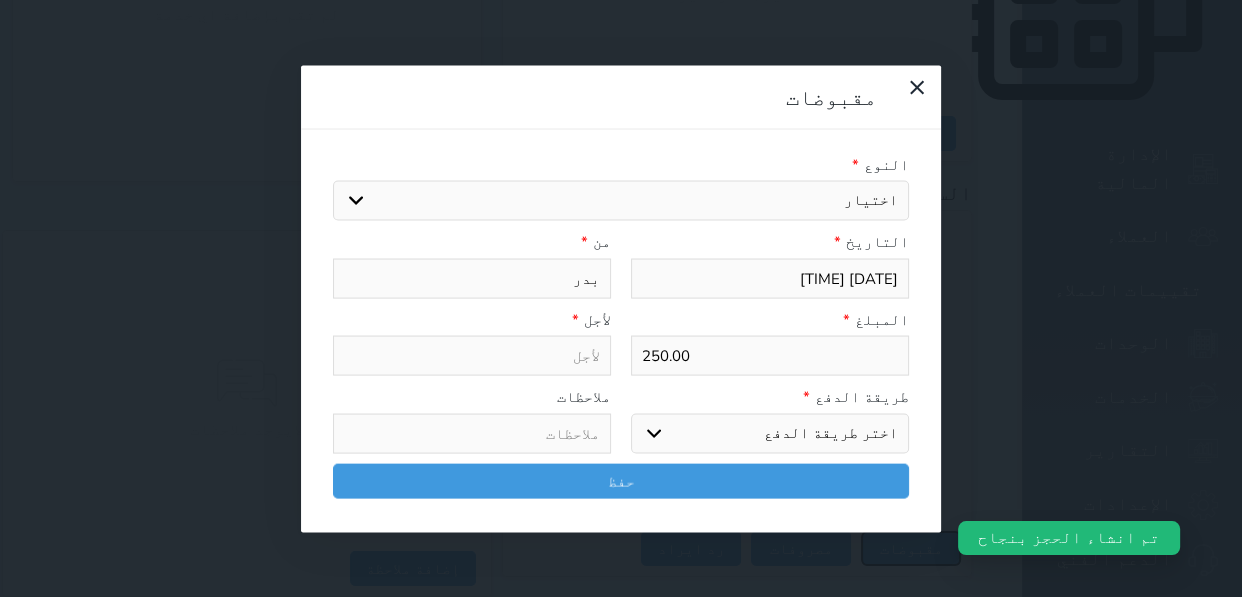 select 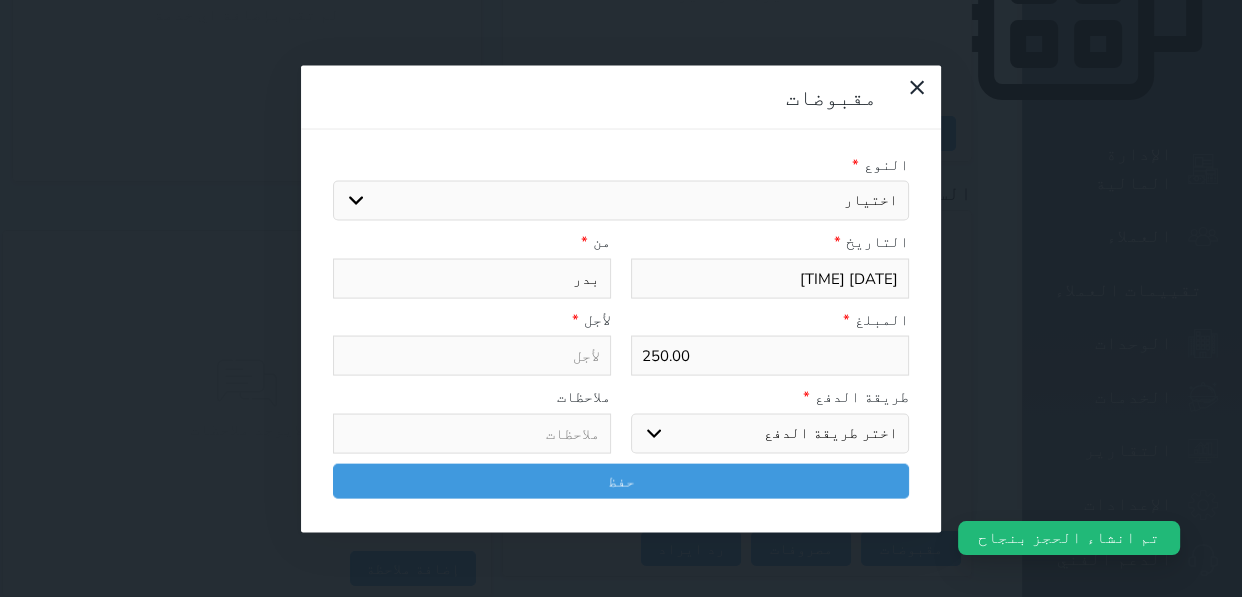 click on "اختيار   مقبوضات عامة قيمة إيجار فواتير تامين عربون لا ينطبق آخر مغسلة واي فاي - الإنترنت مواقف السيارات طعام الأغذية والمشروبات مشروبات المشروبات الباردة المشروبات الساخنة الإفطار غداء عشاء مخبز و كعك حمام سباحة الصالة الرياضية سبا و خدمات الجمال اختيار وإسقاط (خدمات النقل) ميني بار كابل - تلفزيون سرير إضافي تصفيف الشعر التسوق خدمات الجولات السياحية المنظمة خدمات الدليل السياحي" at bounding box center [621, 201] 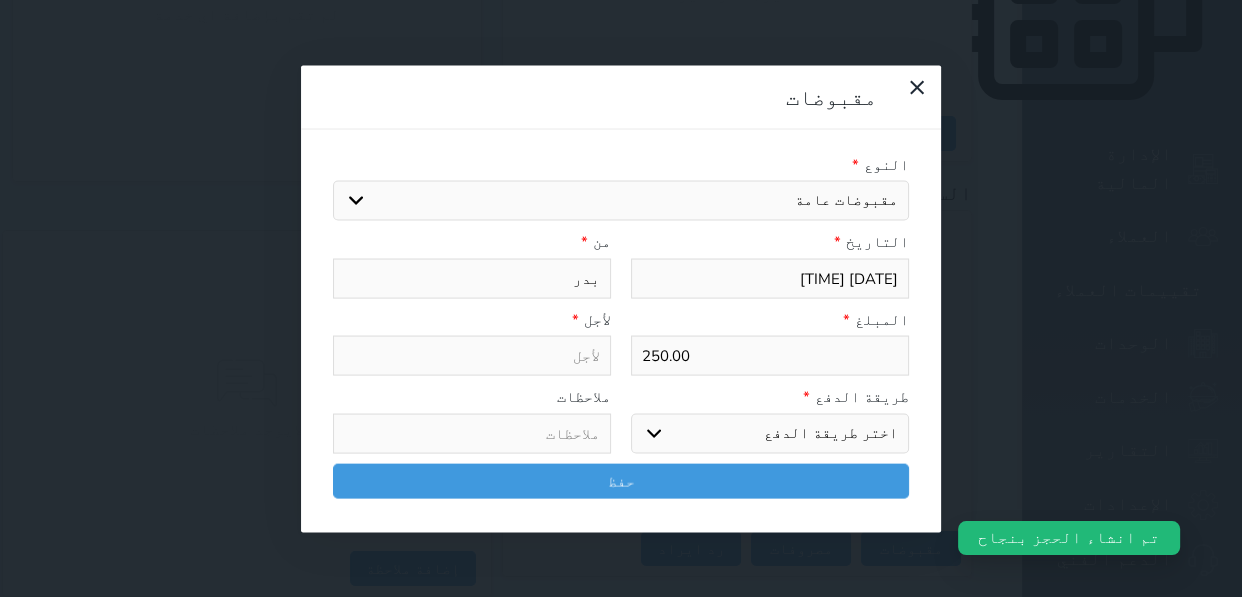 click on "اختيار   مقبوضات عامة قيمة إيجار فواتير تامين عربون لا ينطبق آخر مغسلة واي فاي - الإنترنت مواقف السيارات طعام الأغذية والمشروبات مشروبات المشروبات الباردة المشروبات الساخنة الإفطار غداء عشاء مخبز و كعك حمام سباحة الصالة الرياضية سبا و خدمات الجمال اختيار وإسقاط (خدمات النقل) ميني بار كابل - تلفزيون سرير إضافي تصفيف الشعر التسوق خدمات الجولات السياحية المنظمة خدمات الدليل السياحي" at bounding box center (621, 201) 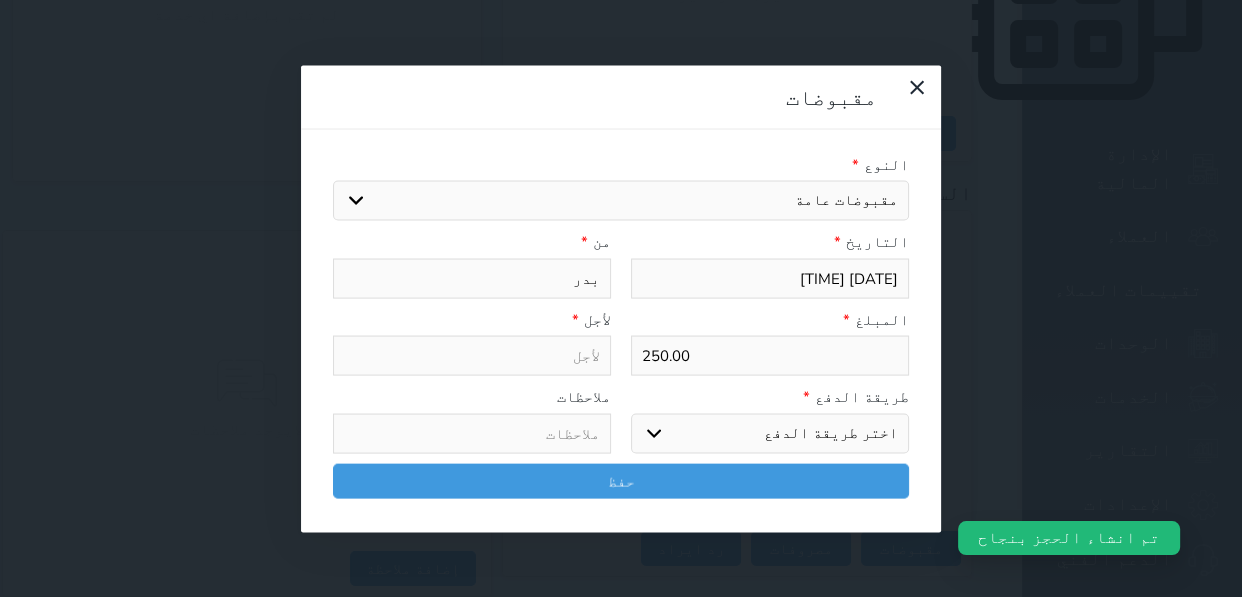 select 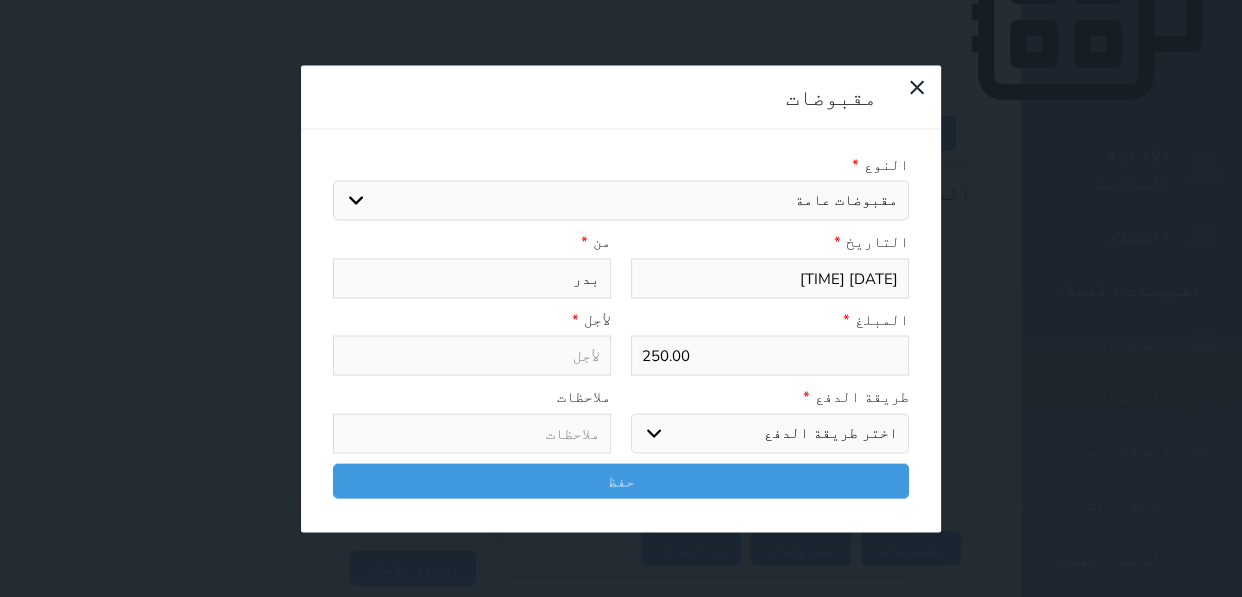 type on "مقبوضات عامة - الوحدة - 505B" 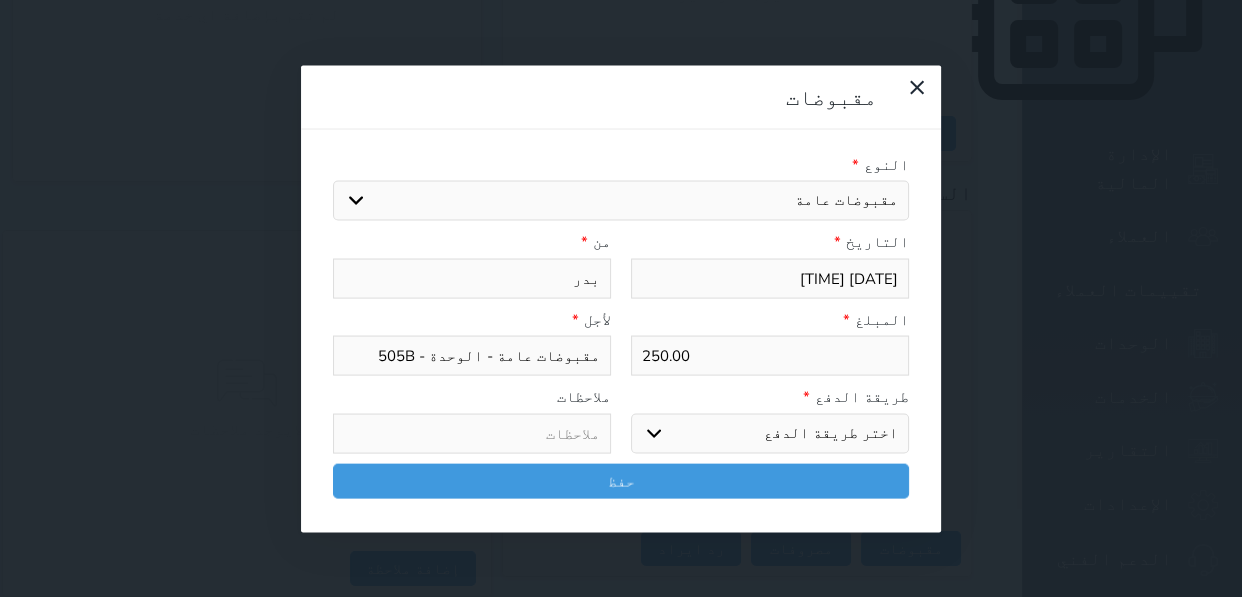 click on "اختر طريقة الدفع   دفع نقدى   تحويل بنكى   مدى   بطاقة ائتمان   آجل" at bounding box center [770, 433] 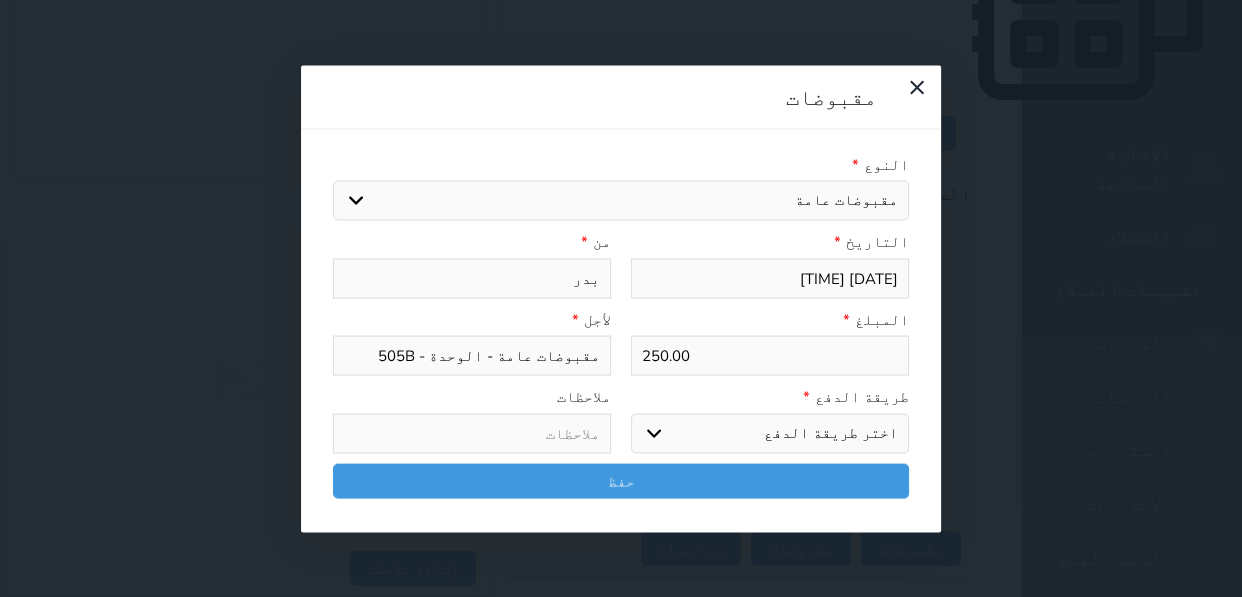 select on "mada" 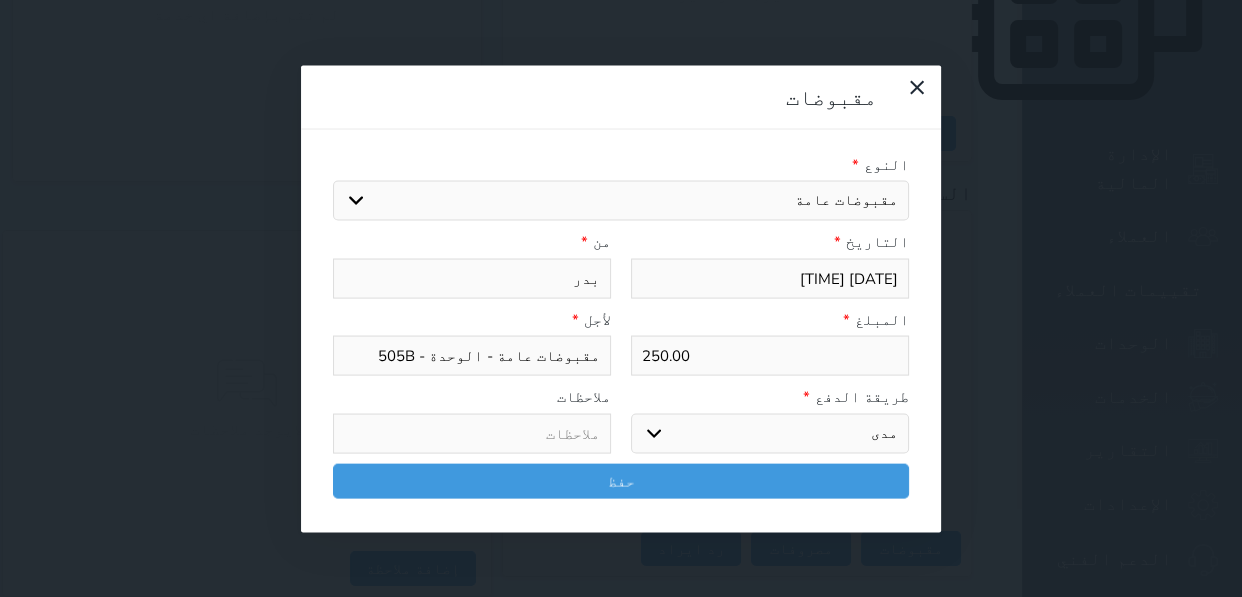 click on "اختر طريقة الدفع   دفع نقدى   تحويل بنكى   مدى   بطاقة ائتمان   آجل" at bounding box center (770, 433) 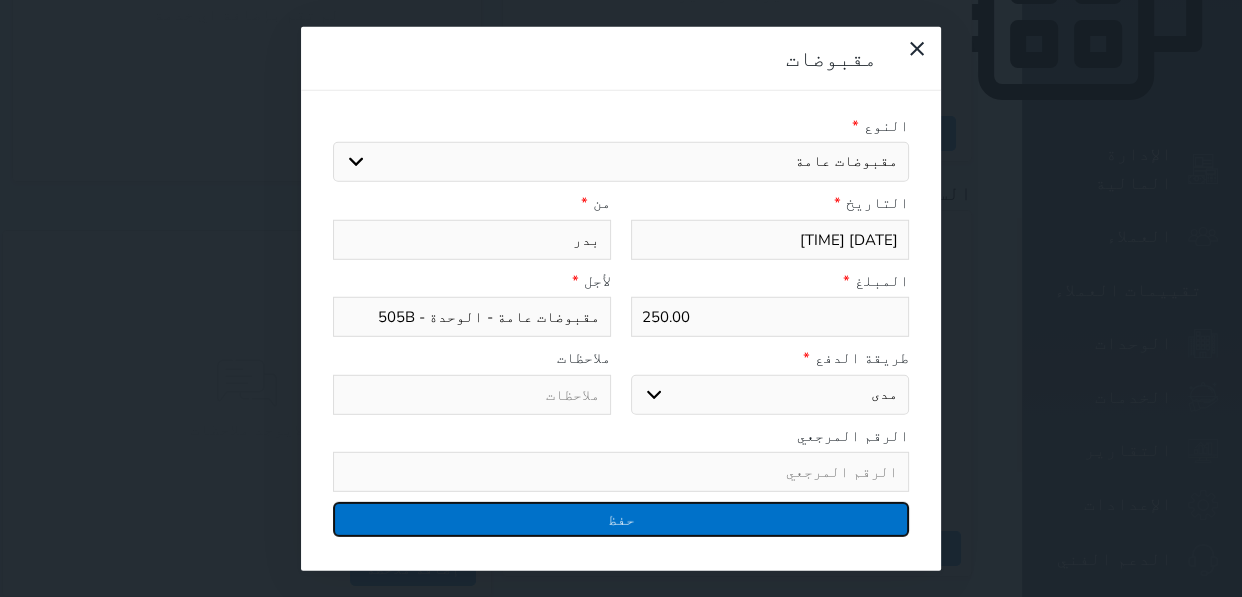 click on "حفظ" at bounding box center (621, 519) 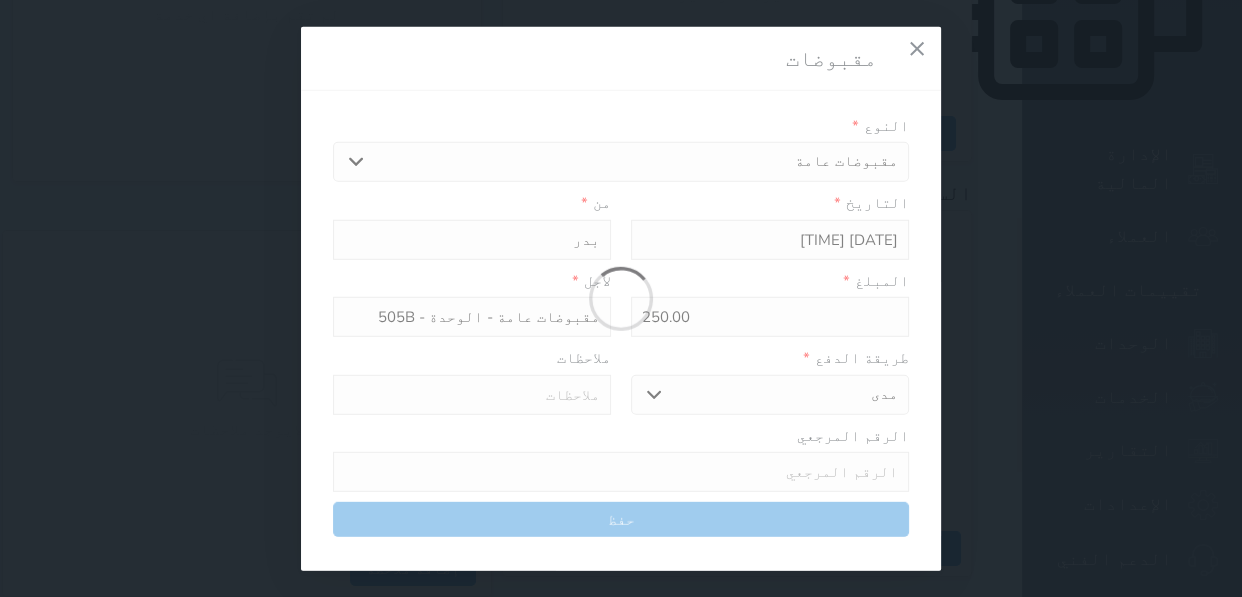 select 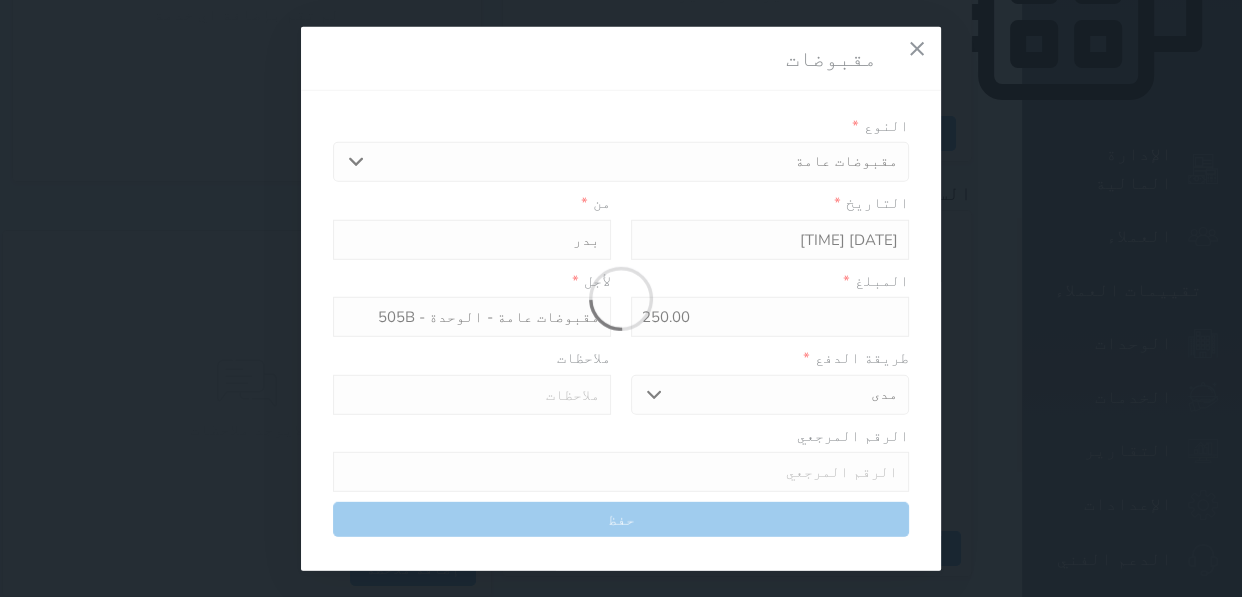 type 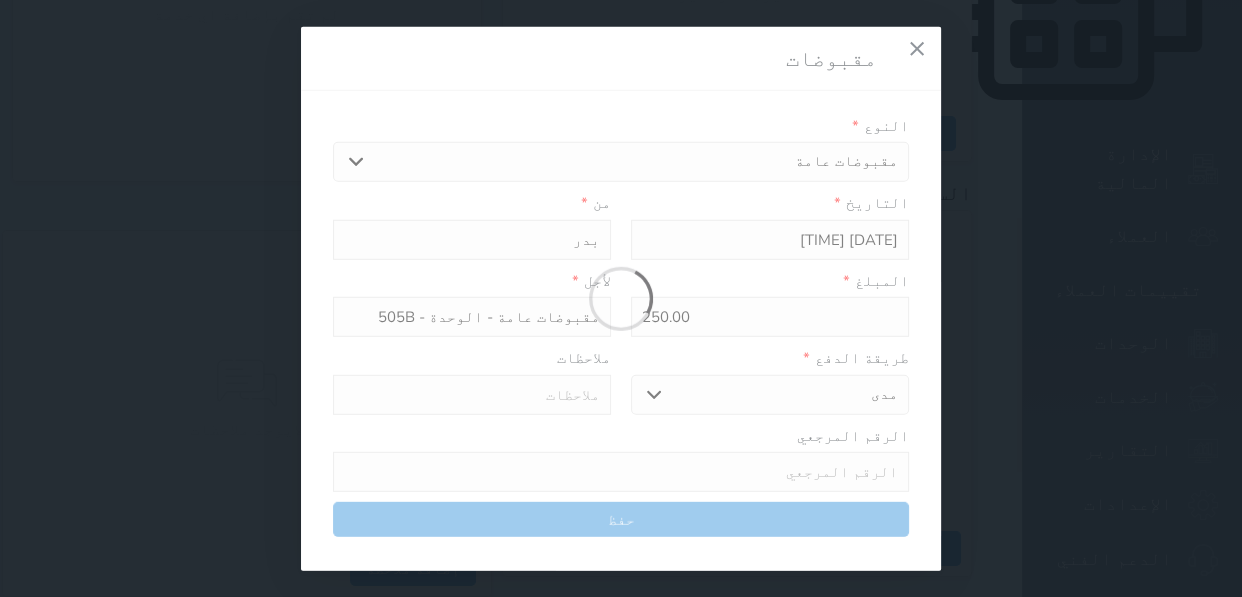 type on "0" 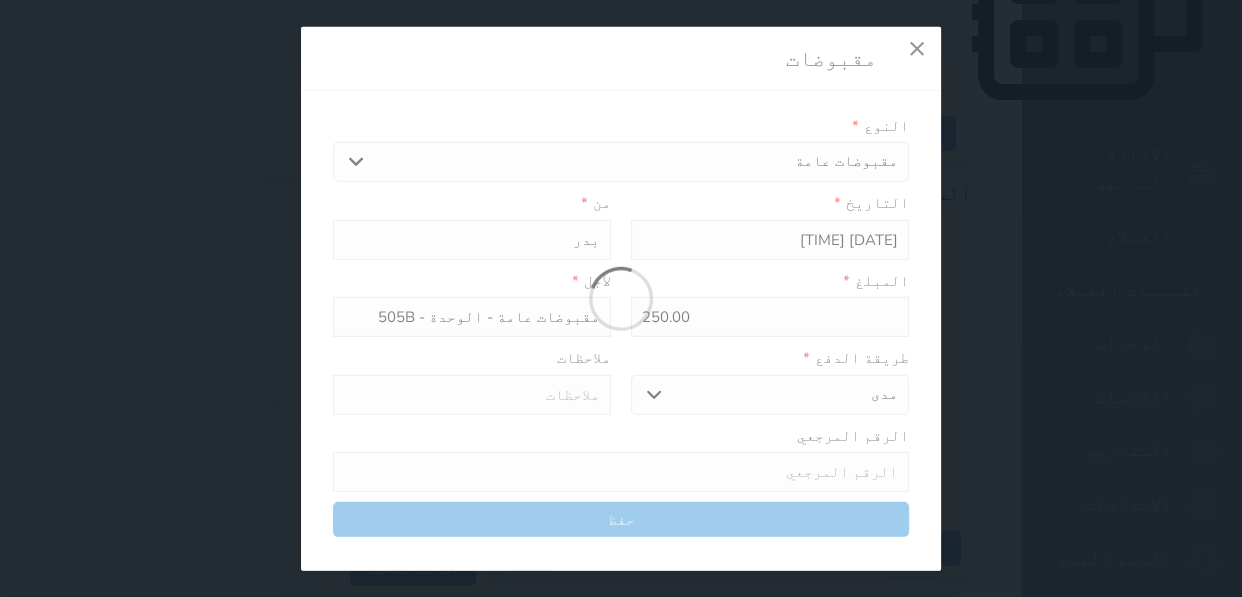 select 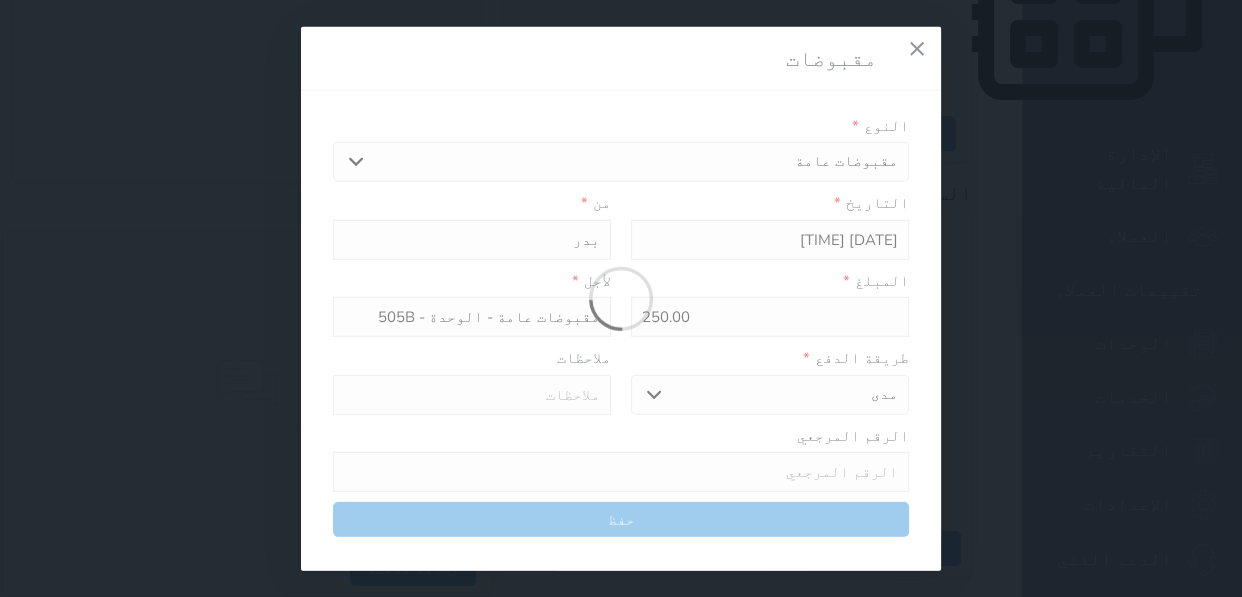 type on "0" 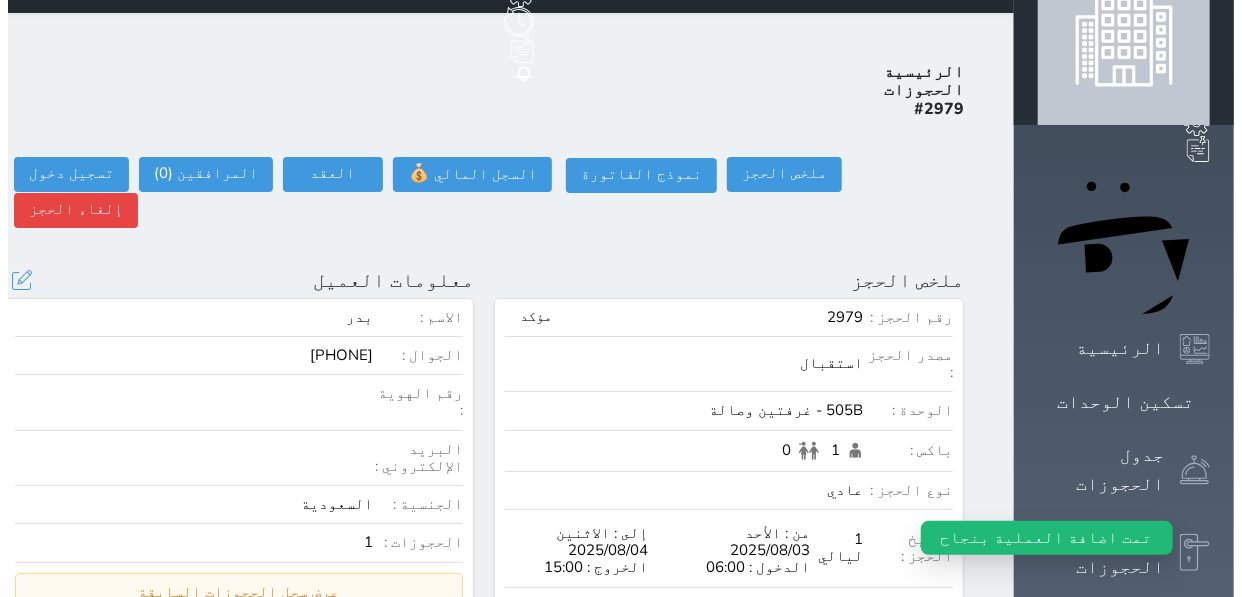 scroll, scrollTop: 0, scrollLeft: 0, axis: both 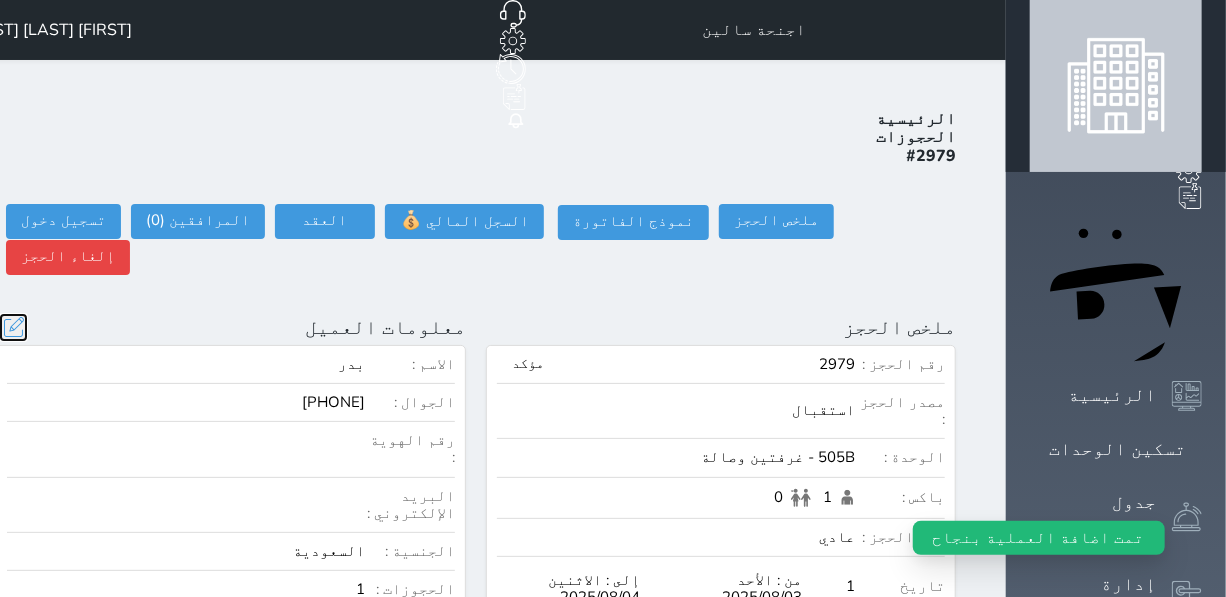 click at bounding box center [13, 327] 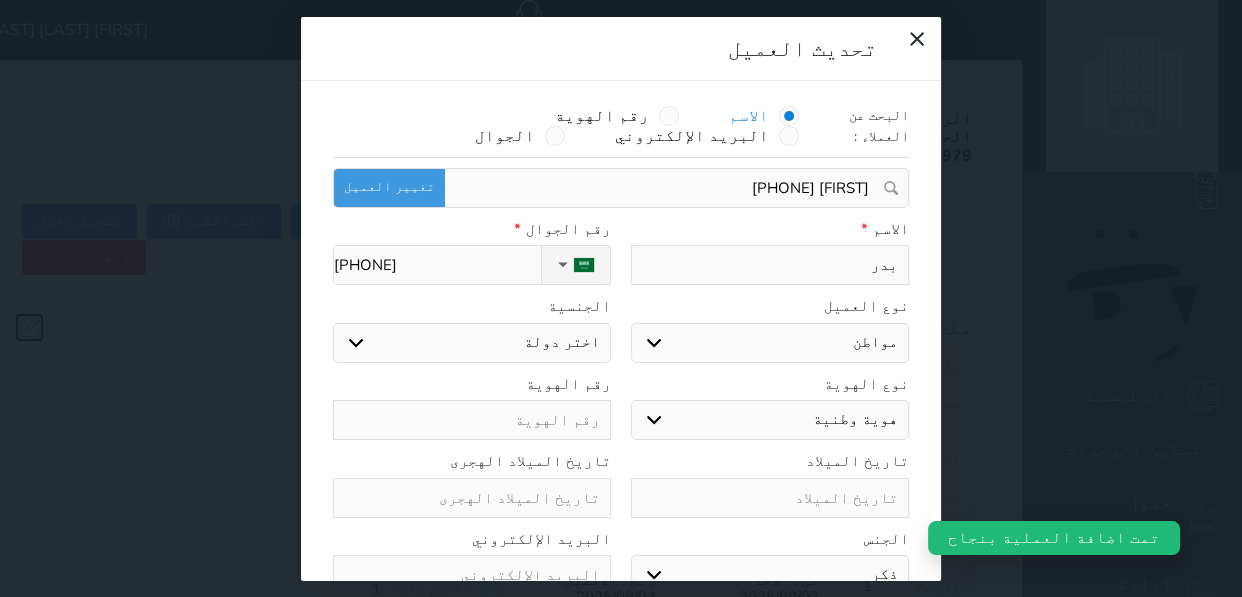 select on "113" 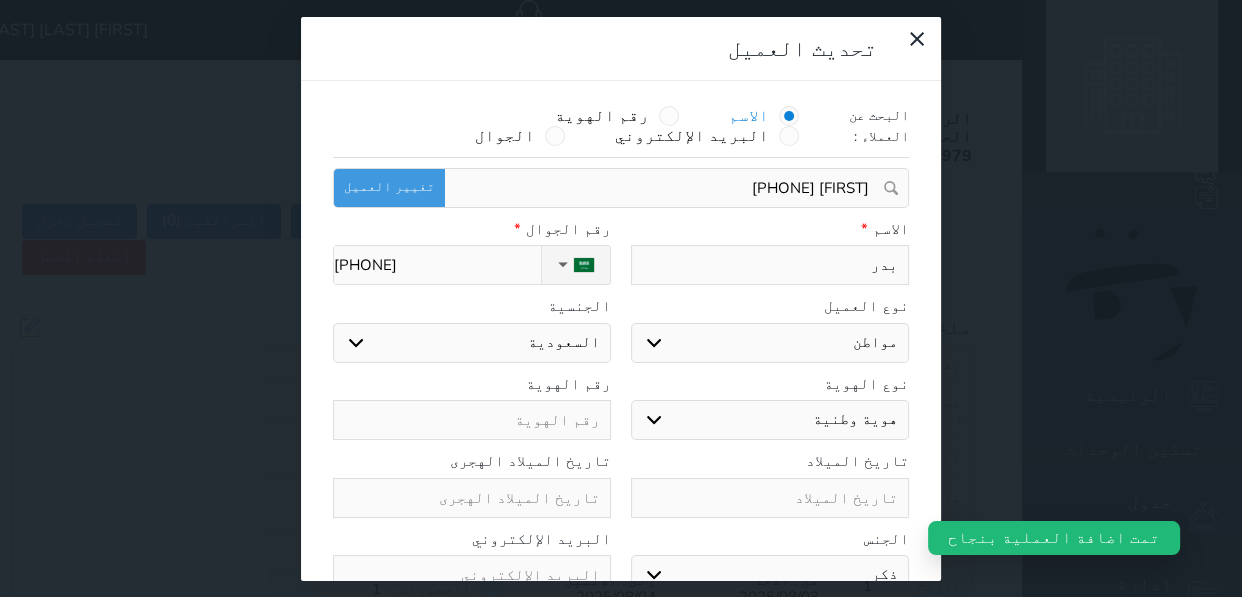 click at bounding box center (472, 420) 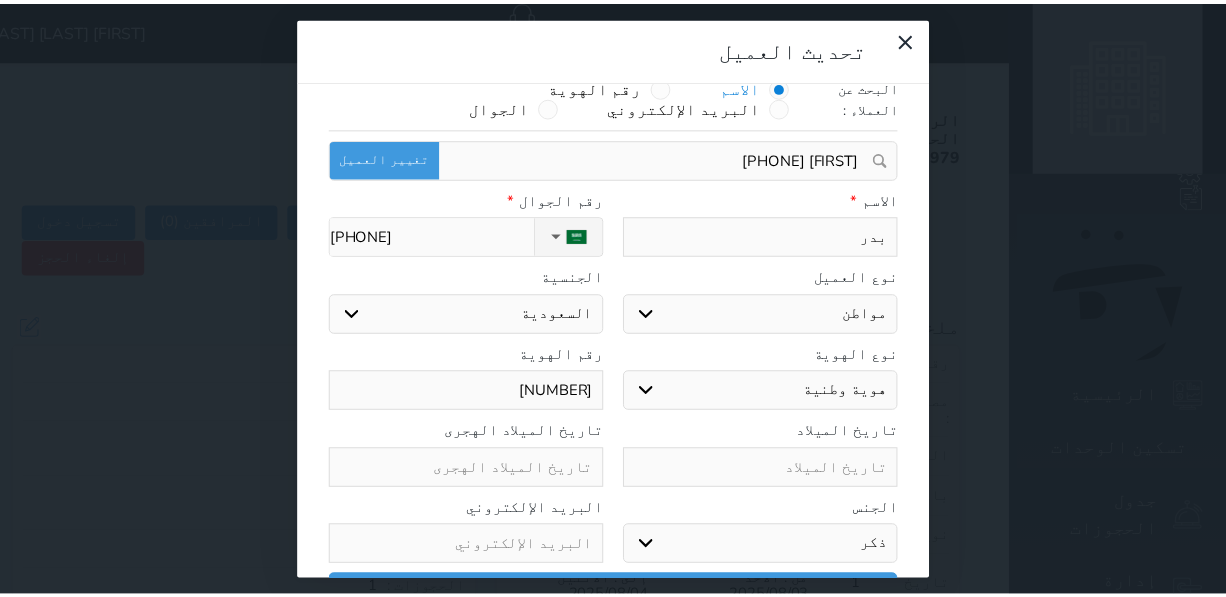 scroll, scrollTop: 44, scrollLeft: 0, axis: vertical 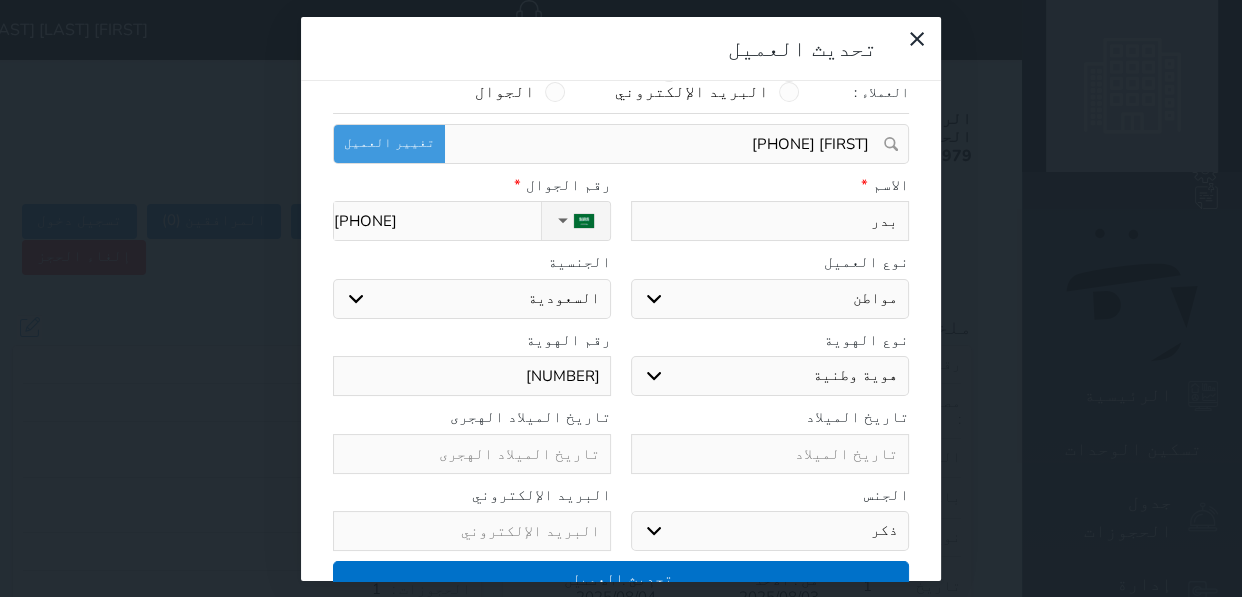 type on "[NUMBER]" 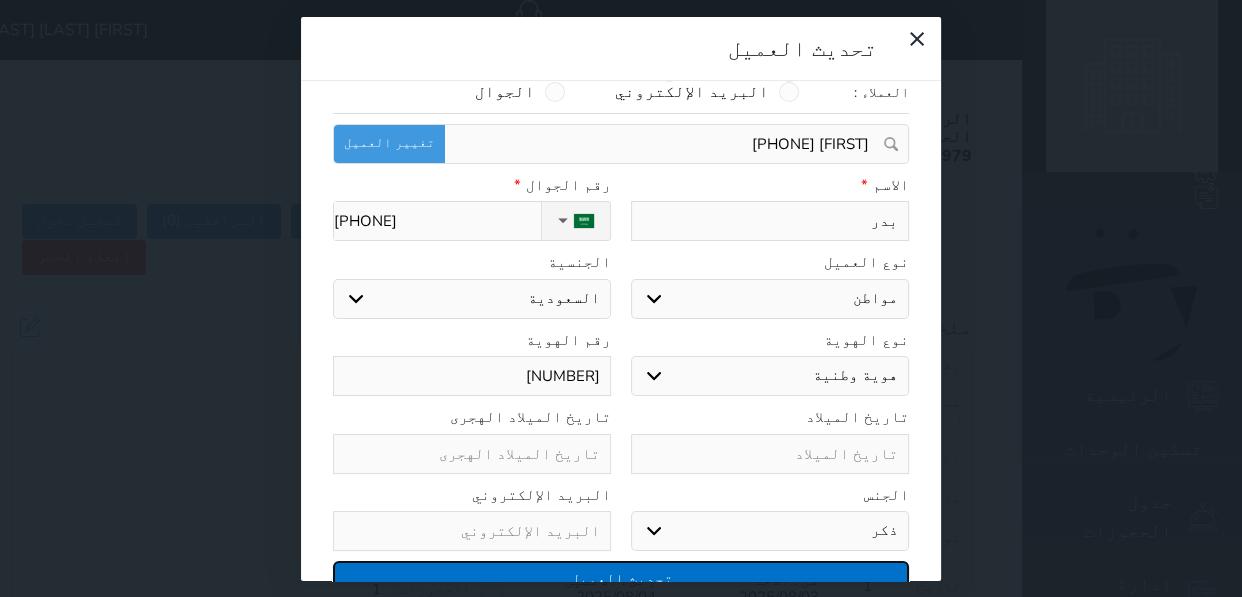 click on "تحديث العميل" at bounding box center [621, 578] 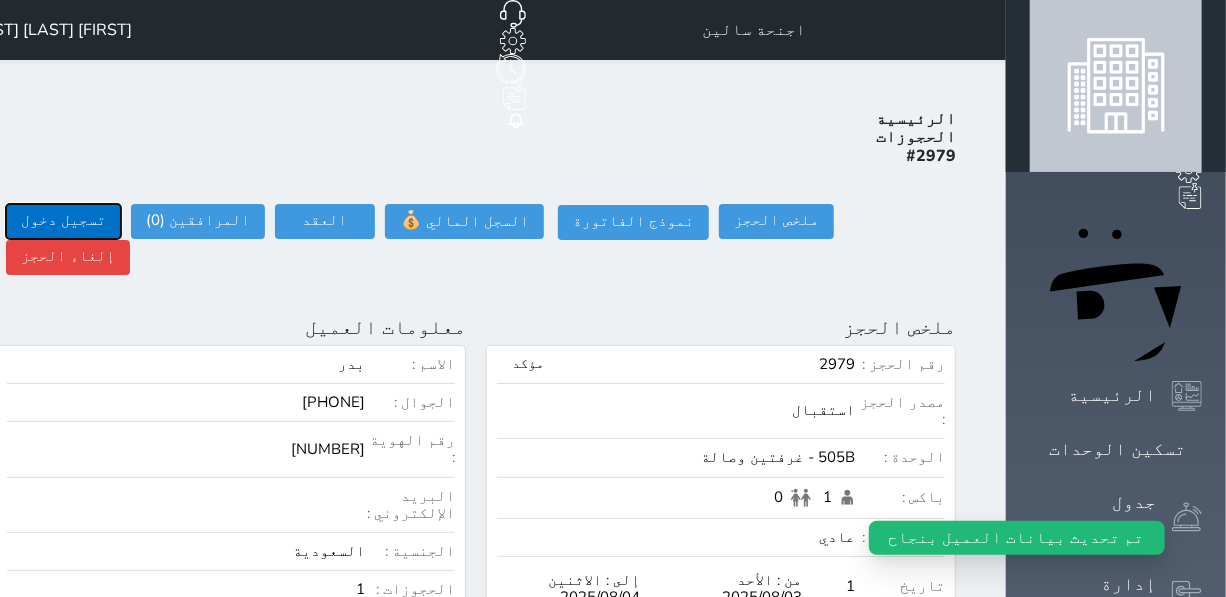 click on "تسجيل دخول" at bounding box center (63, 221) 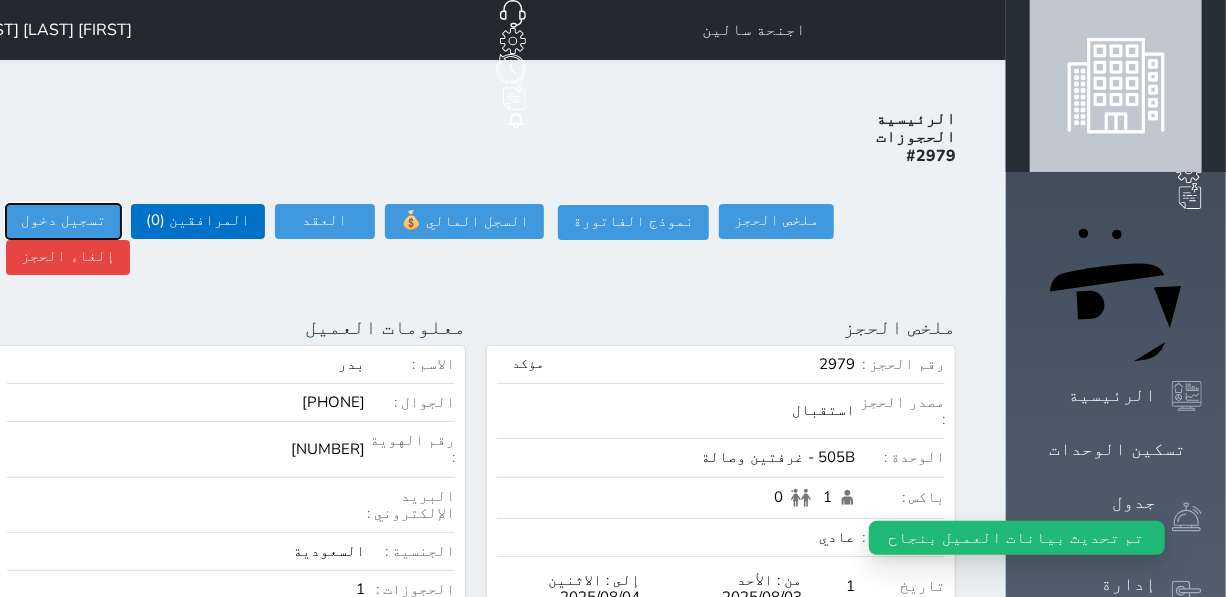 type on "10:02" 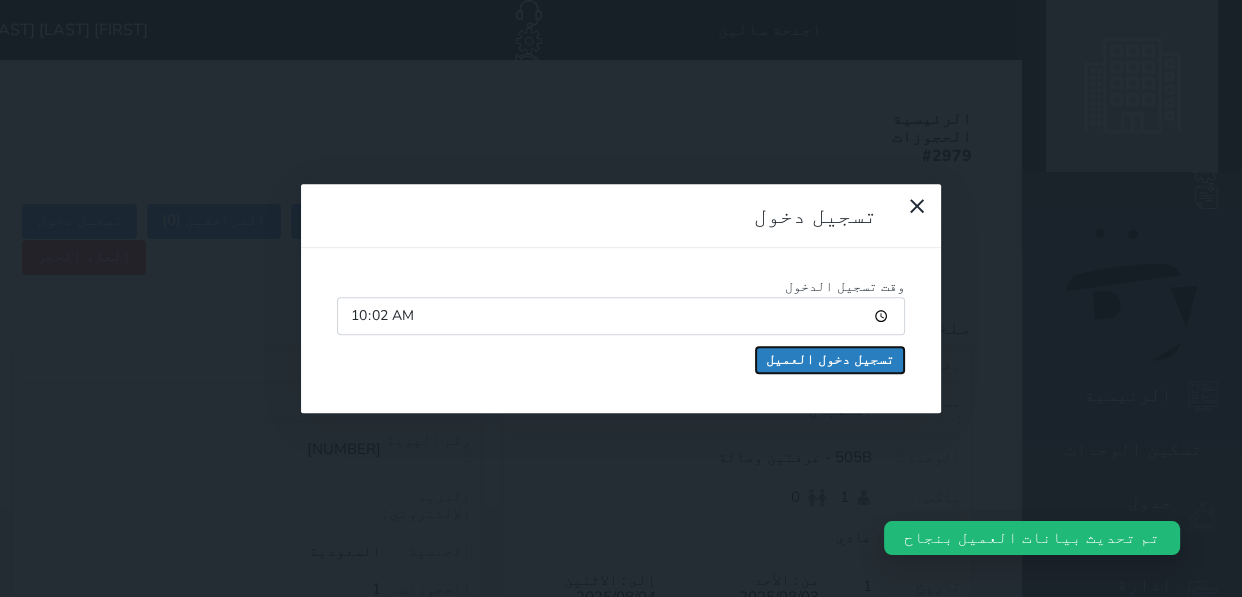 click on "تسجيل دخول العميل" at bounding box center [830, 360] 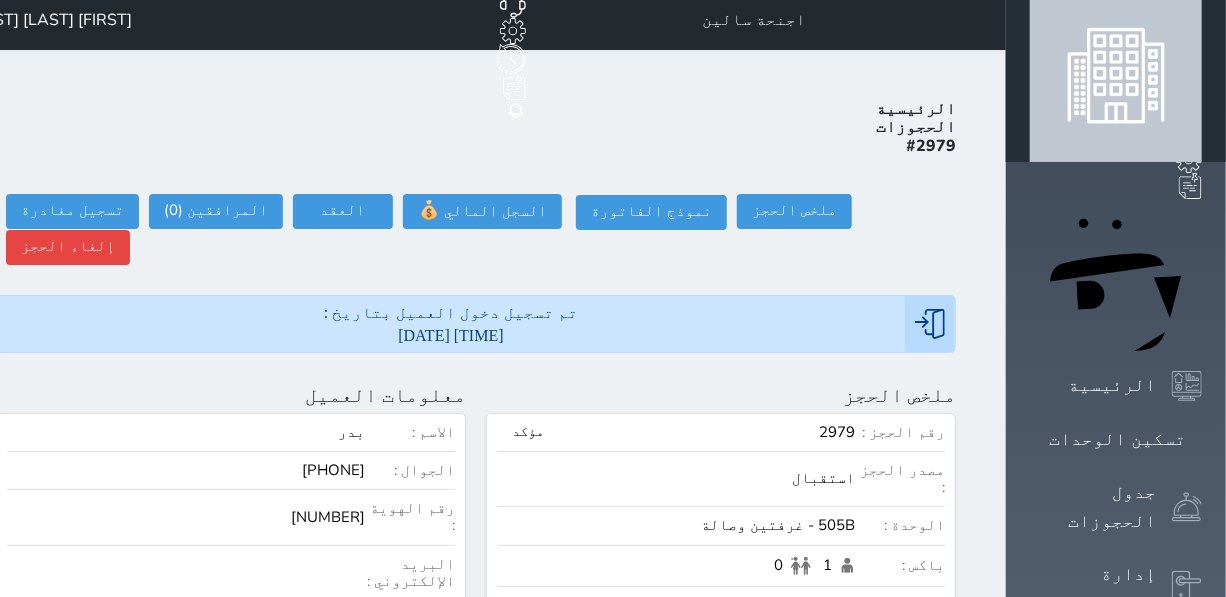 scroll, scrollTop: 0, scrollLeft: 0, axis: both 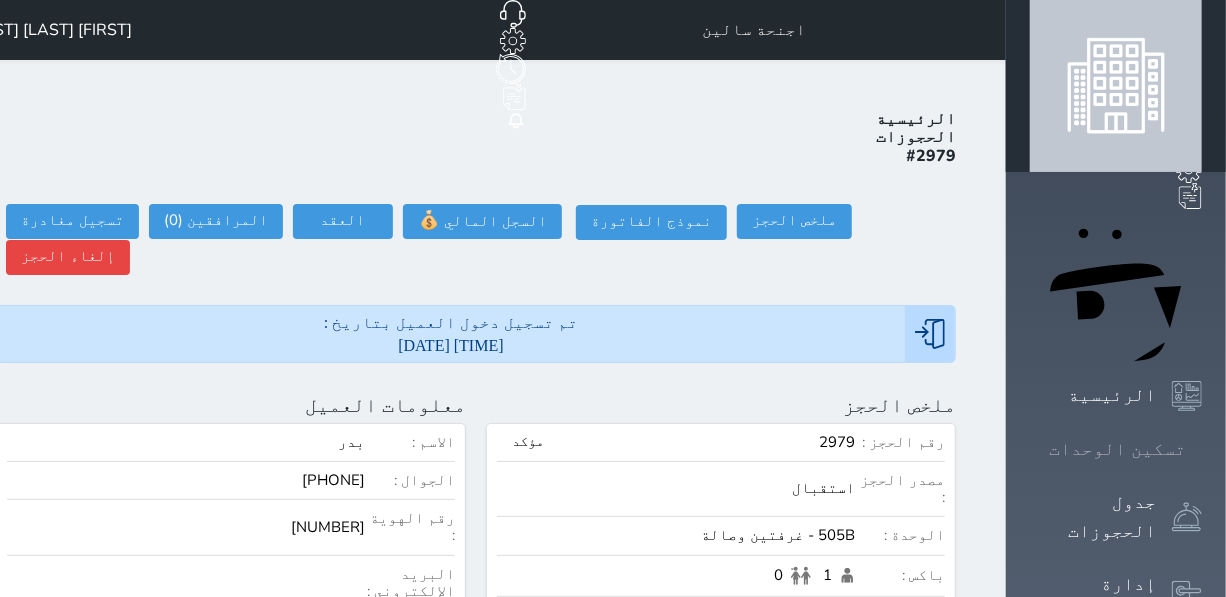 click on "تسكين الوحدات" at bounding box center [1117, 449] 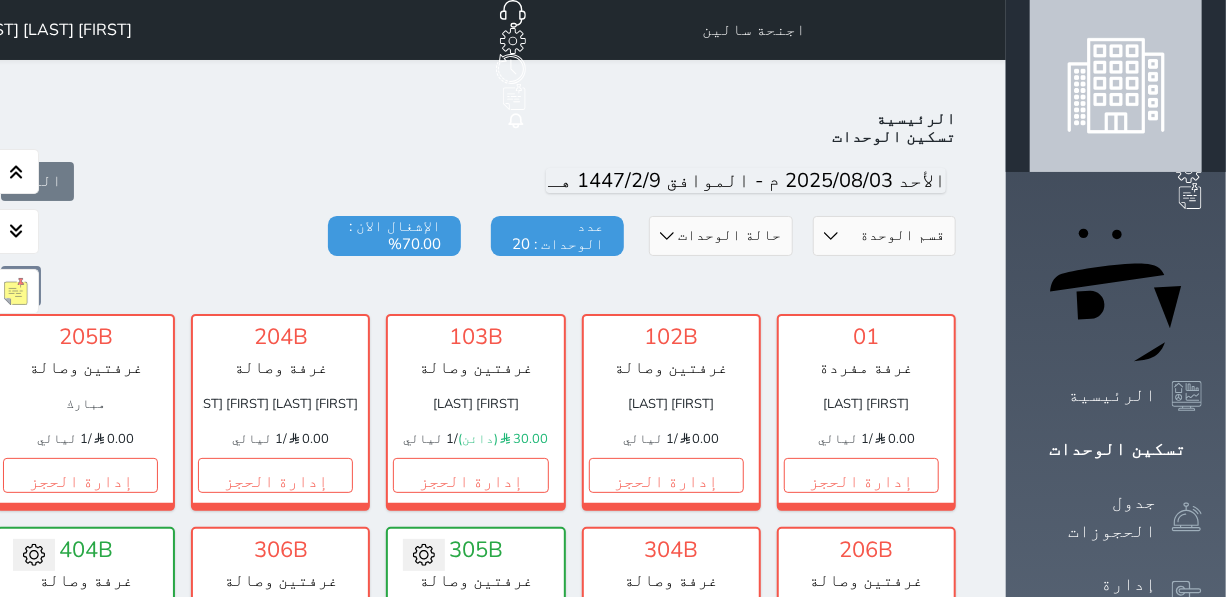 scroll, scrollTop: 77, scrollLeft: 0, axis: vertical 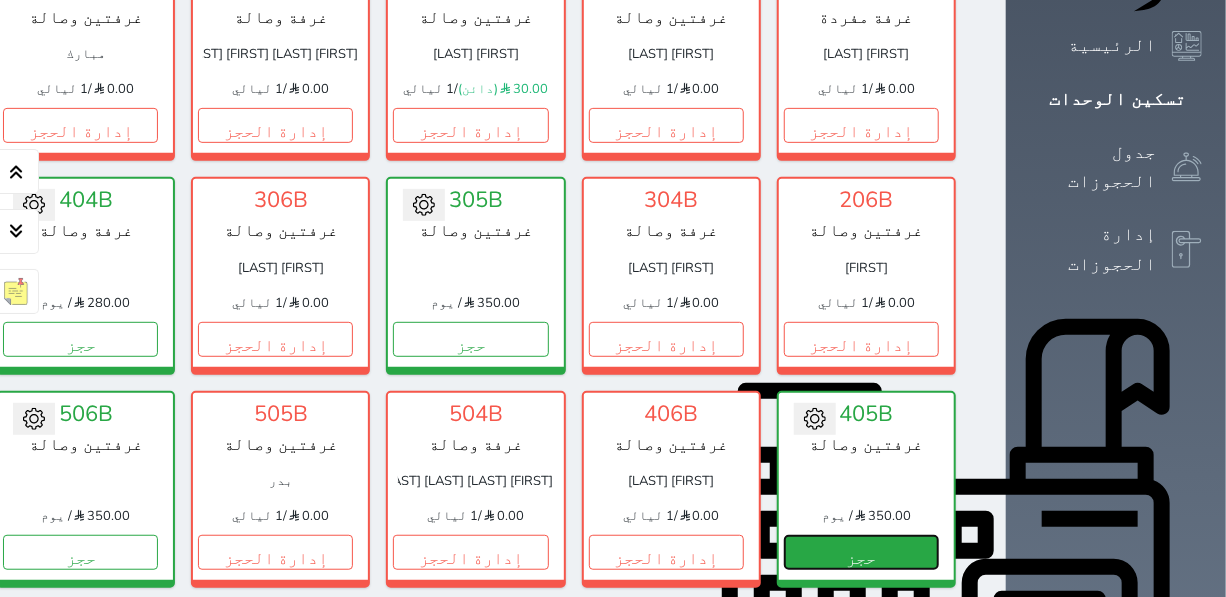 click on "حجز" at bounding box center [861, 552] 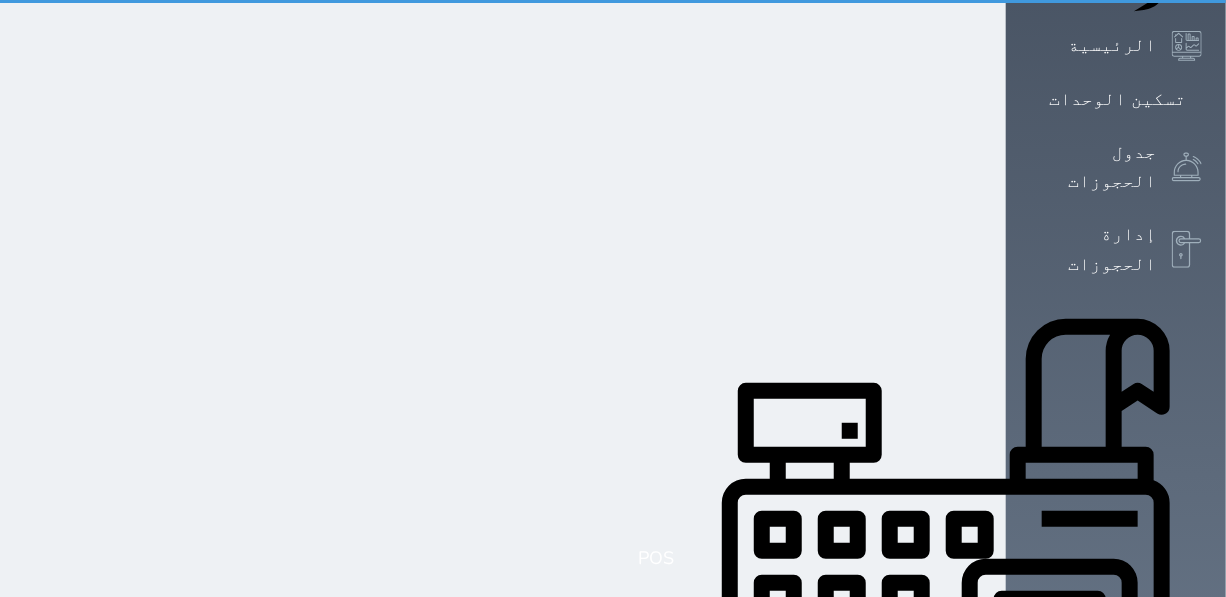 scroll, scrollTop: 0, scrollLeft: 0, axis: both 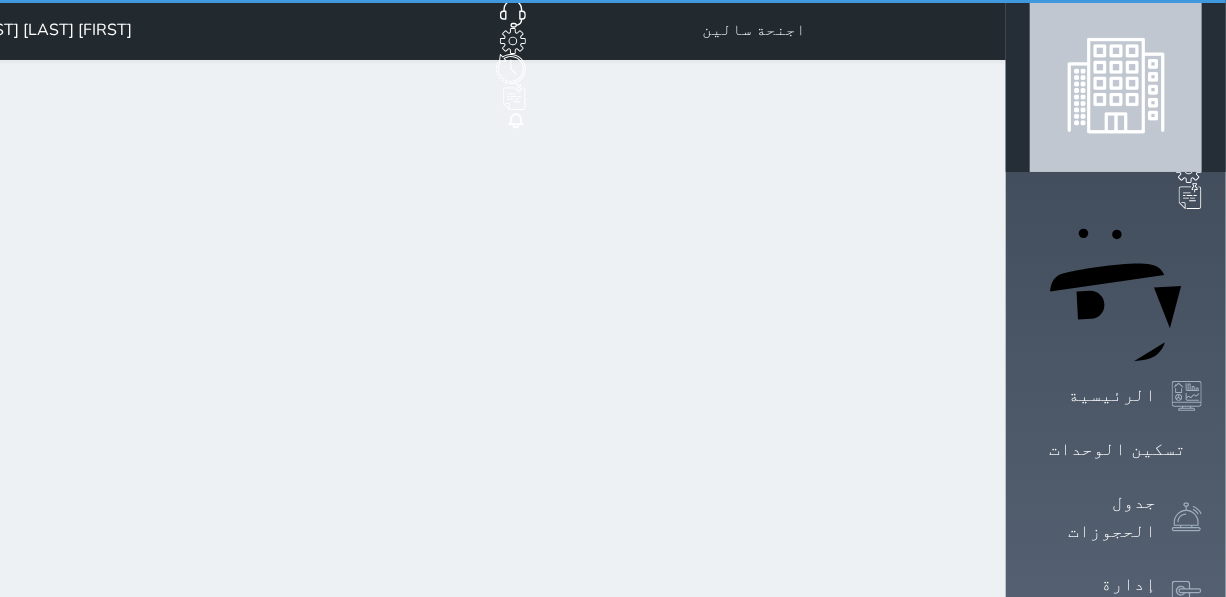 select on "1" 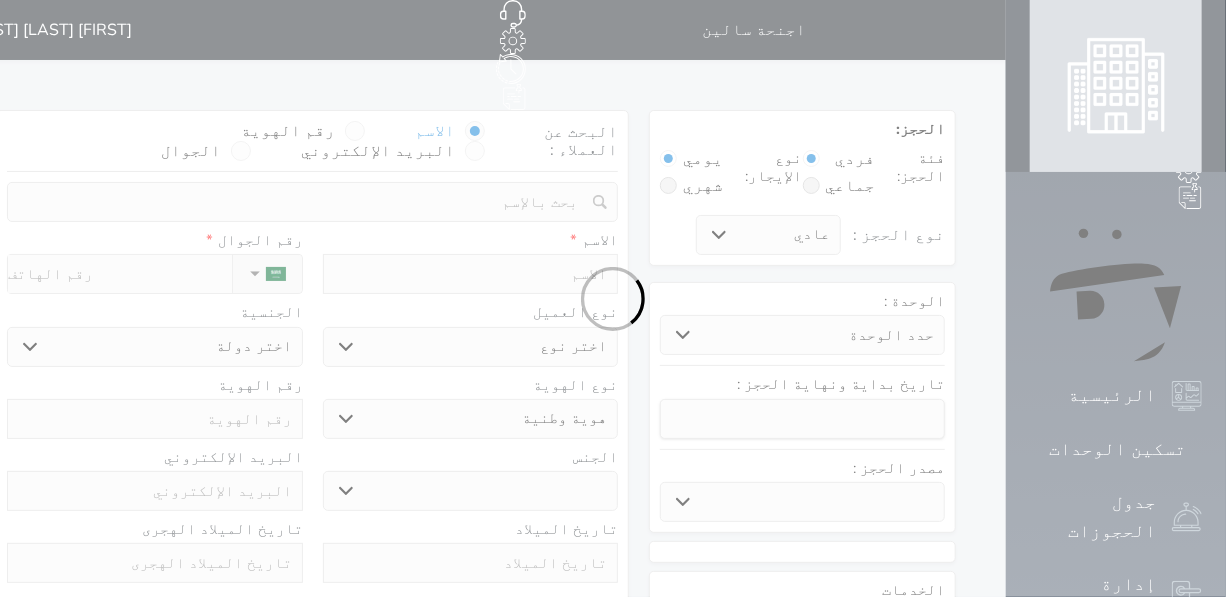 select 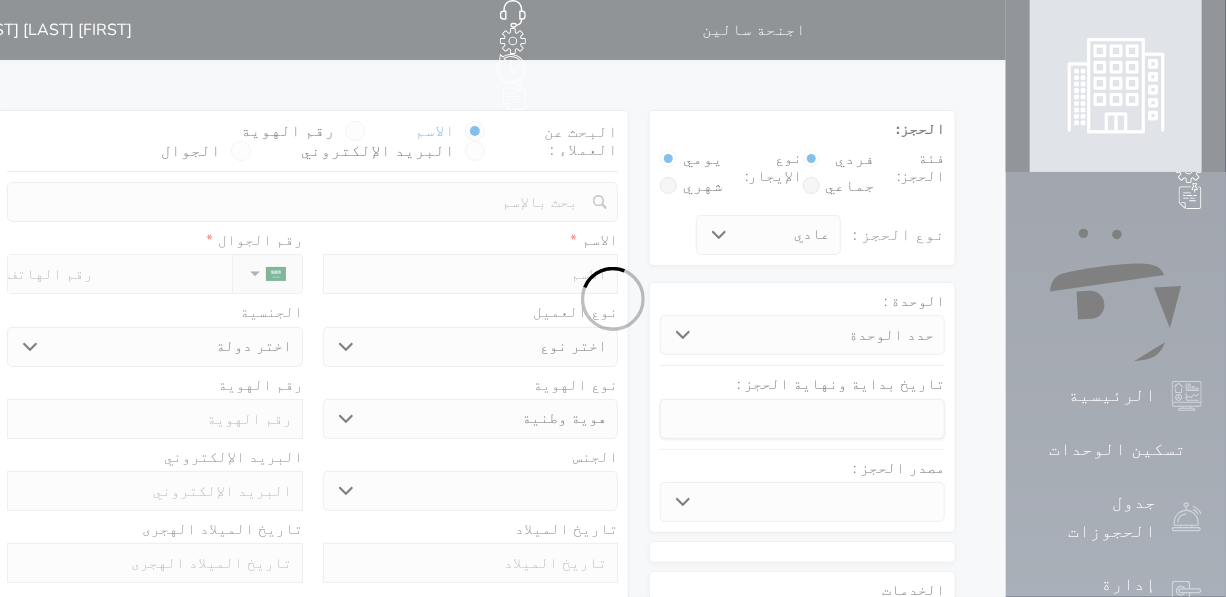 select 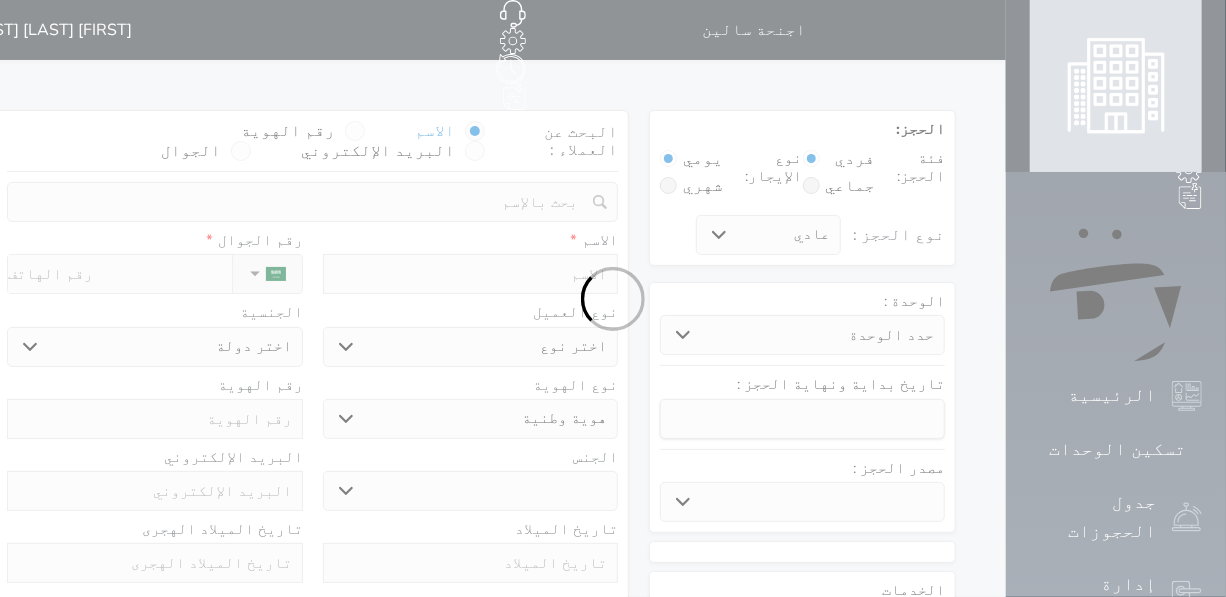 select 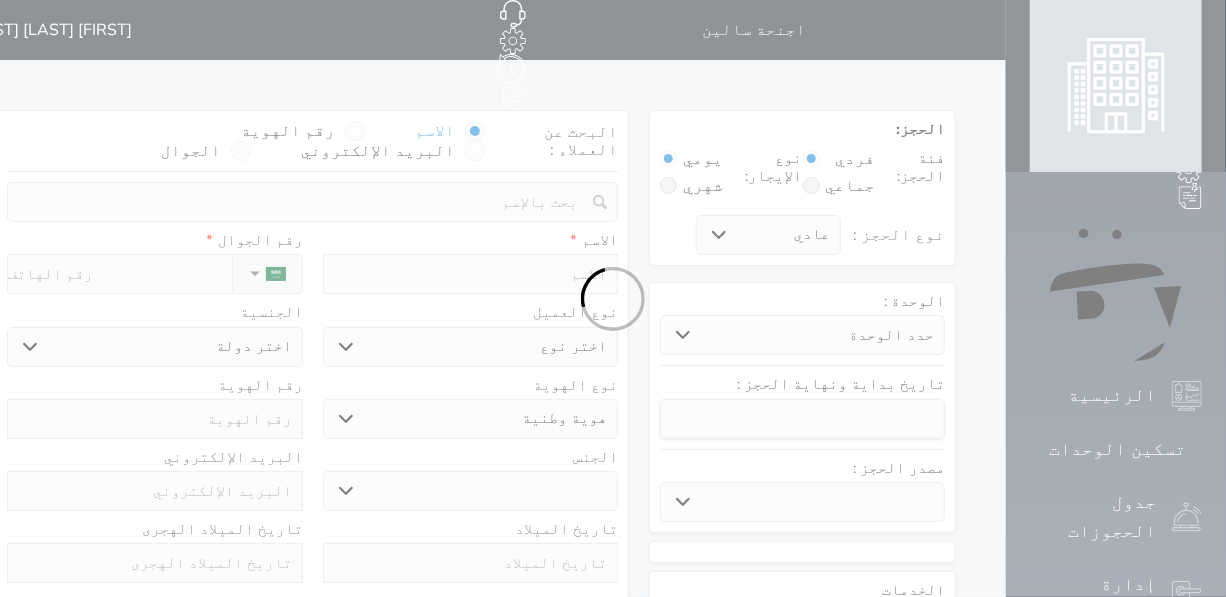 select 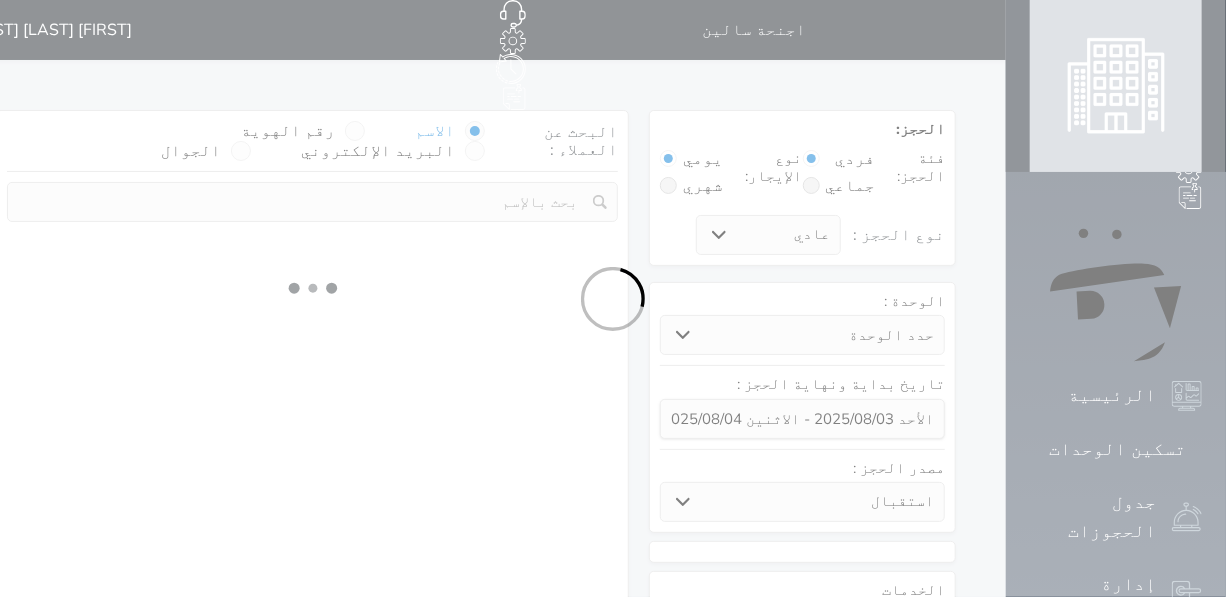 select 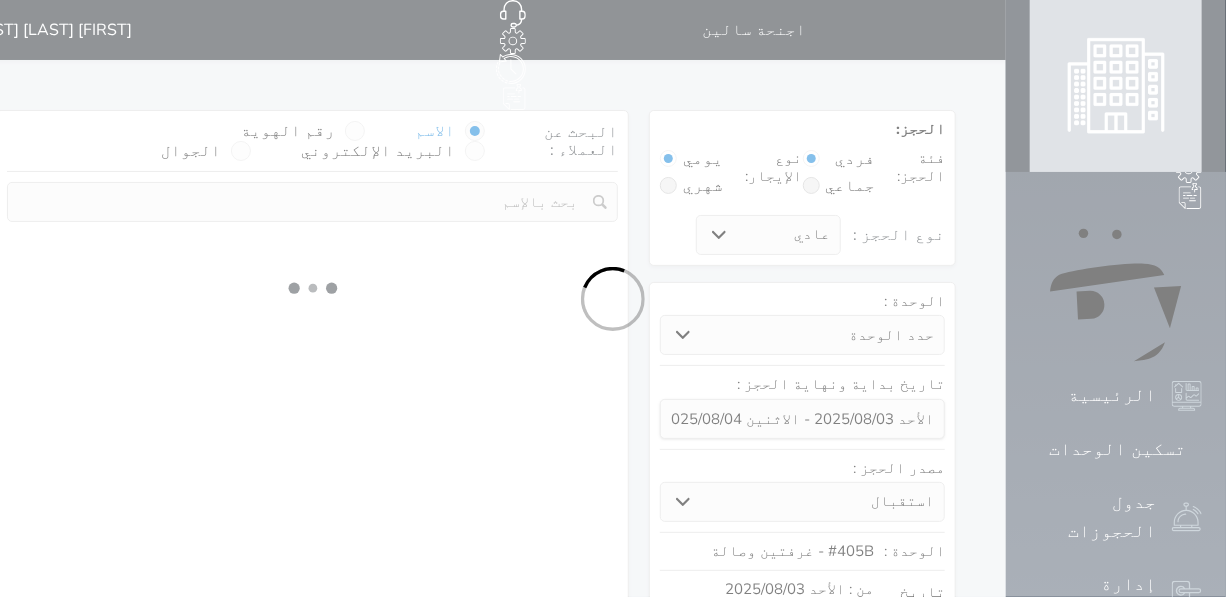 select on "1" 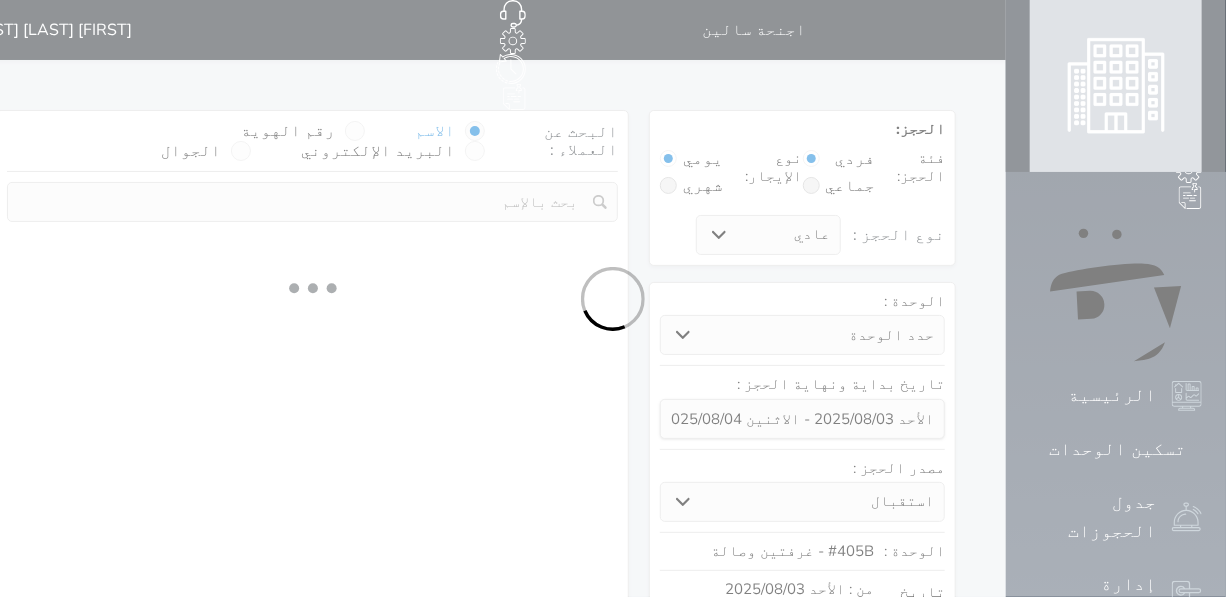 select on "113" 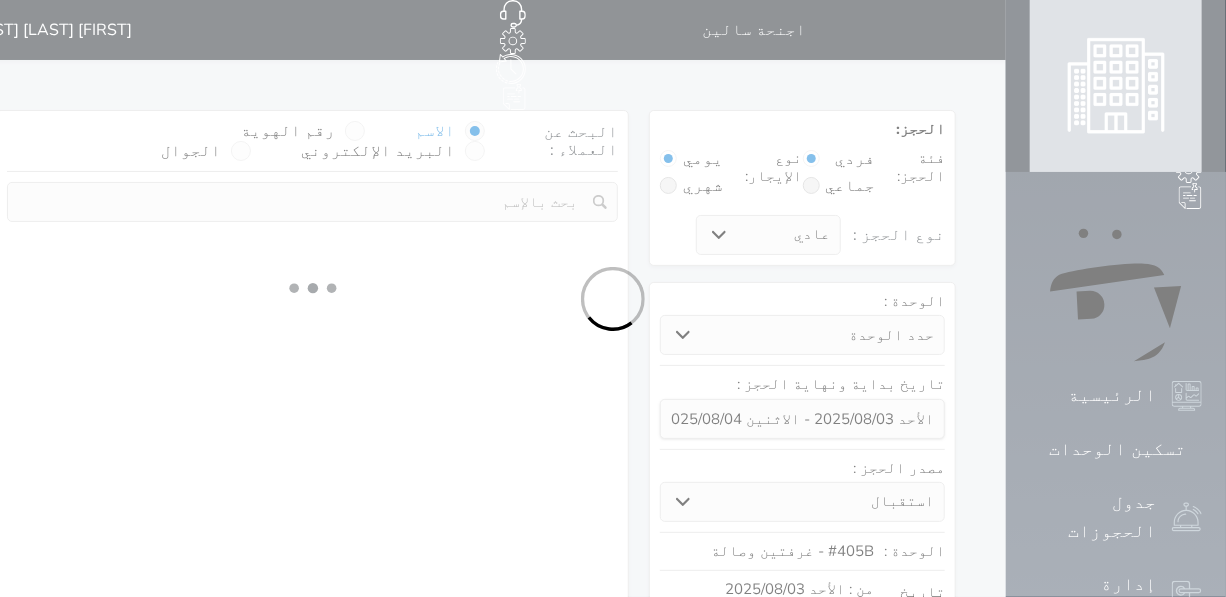 select on "1" 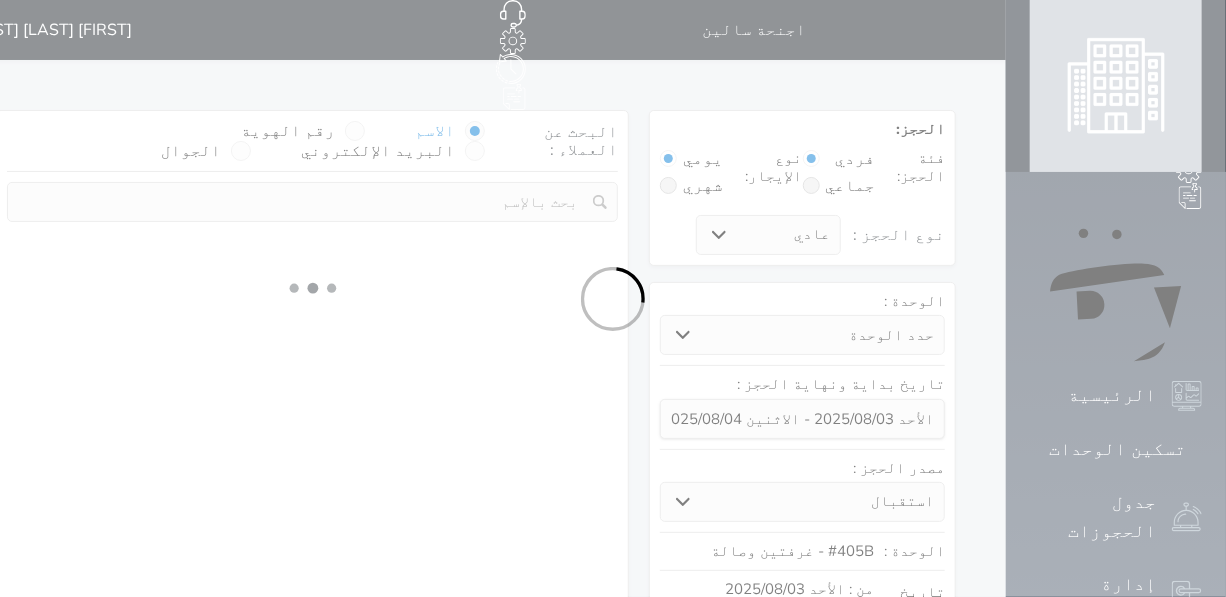 select 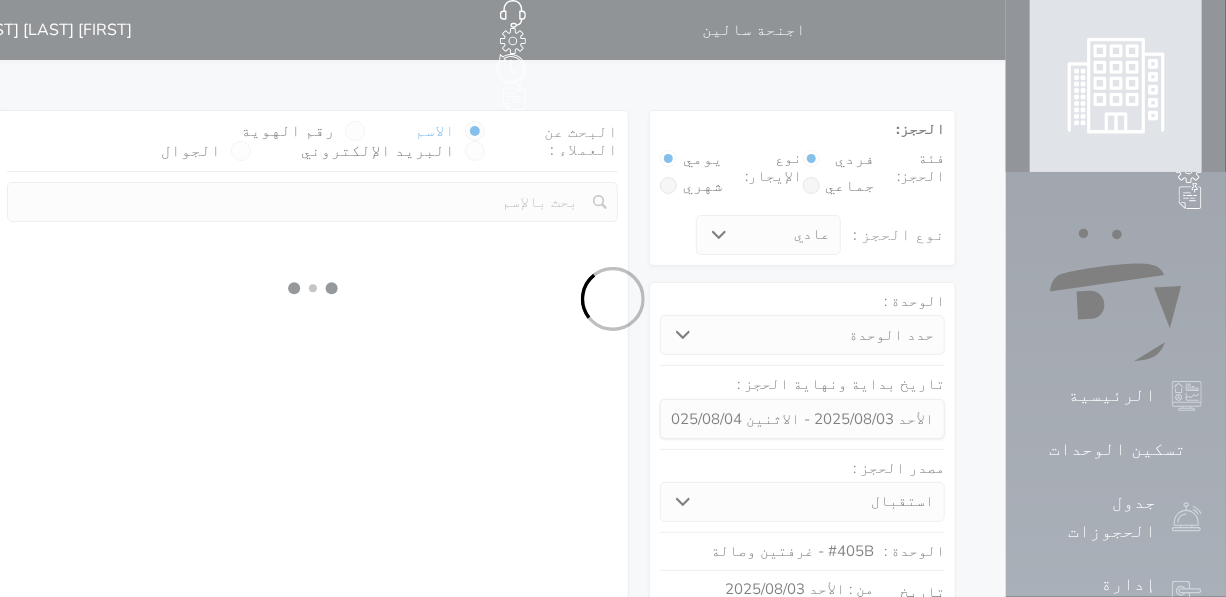 select on "7" 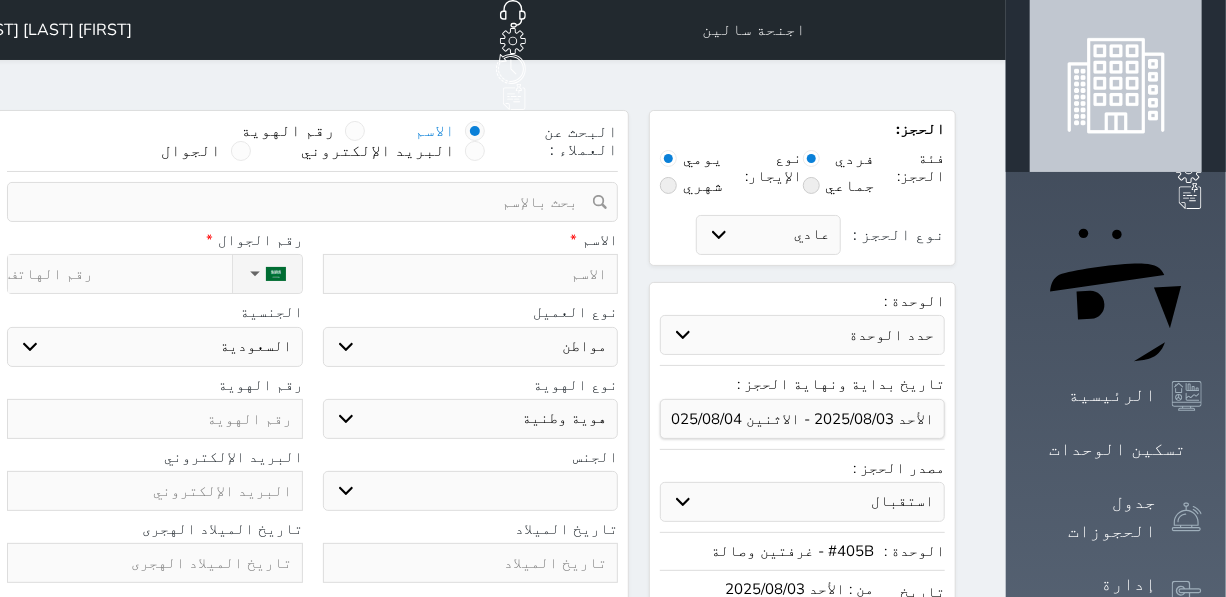 select 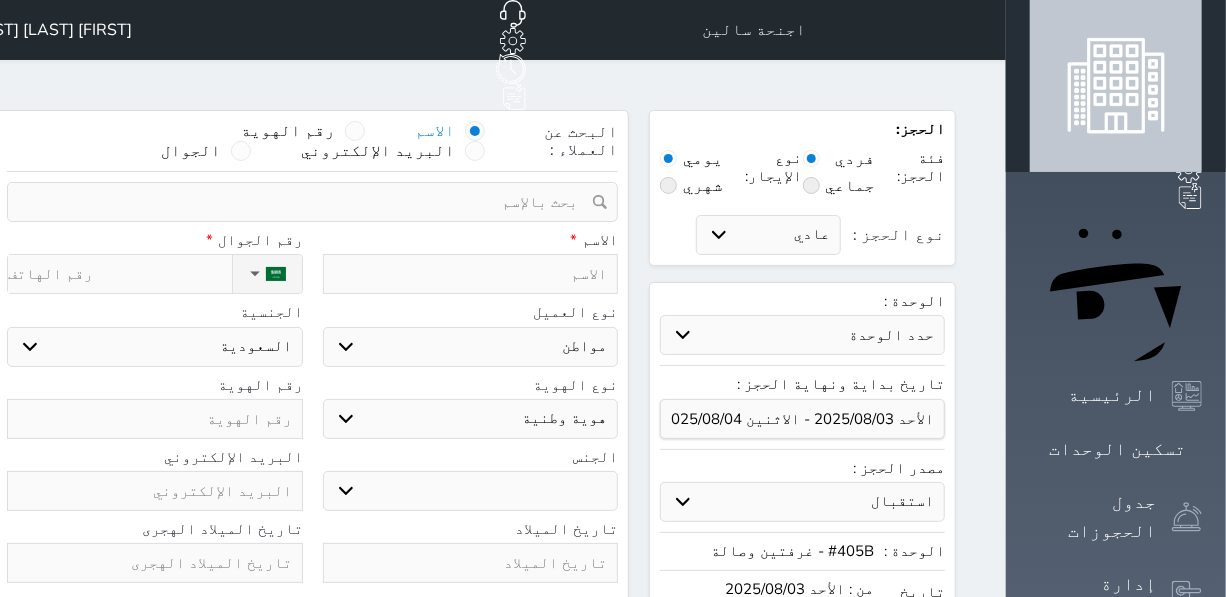 click at bounding box center [471, 274] 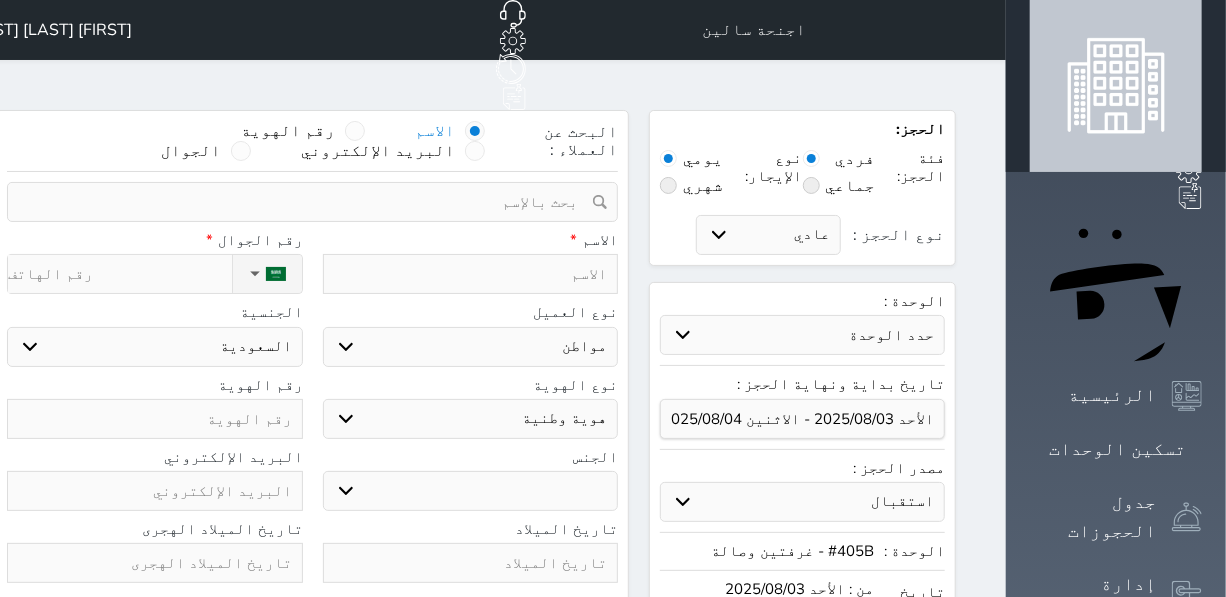 type on "ح" 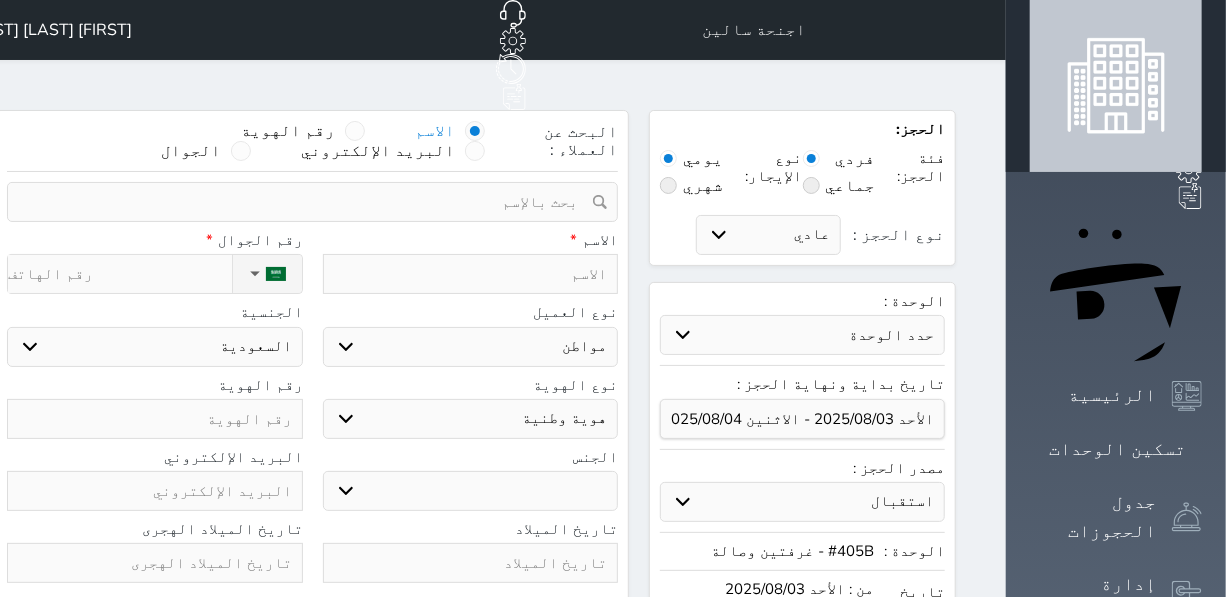select 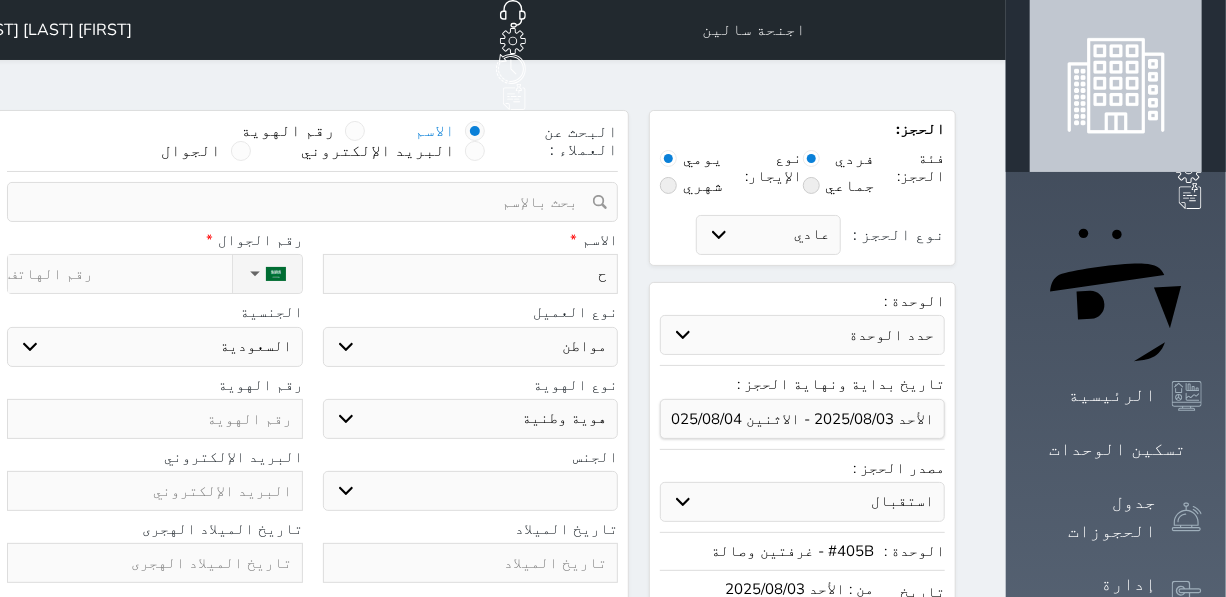 type on "حم" 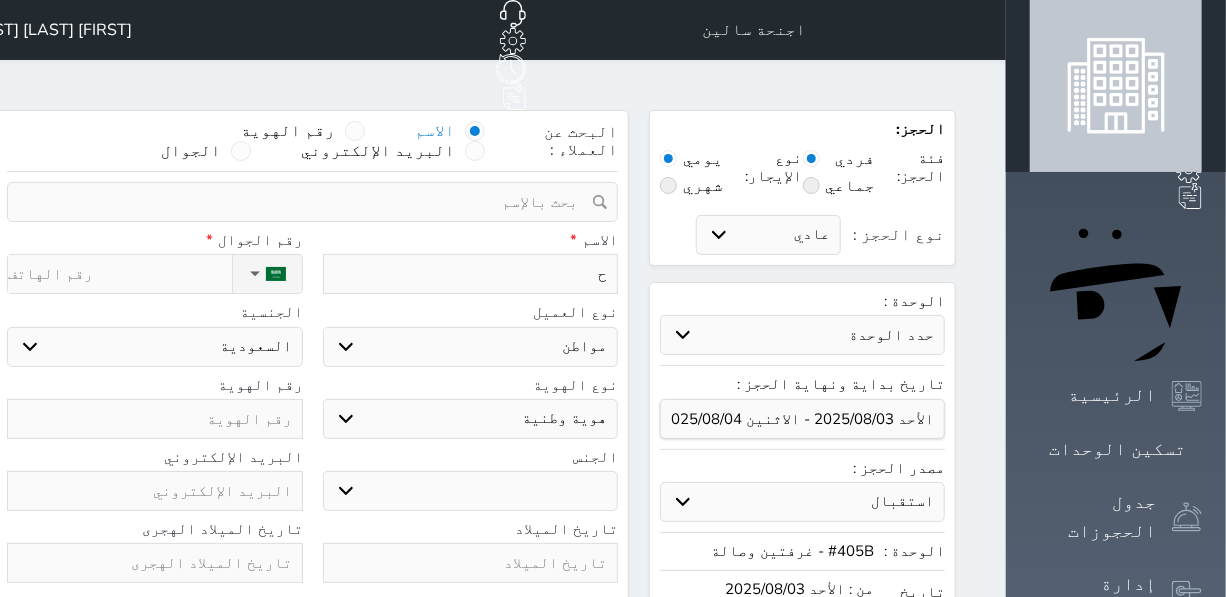 select 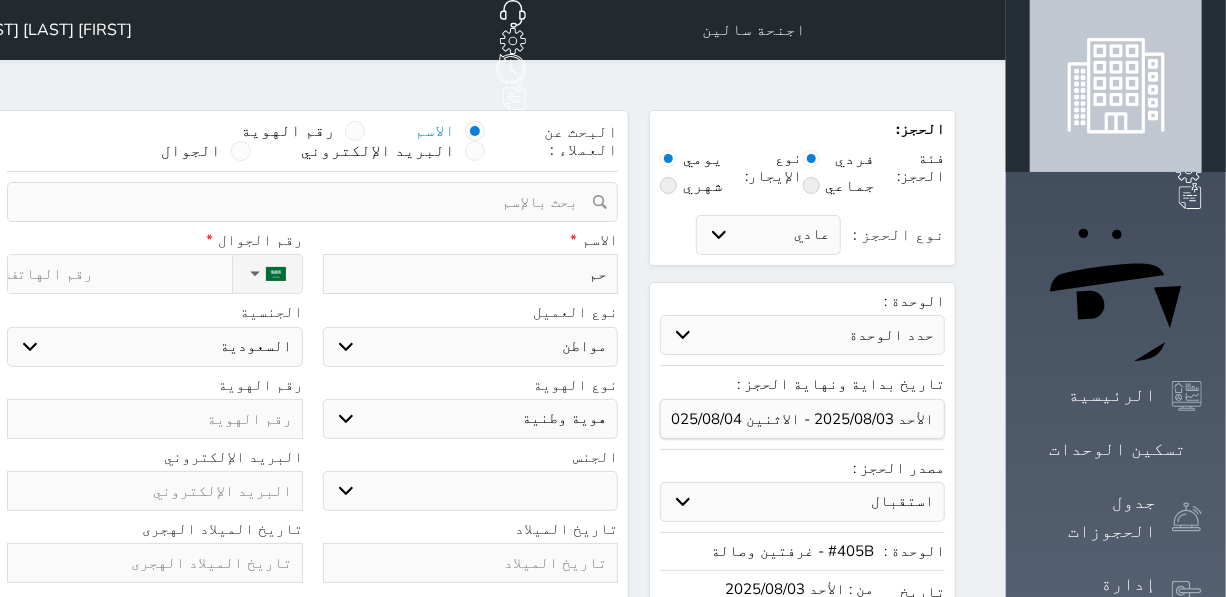 type on "حمو" 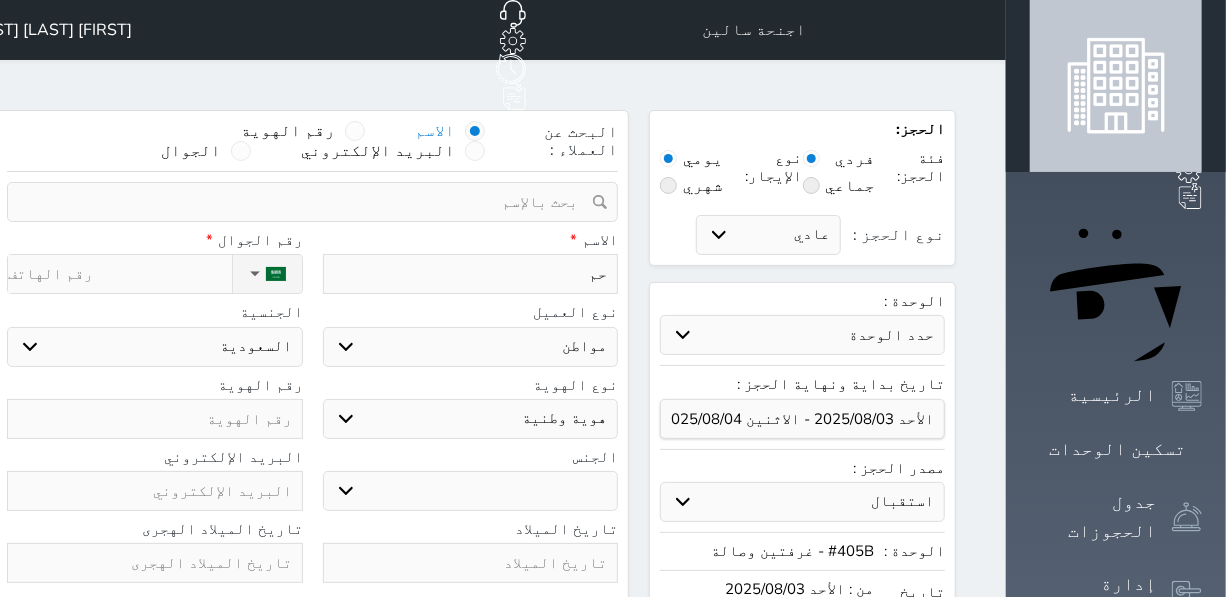 select 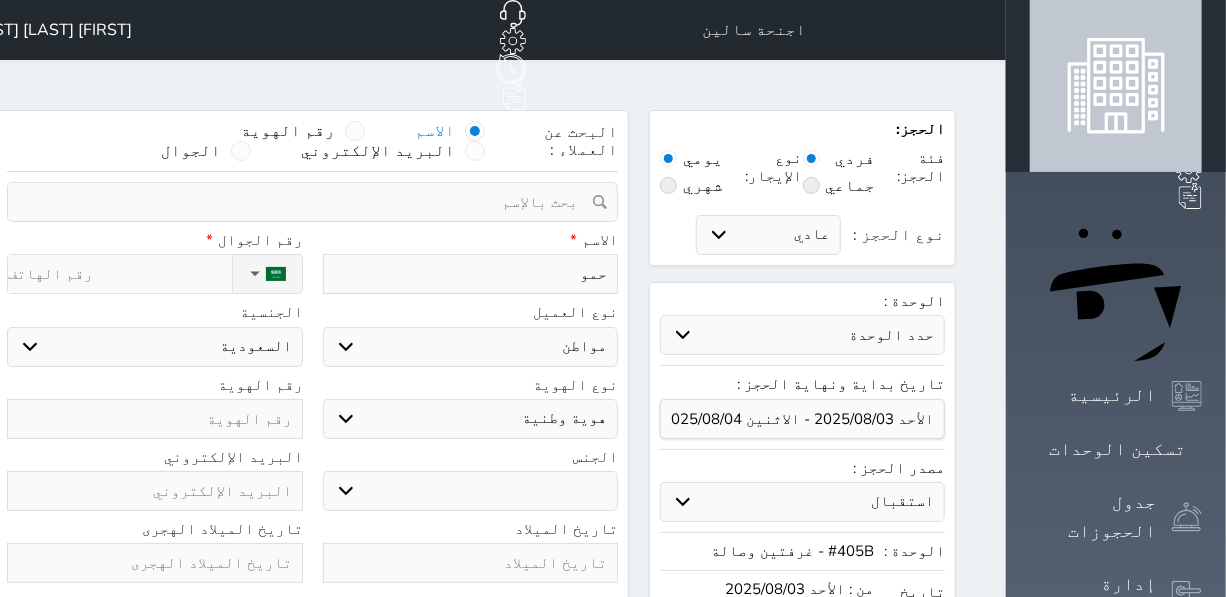 type on "حمود" 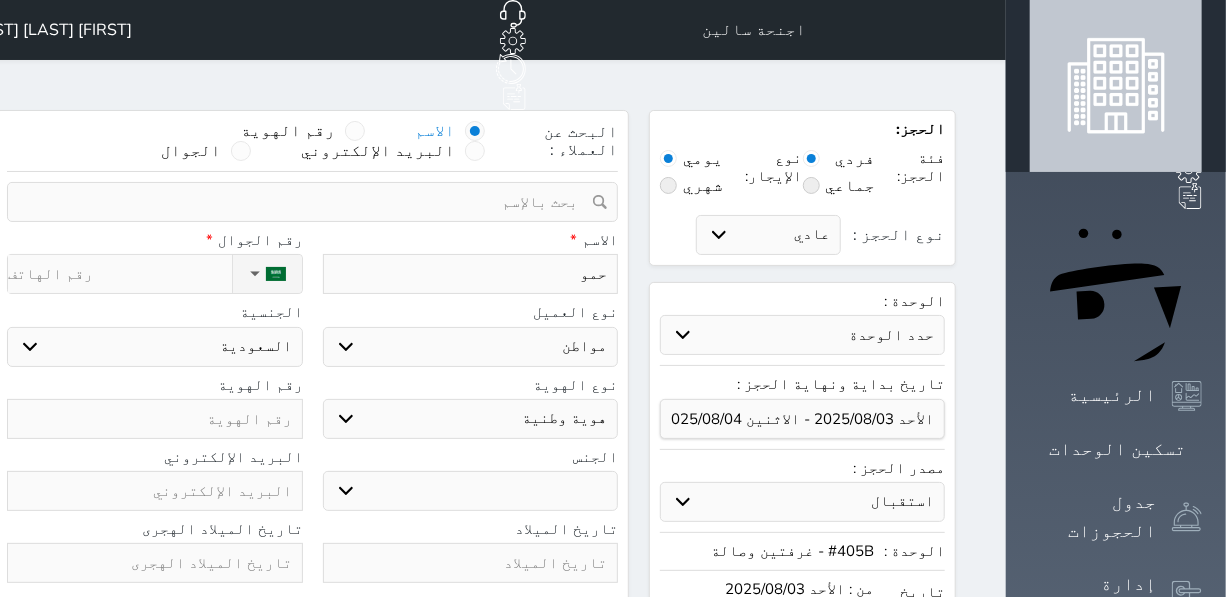 select 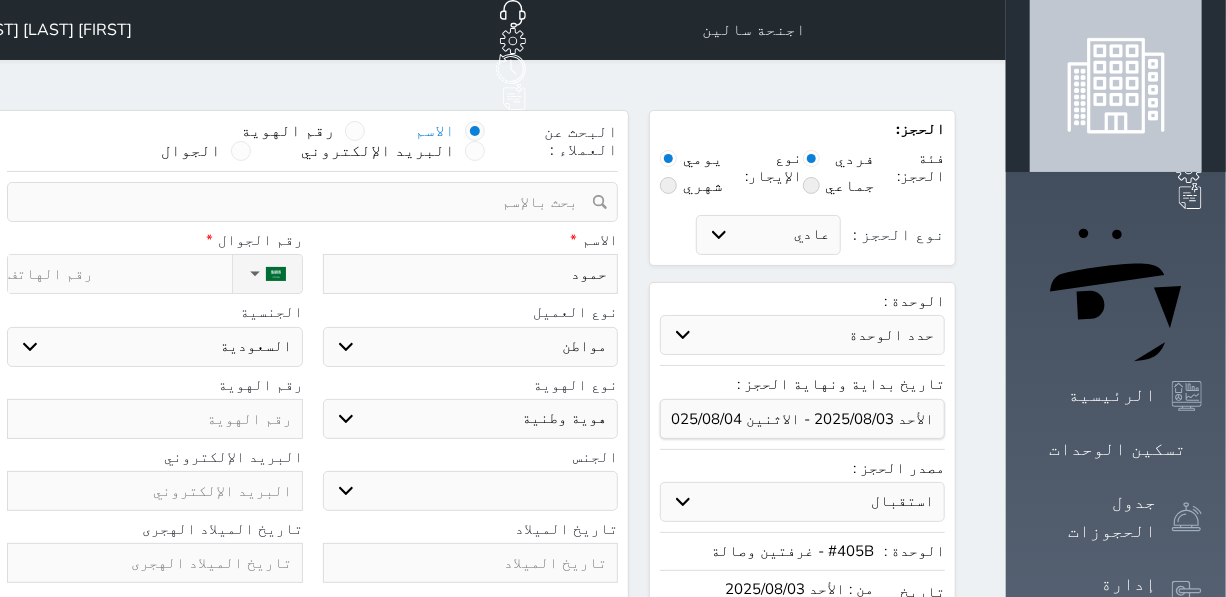 type on "حمود" 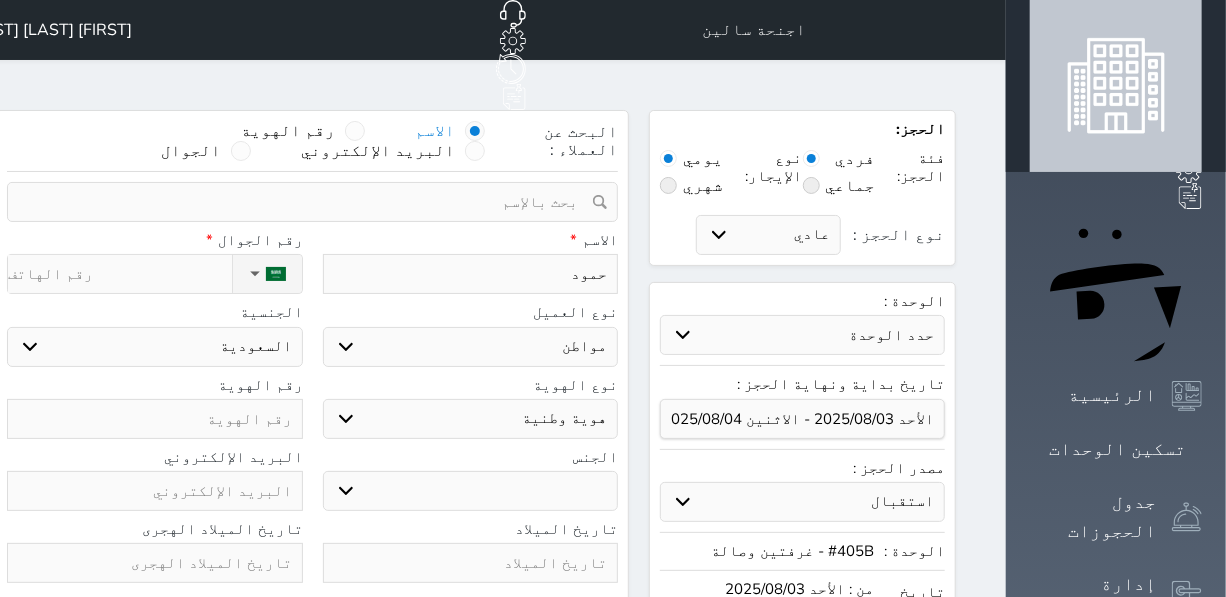 select 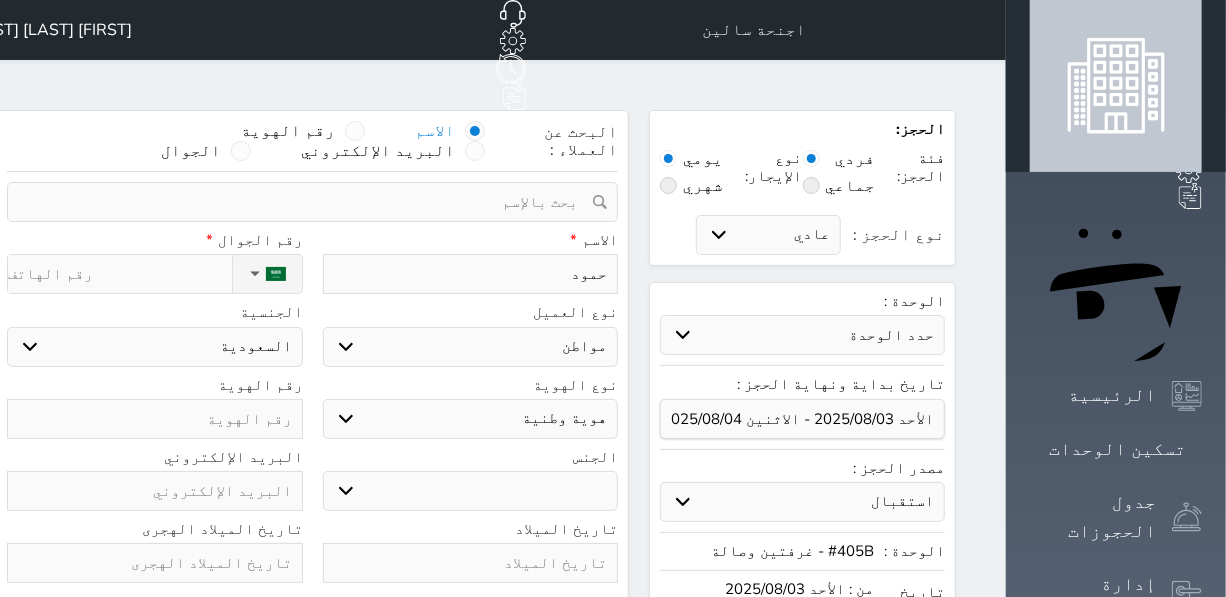 type on "[FIRST] [LAST]" 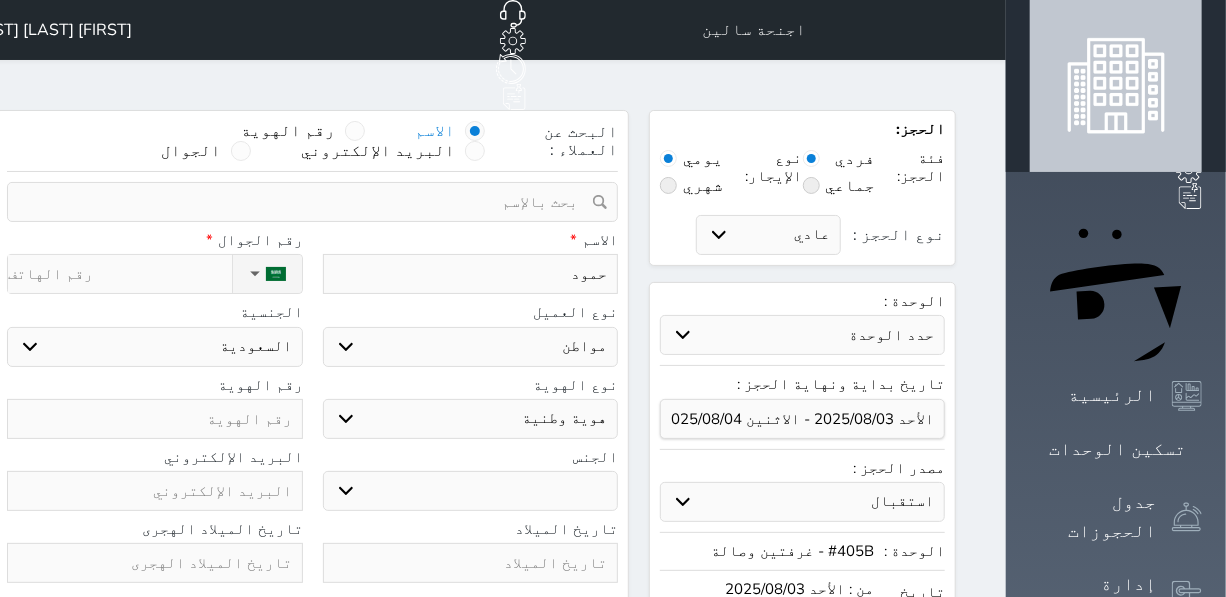 select 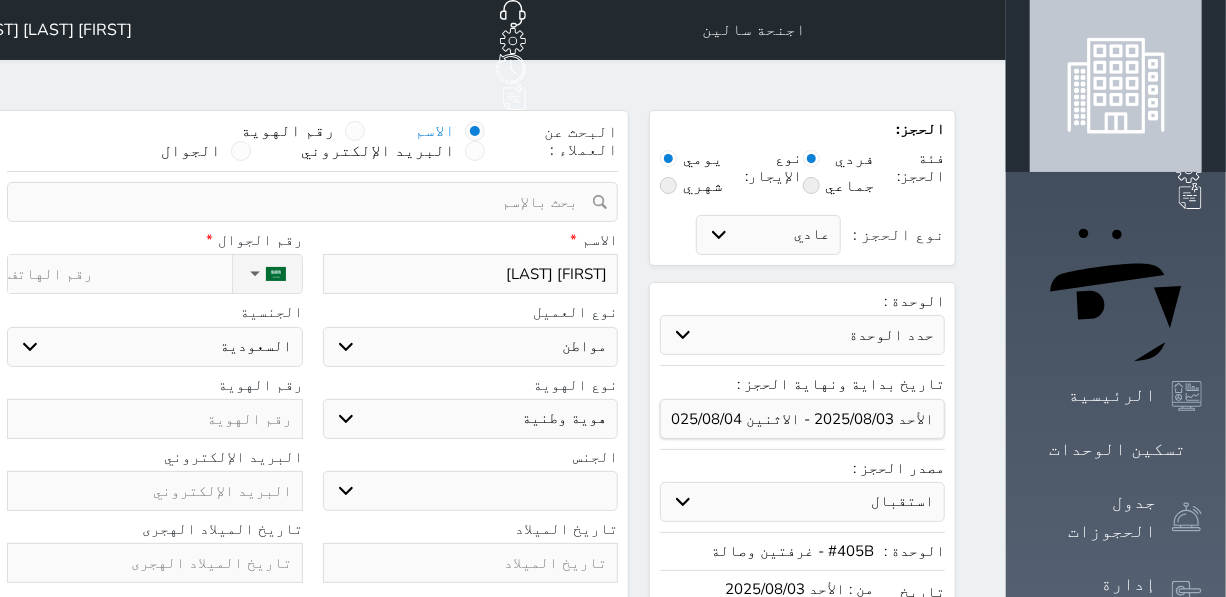 type on "[FIRST] [LAST]" 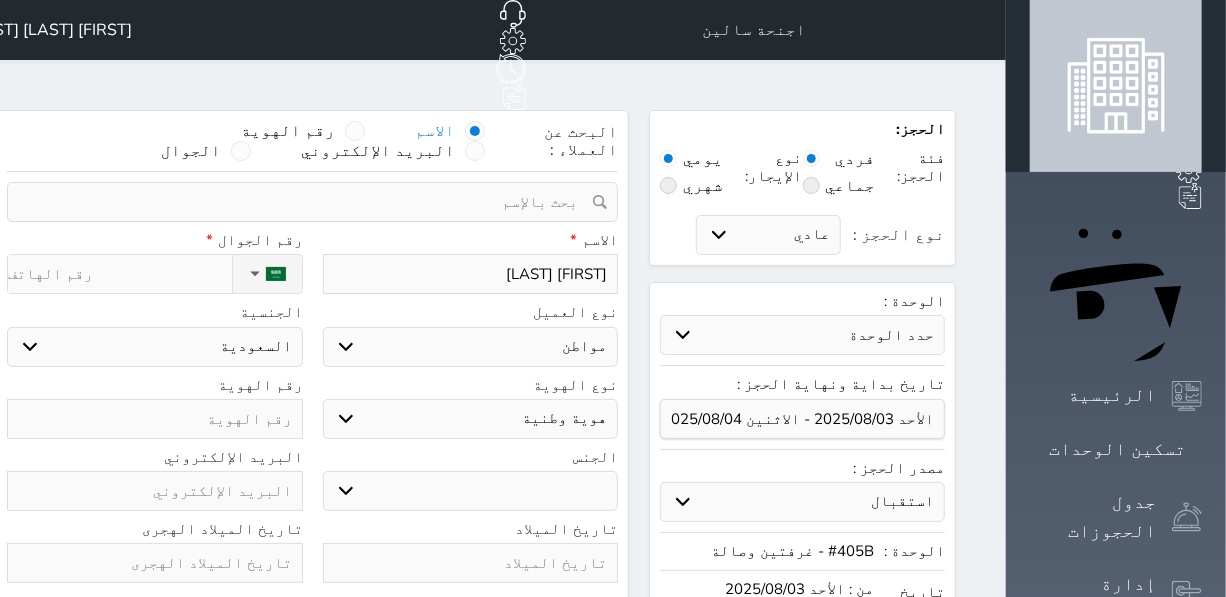 select 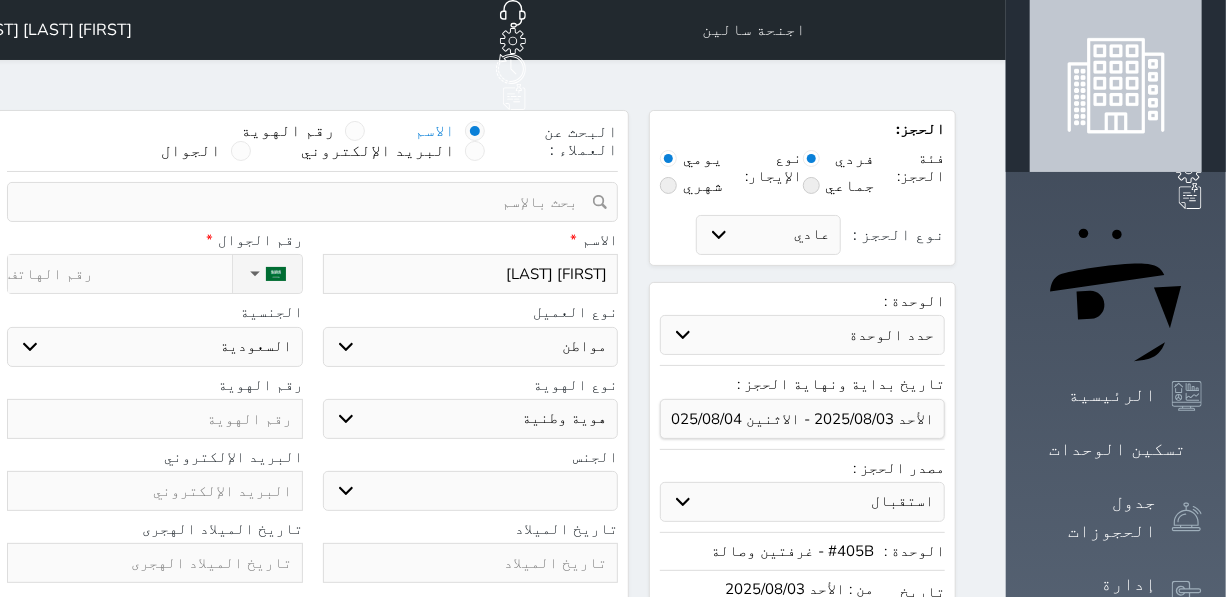 type on "[FIRST] [LAST]" 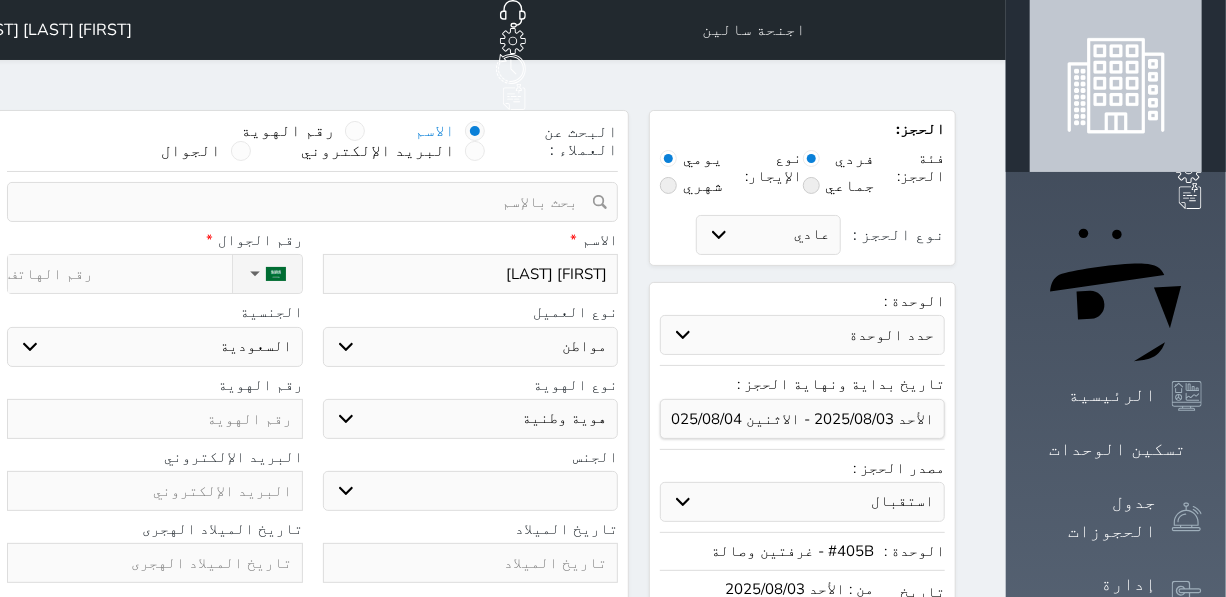 select 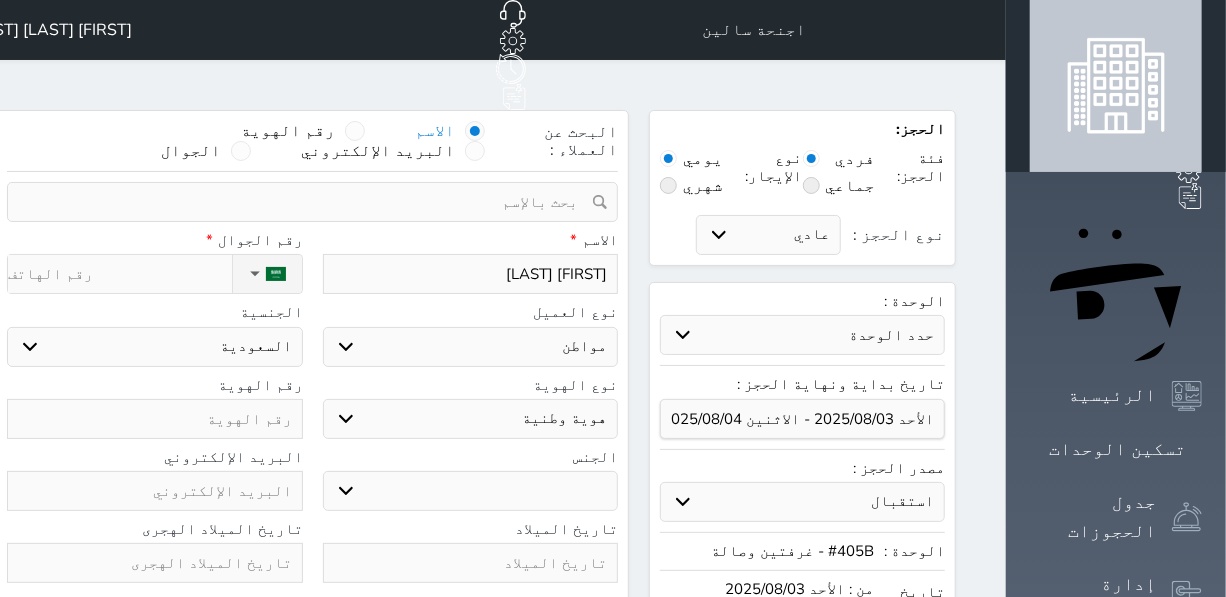 type on "[FIRST] [LAST]" 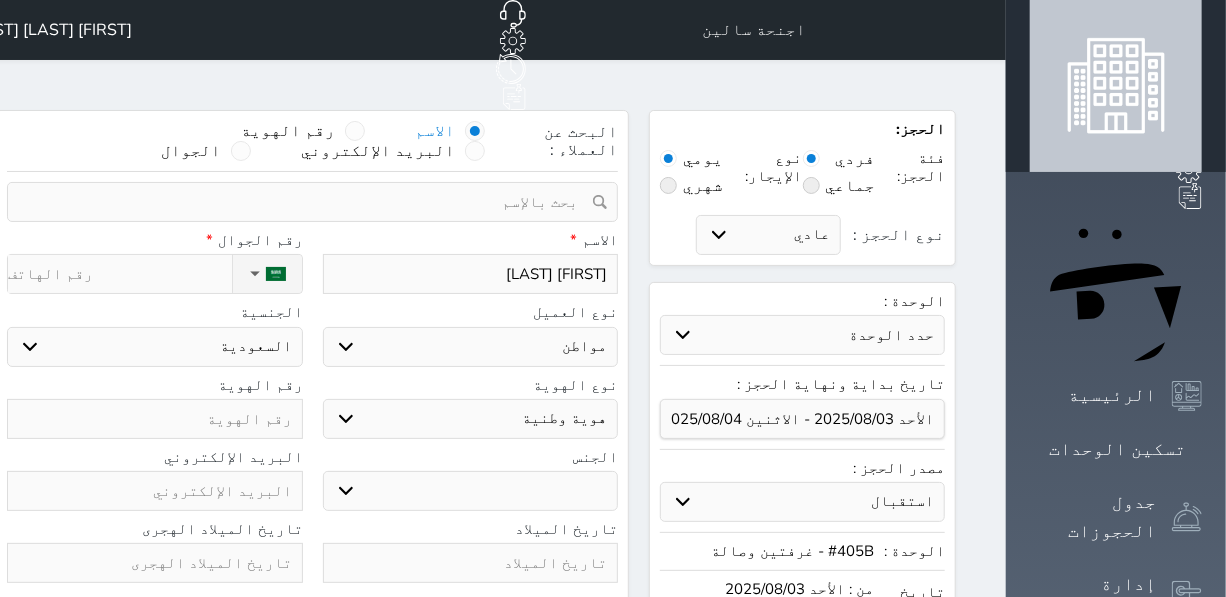 select 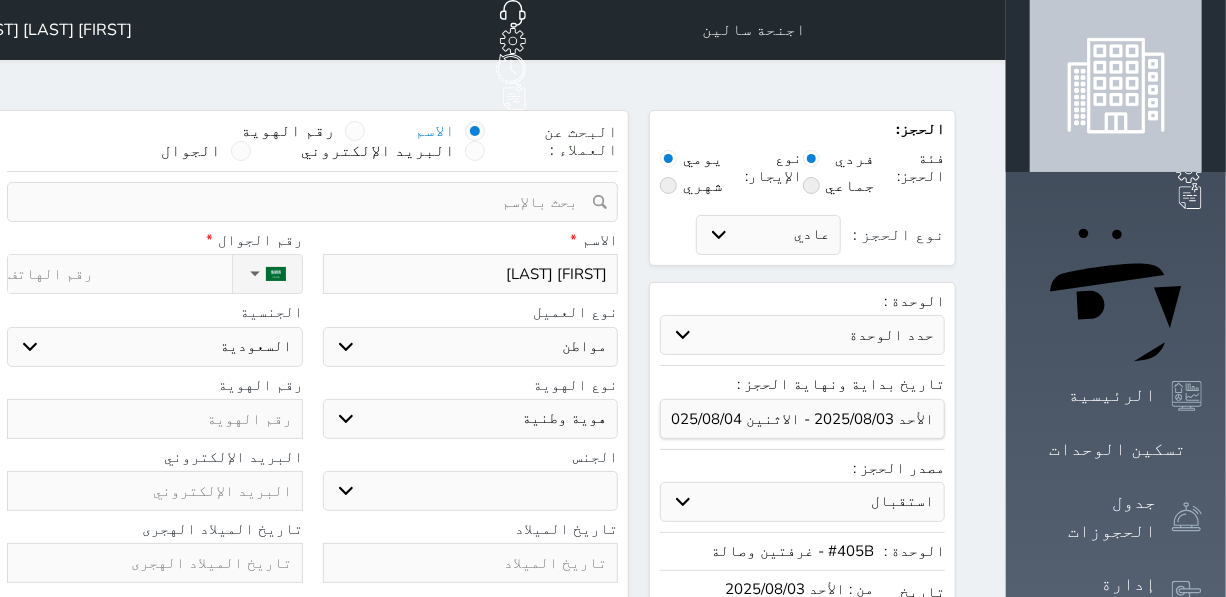 type on "[FIRST] [LAST]" 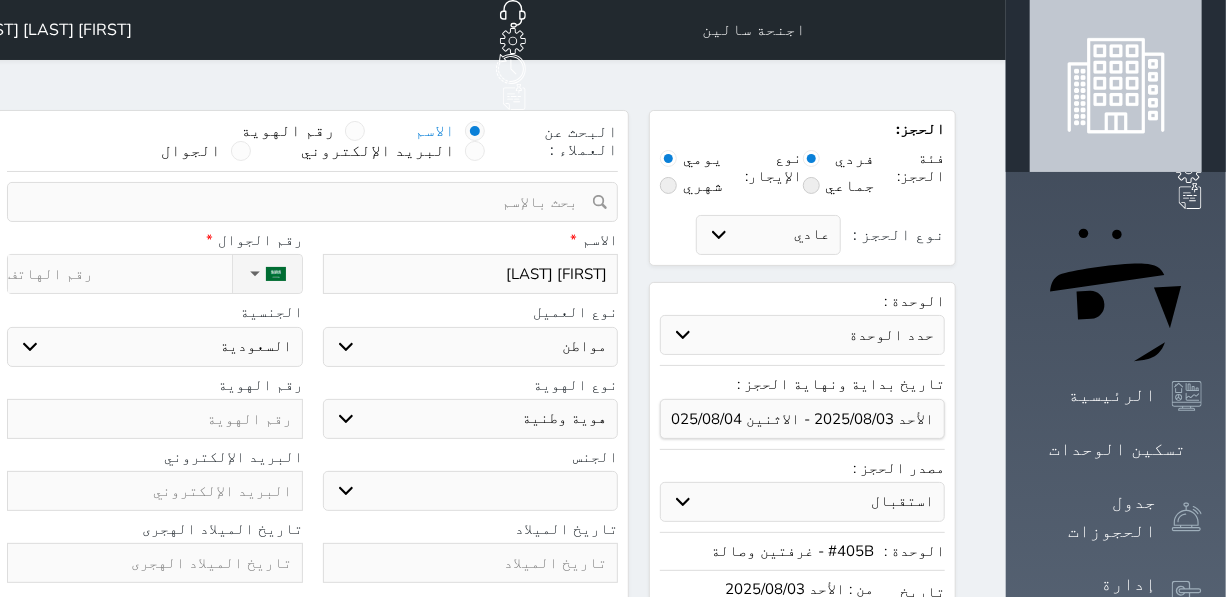 click on "ذكر   انثى" at bounding box center (471, 491) 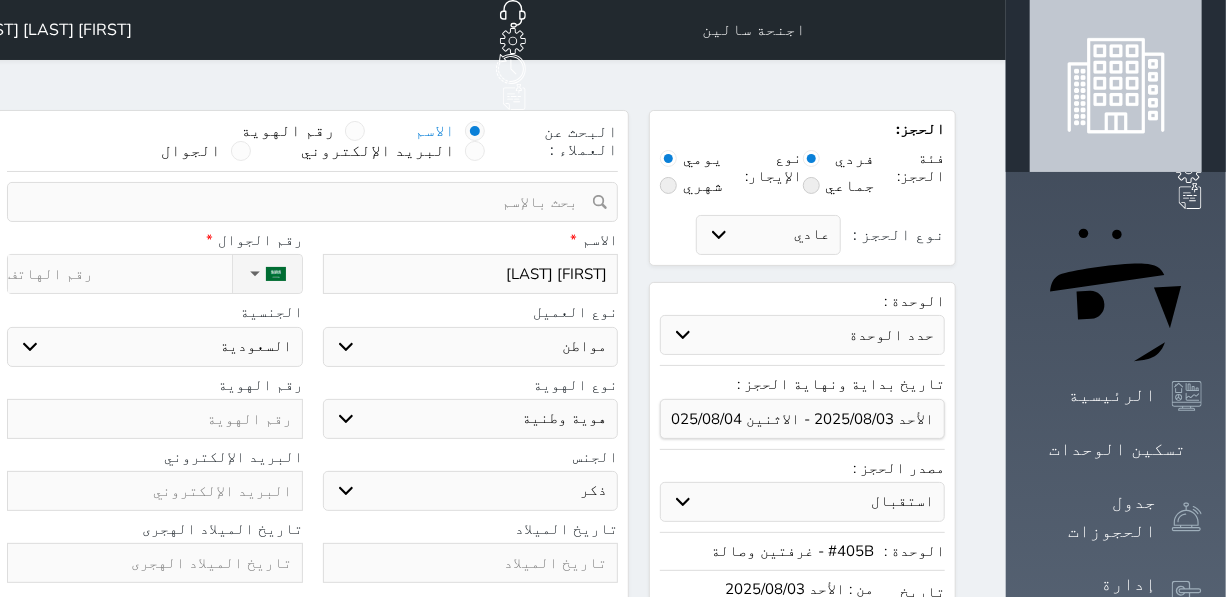 click on "ذكر   انثى" at bounding box center [471, 491] 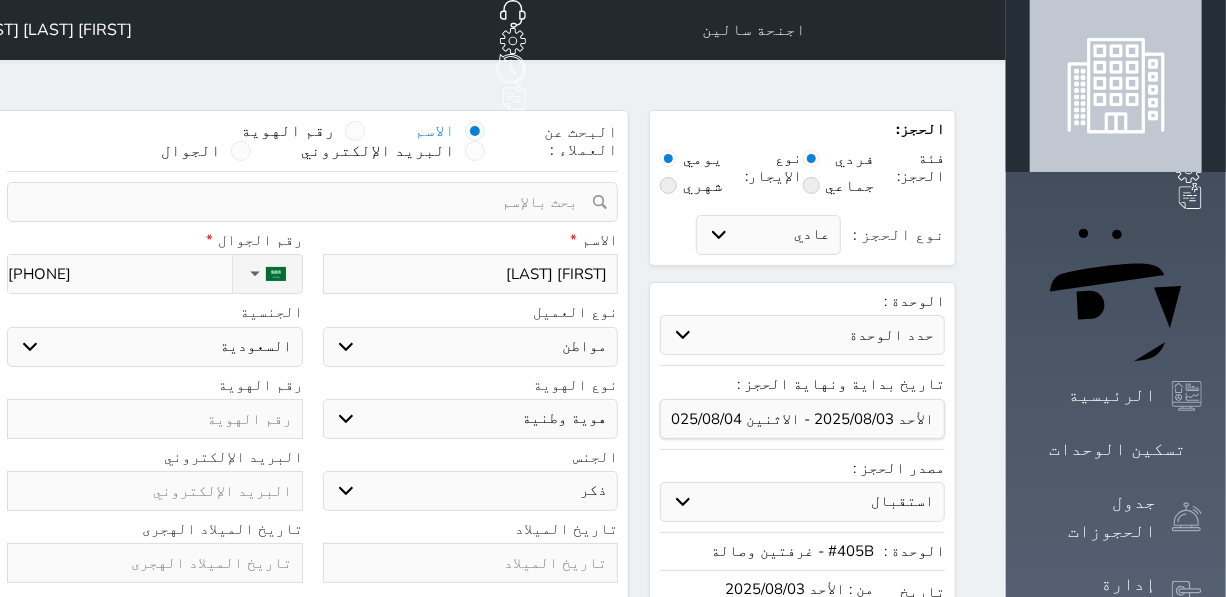 click on "[PHONE]" at bounding box center [119, 274] 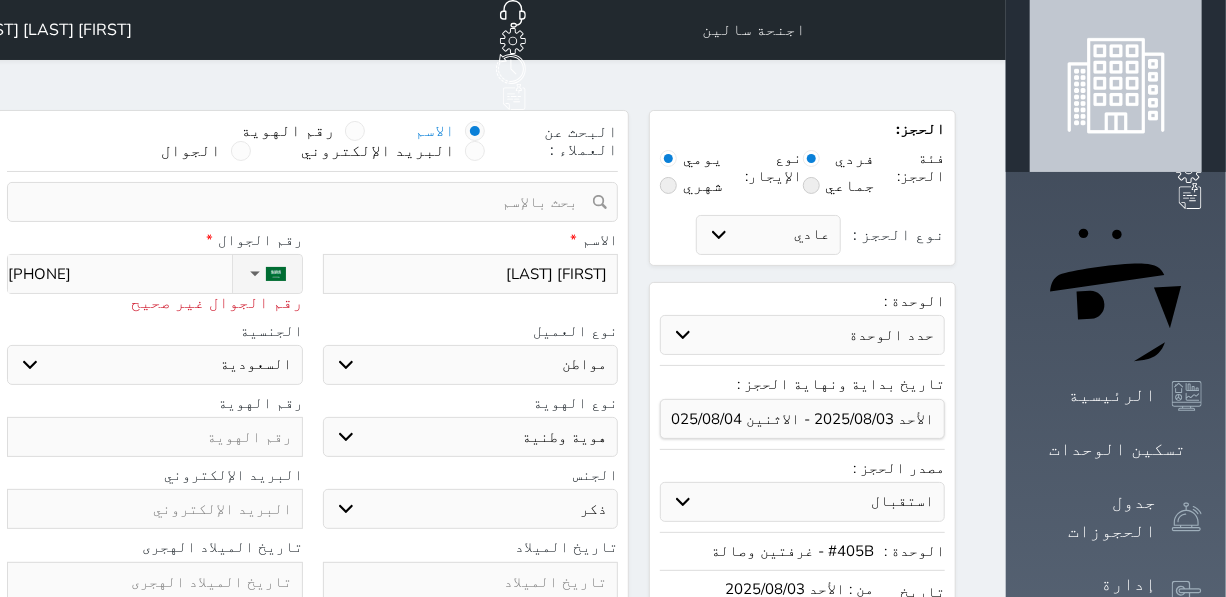 drag, startPoint x: 281, startPoint y: 222, endPoint x: 184, endPoint y: 235, distance: 97.867256 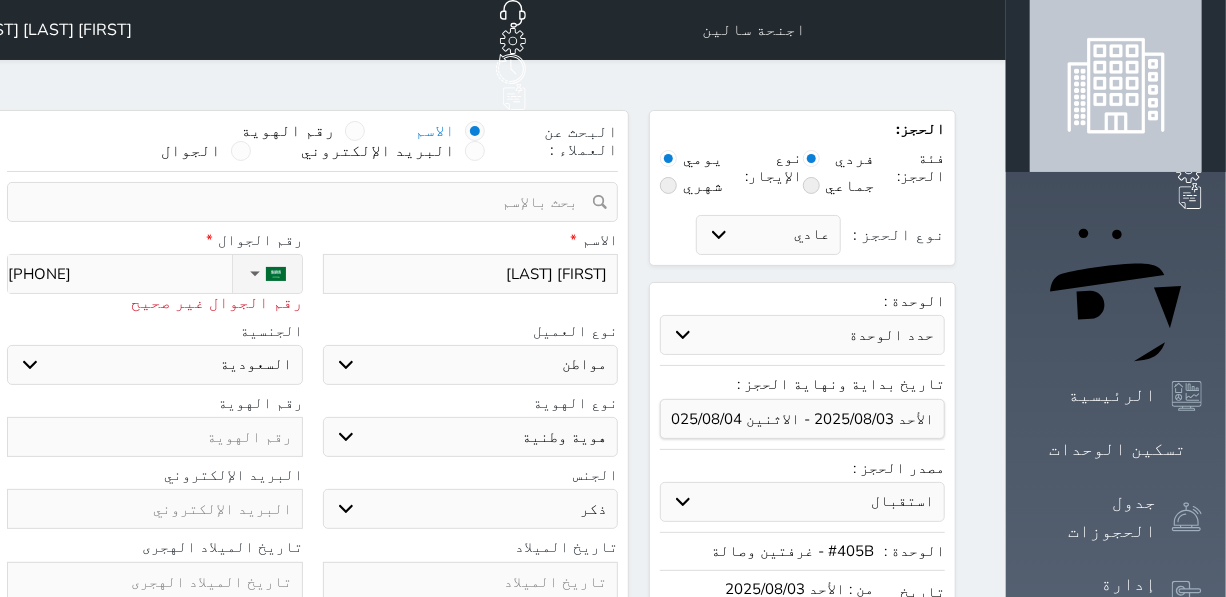 click on "[PHONE]" at bounding box center [119, 274] 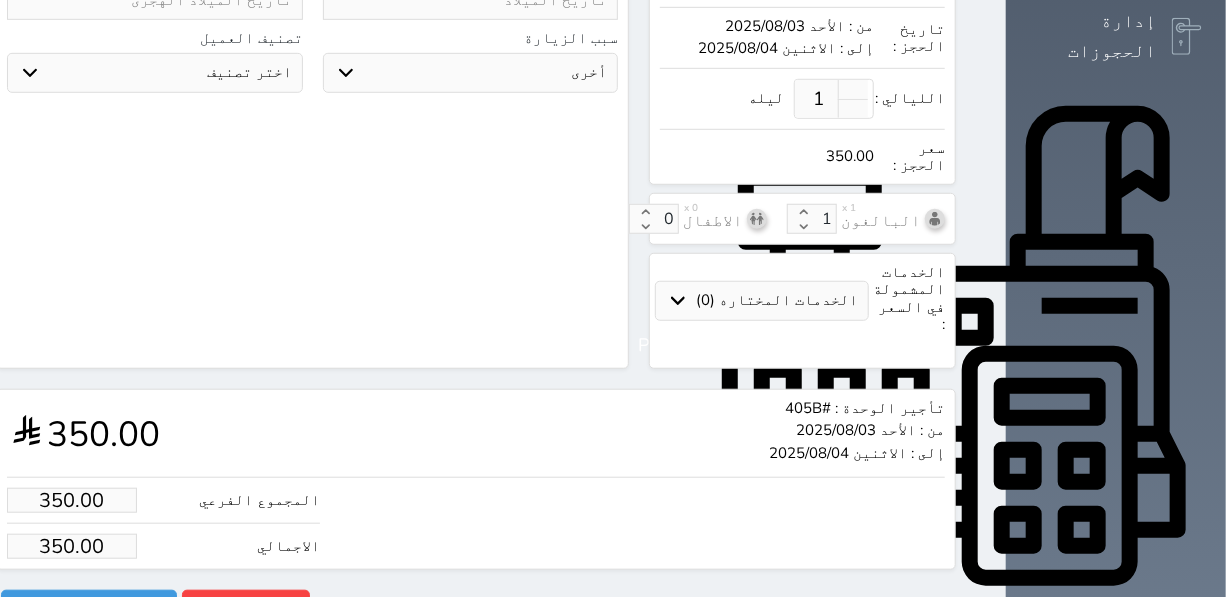 scroll, scrollTop: 589, scrollLeft: 0, axis: vertical 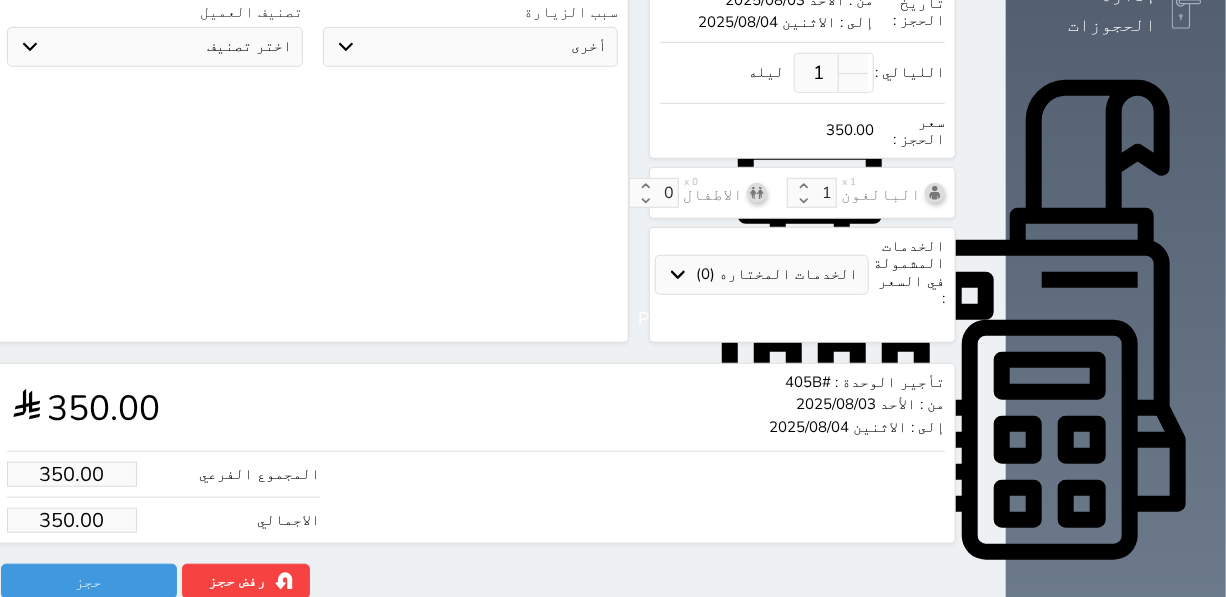 type on "[PHONE]" 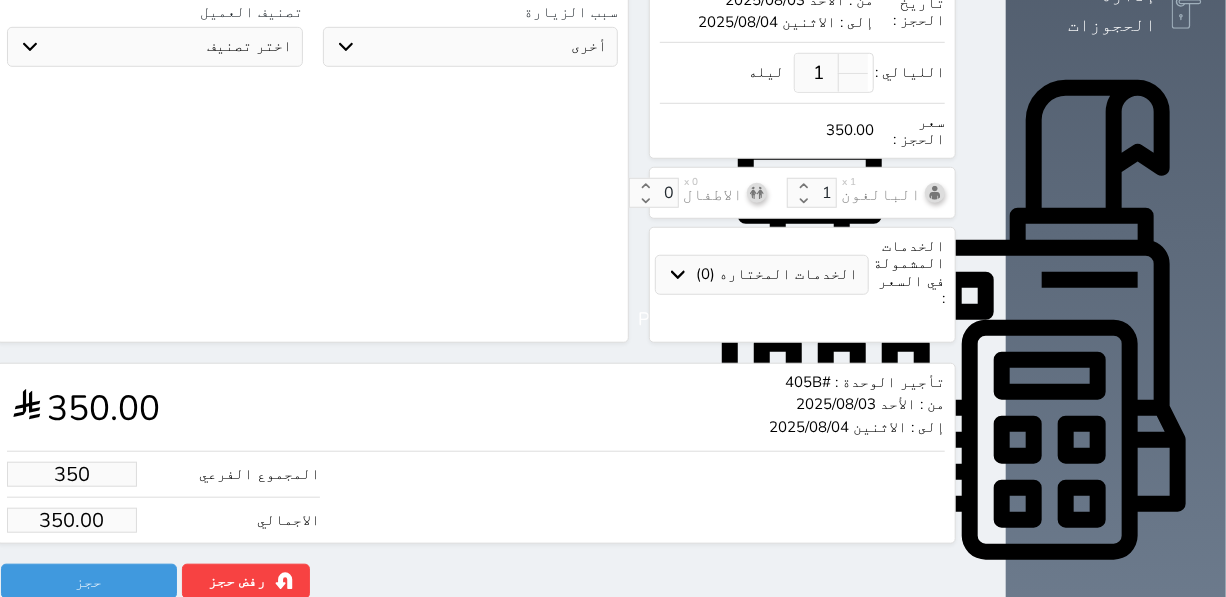 drag, startPoint x: 120, startPoint y: 404, endPoint x: 59, endPoint y: 404, distance: 61 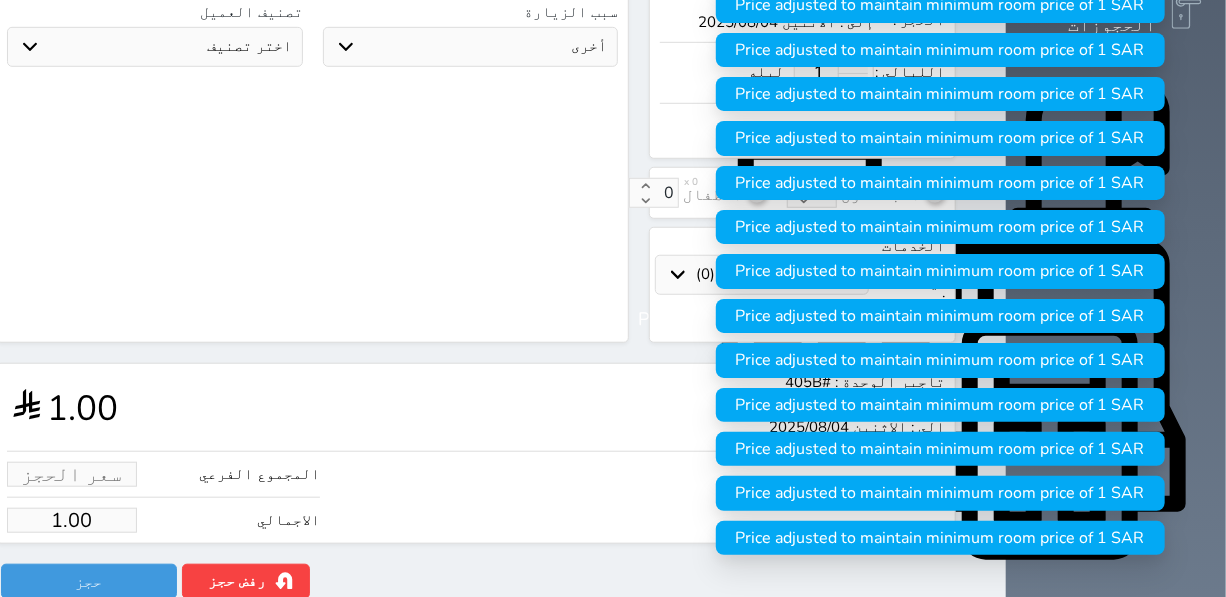 type on "2" 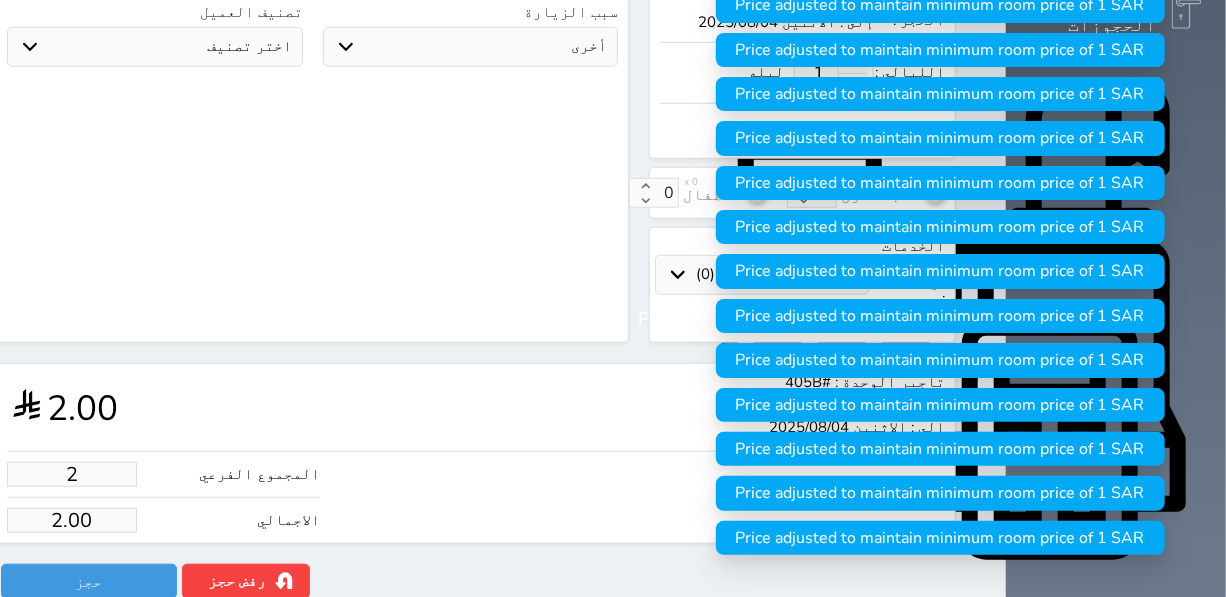 type on "28" 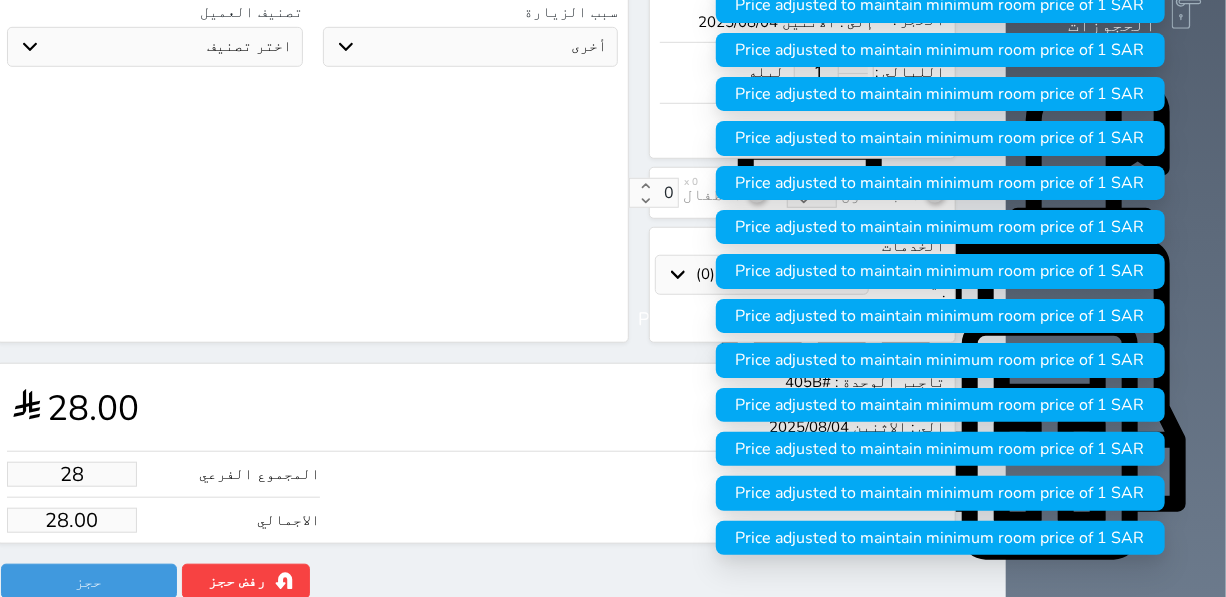 type on "280" 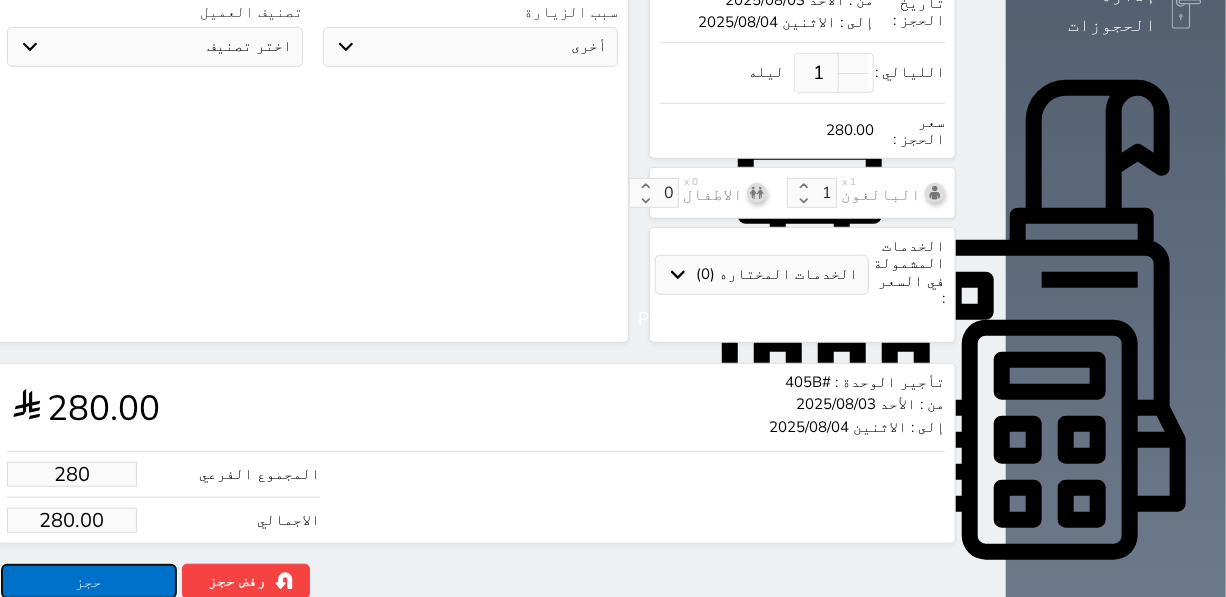 type on "280.00" 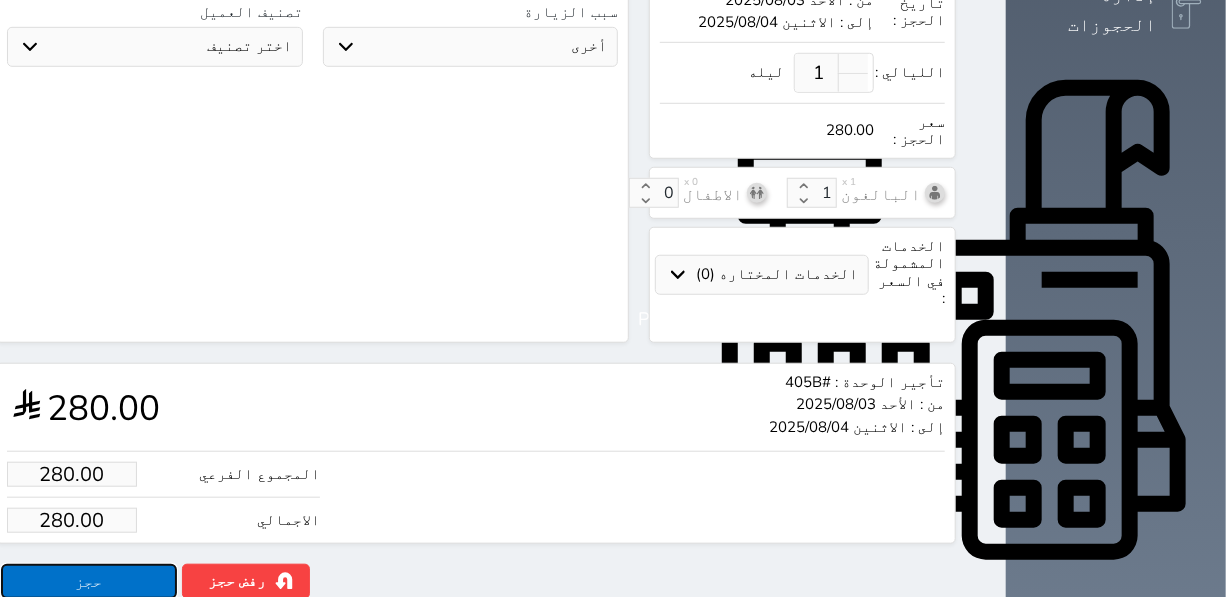 click on "حجز" at bounding box center (89, 581) 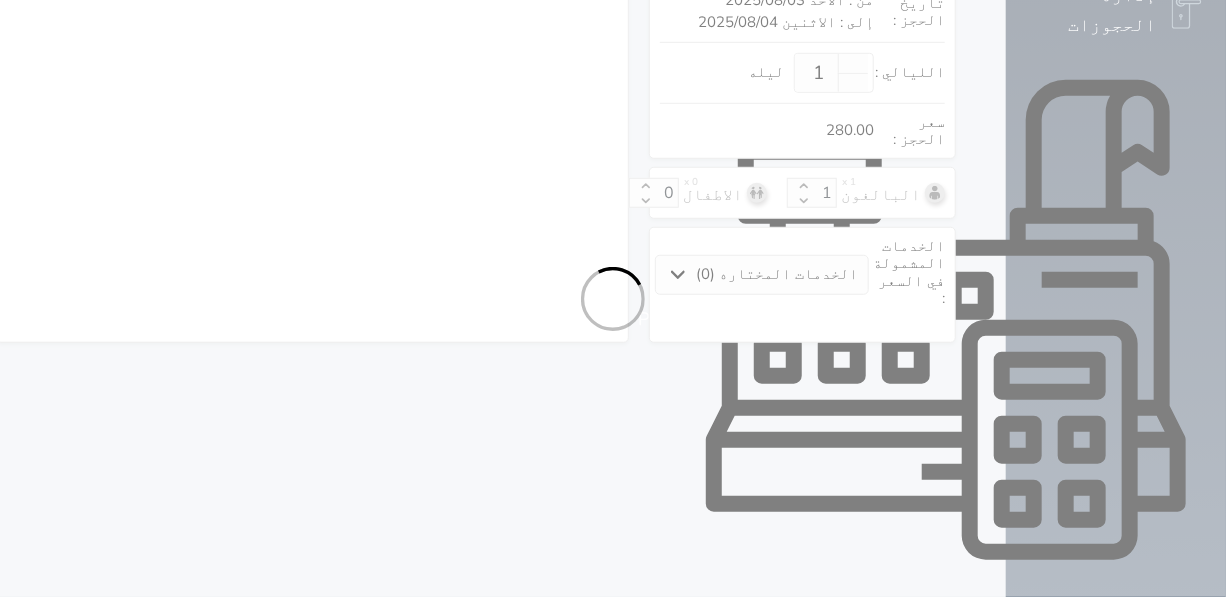 select on "1" 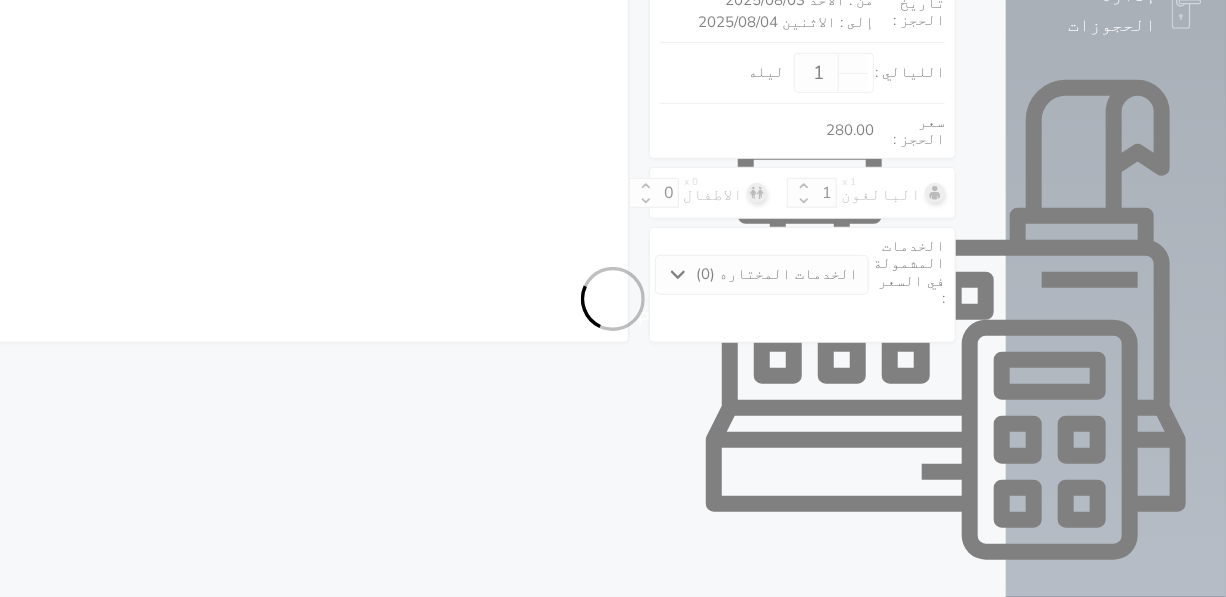 select on "113" 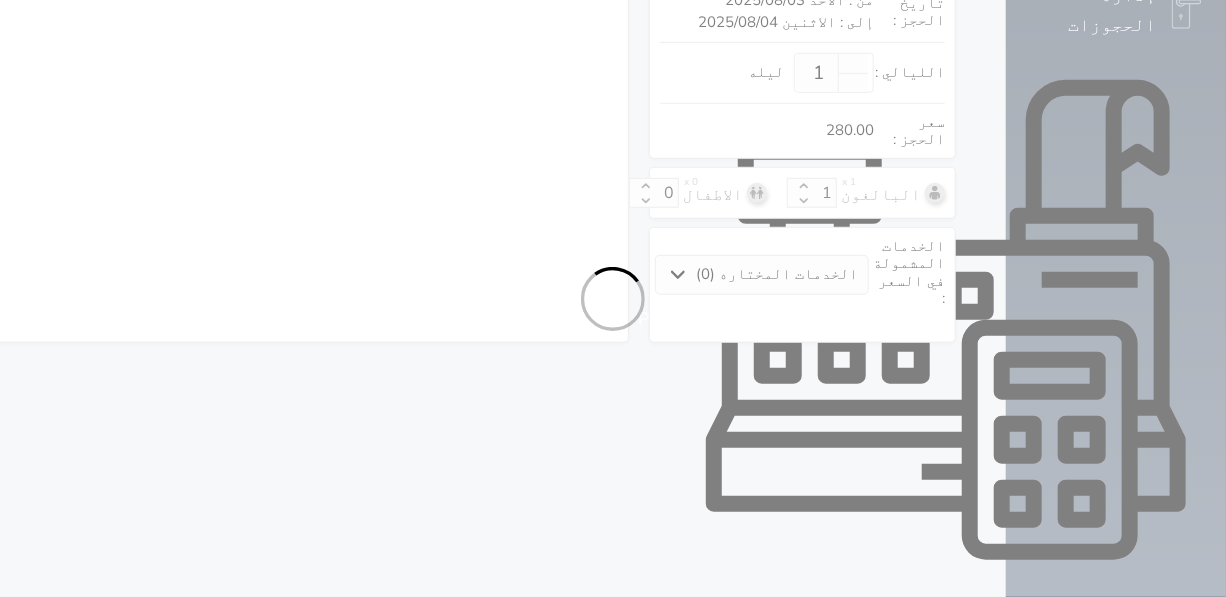 select on "1" 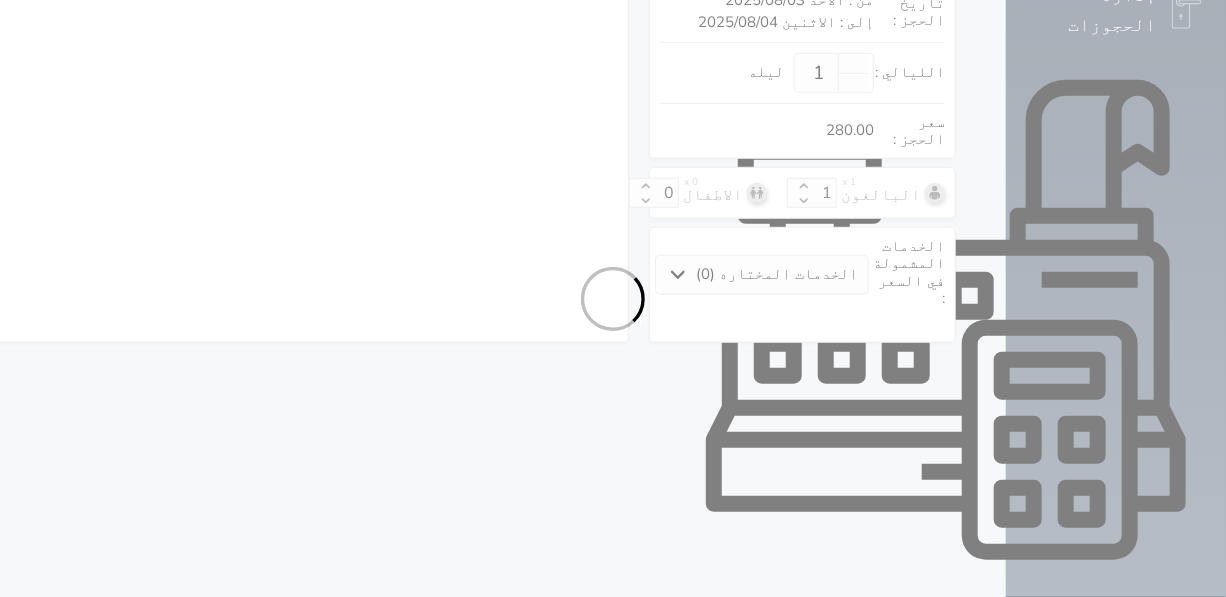 select on "7" 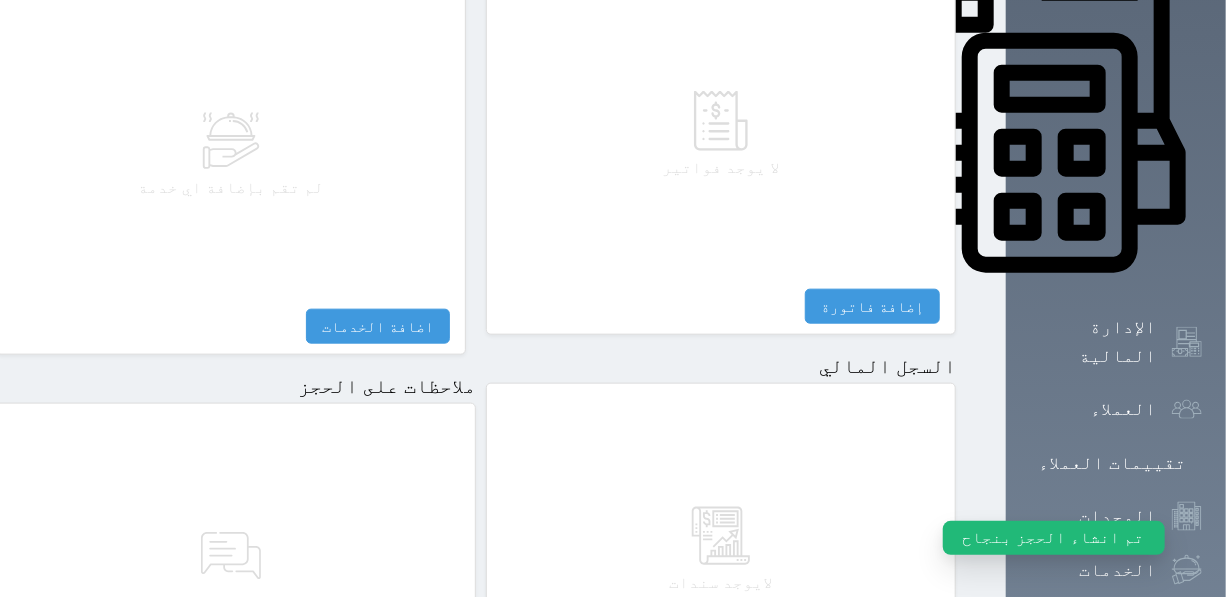 scroll, scrollTop: 1049, scrollLeft: 0, axis: vertical 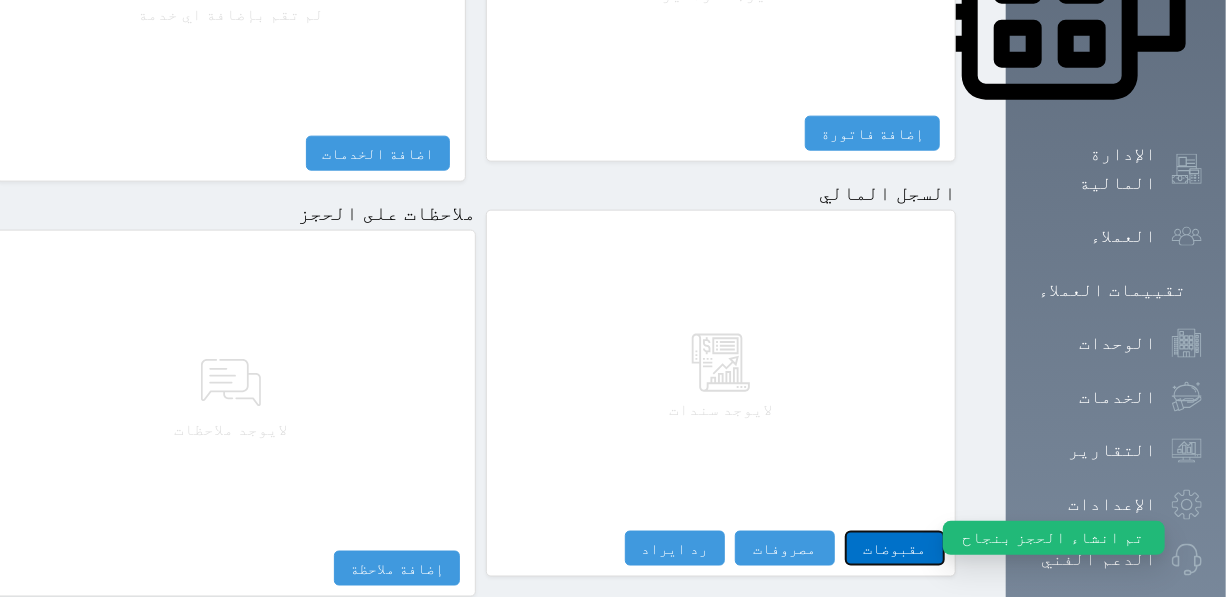 click on "مقبوضات" at bounding box center [895, 548] 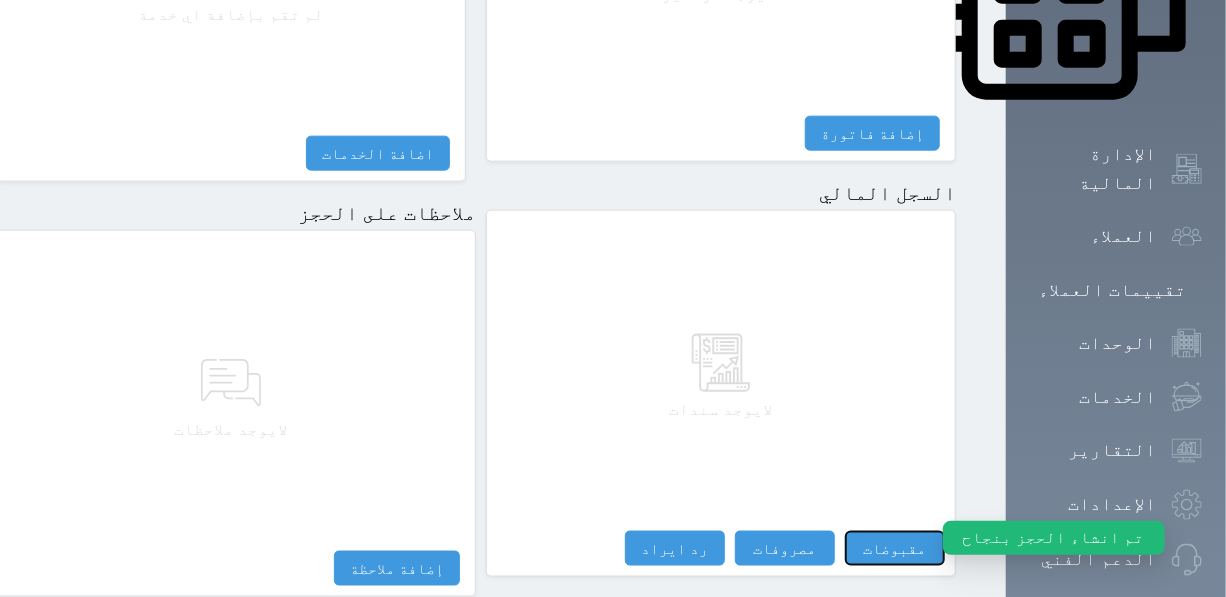 select 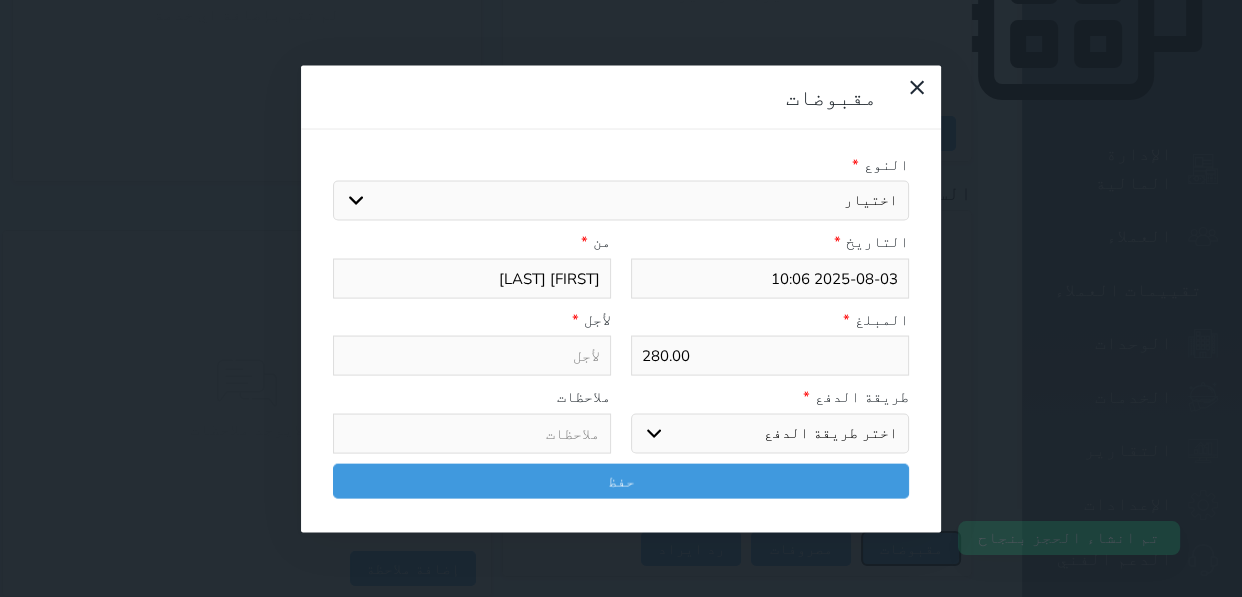 select 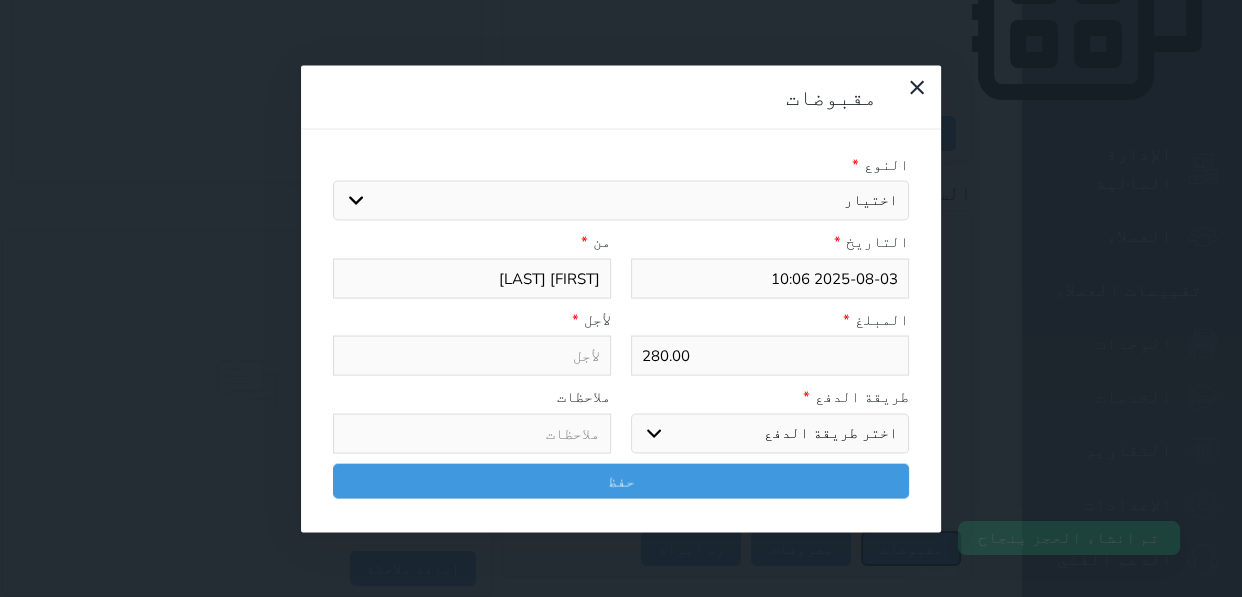 select 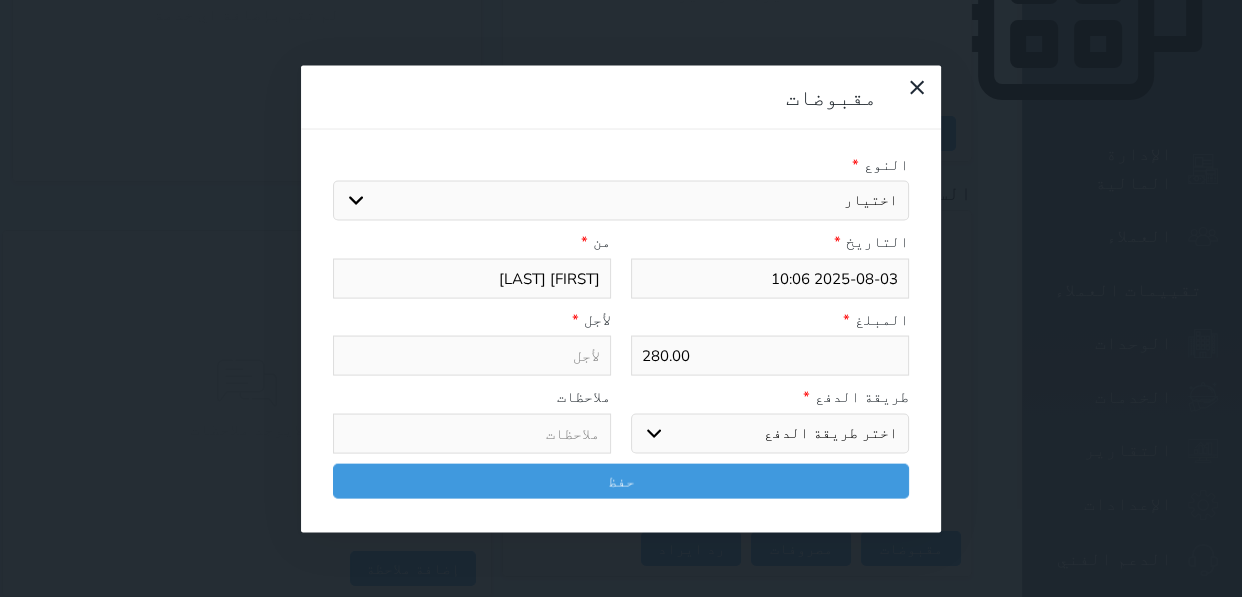 click on "اختيار   مقبوضات عامة قيمة إيجار فواتير تامين عربون لا ينطبق آخر مغسلة واي فاي - الإنترنت مواقف السيارات طعام الأغذية والمشروبات مشروبات المشروبات الباردة المشروبات الساخنة الإفطار غداء عشاء مخبز و كعك حمام سباحة الصالة الرياضية سبا و خدمات الجمال اختيار وإسقاط (خدمات النقل) ميني بار كابل - تلفزيون سرير إضافي تصفيف الشعر التسوق خدمات الجولات السياحية المنظمة خدمات الدليل السياحي" at bounding box center [621, 201] 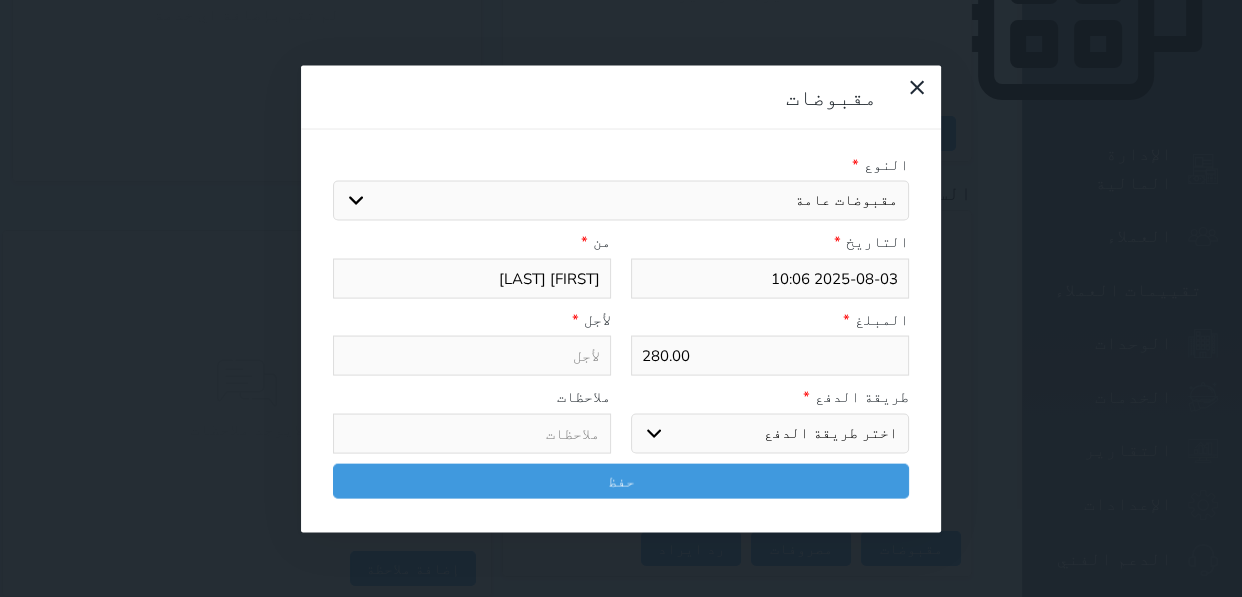 click on "اختيار   مقبوضات عامة قيمة إيجار فواتير تامين عربون لا ينطبق آخر مغسلة واي فاي - الإنترنت مواقف السيارات طعام الأغذية والمشروبات مشروبات المشروبات الباردة المشروبات الساخنة الإفطار غداء عشاء مخبز و كعك حمام سباحة الصالة الرياضية سبا و خدمات الجمال اختيار وإسقاط (خدمات النقل) ميني بار كابل - تلفزيون سرير إضافي تصفيف الشعر التسوق خدمات الجولات السياحية المنظمة خدمات الدليل السياحي" at bounding box center [621, 201] 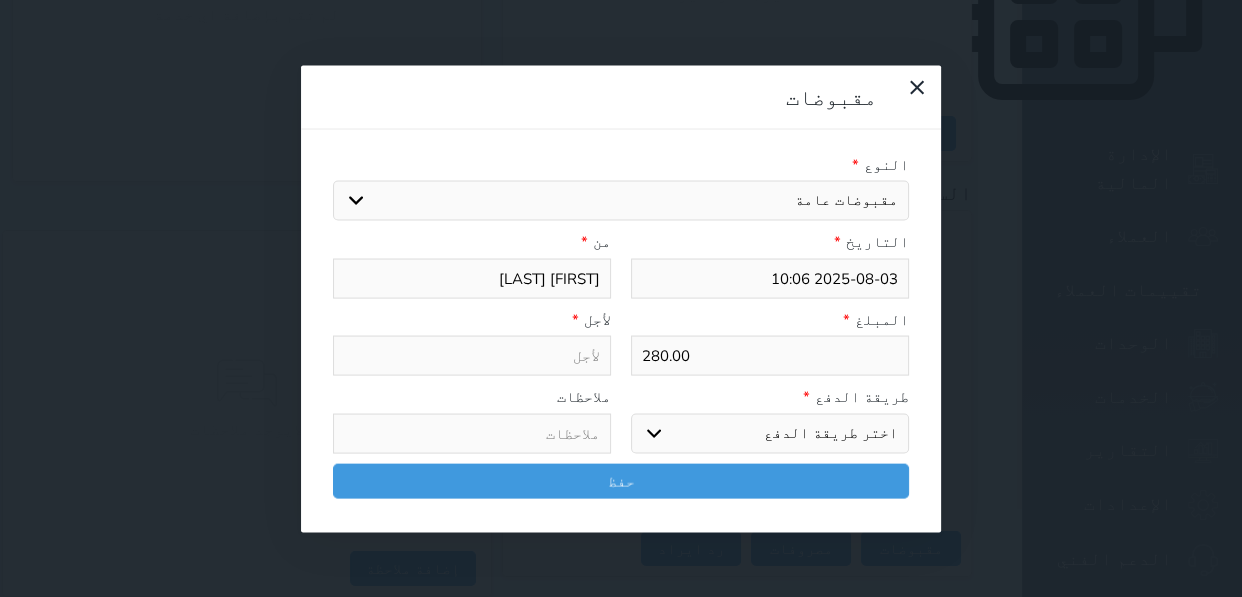 type on "مقبوضات عامة - الوحدة - 405B" 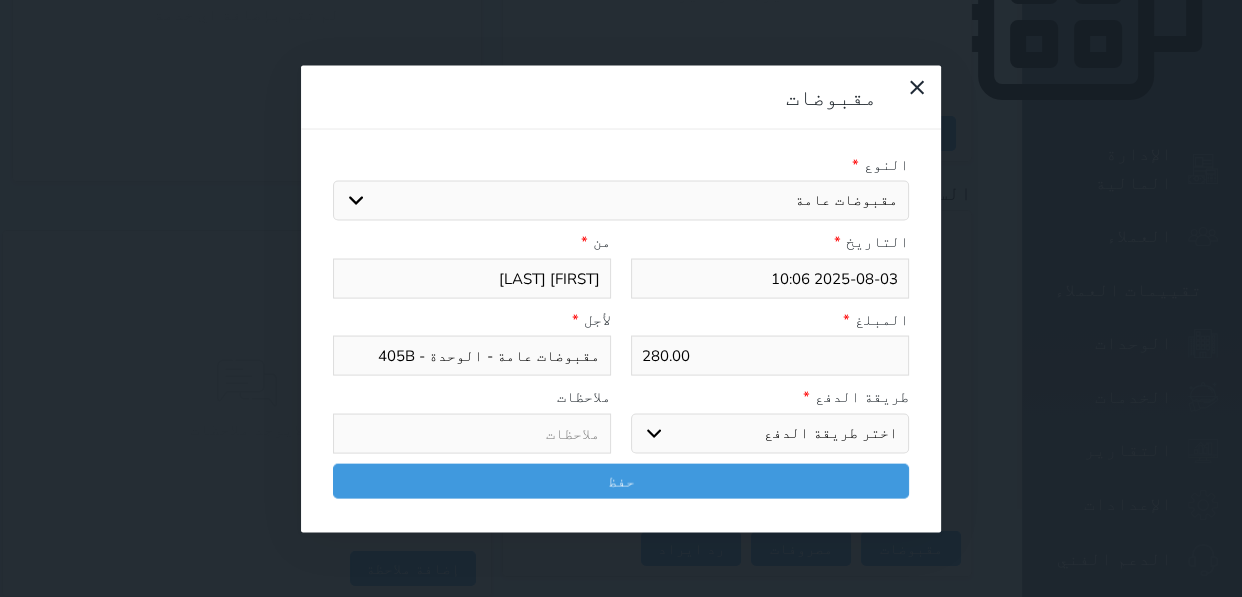 click on "اختر طريقة الدفع   دفع نقدى   تحويل بنكى   مدى   بطاقة ائتمان   آجل" at bounding box center [770, 433] 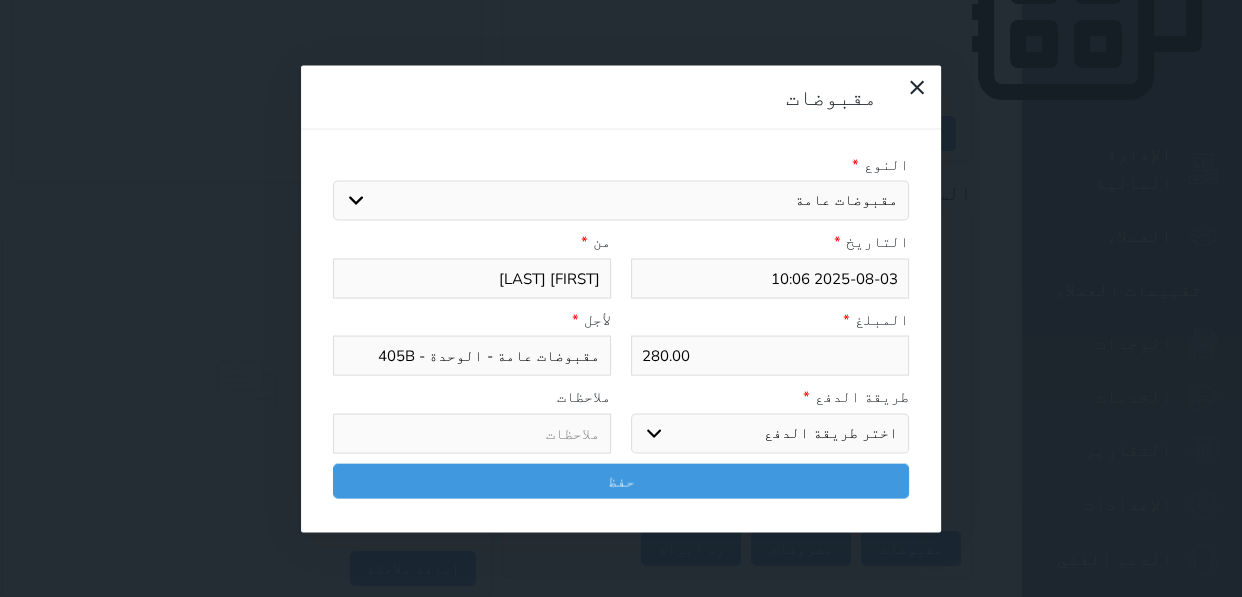 select on "mada" 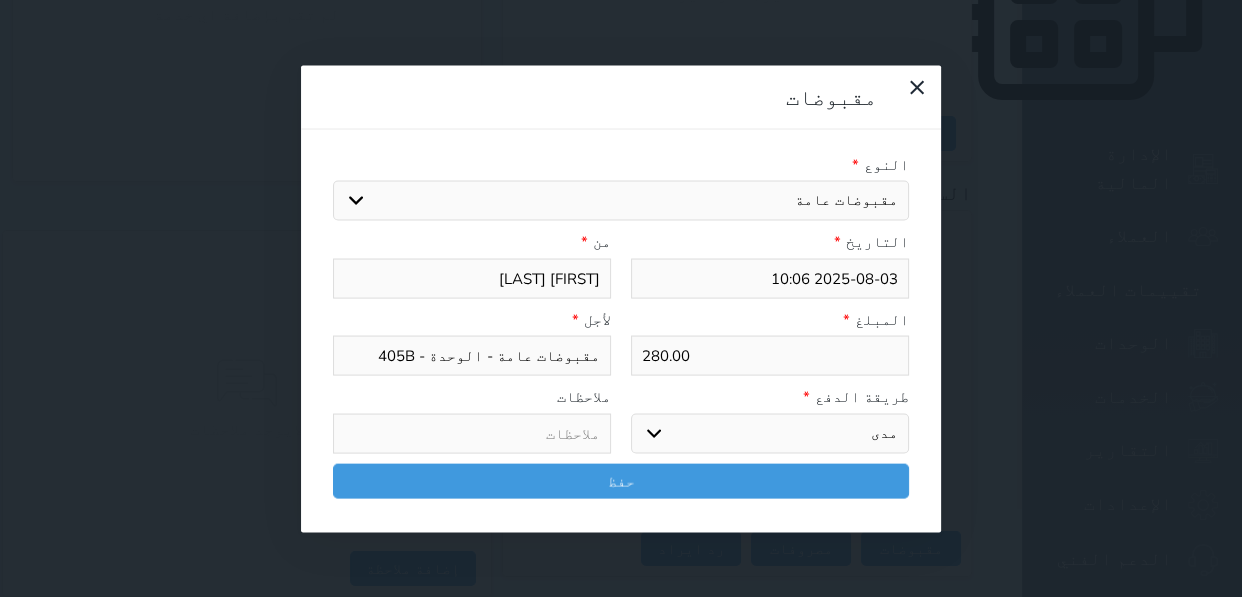 click on "اختر طريقة الدفع   دفع نقدى   تحويل بنكى   مدى   بطاقة ائتمان   آجل" at bounding box center [770, 433] 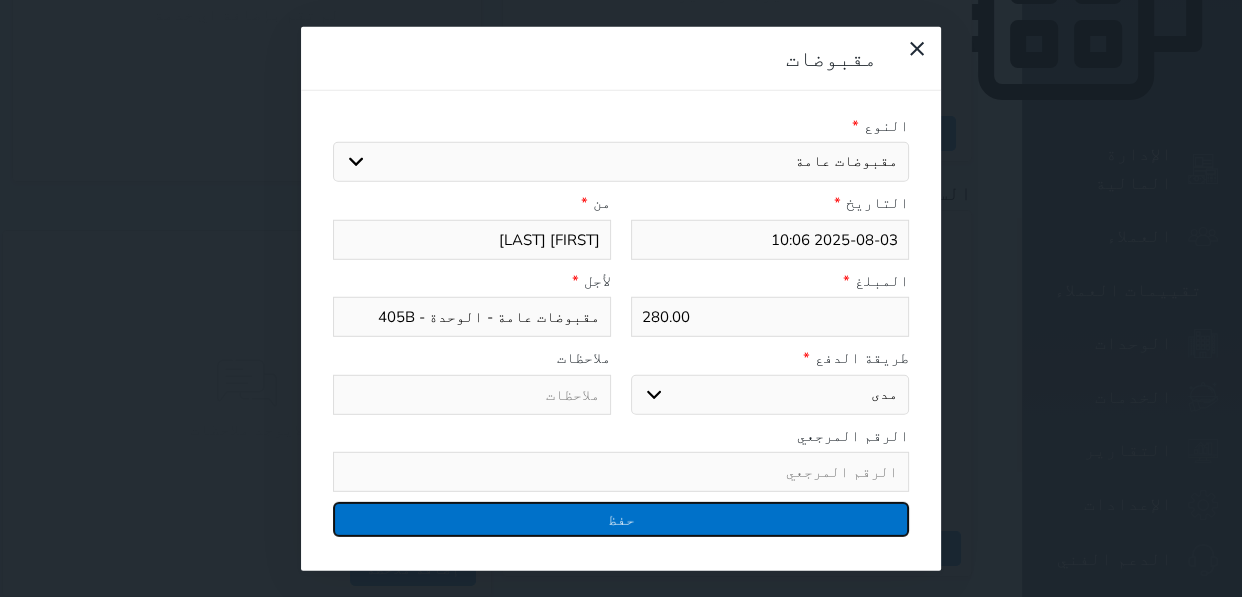 click on "حفظ" at bounding box center [621, 519] 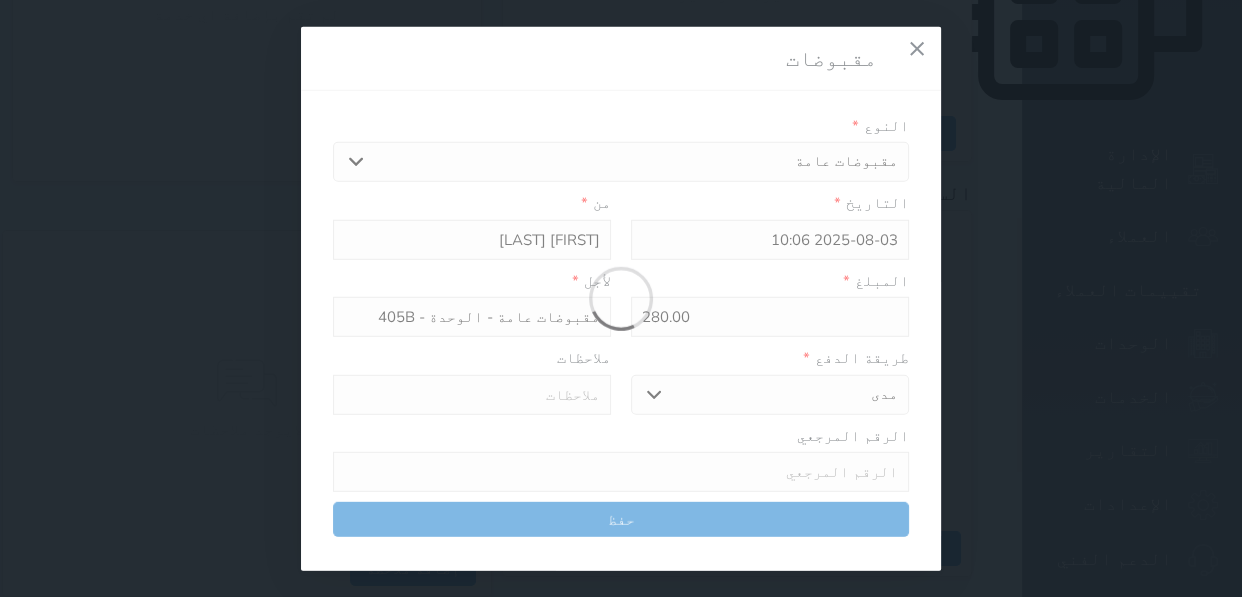 select 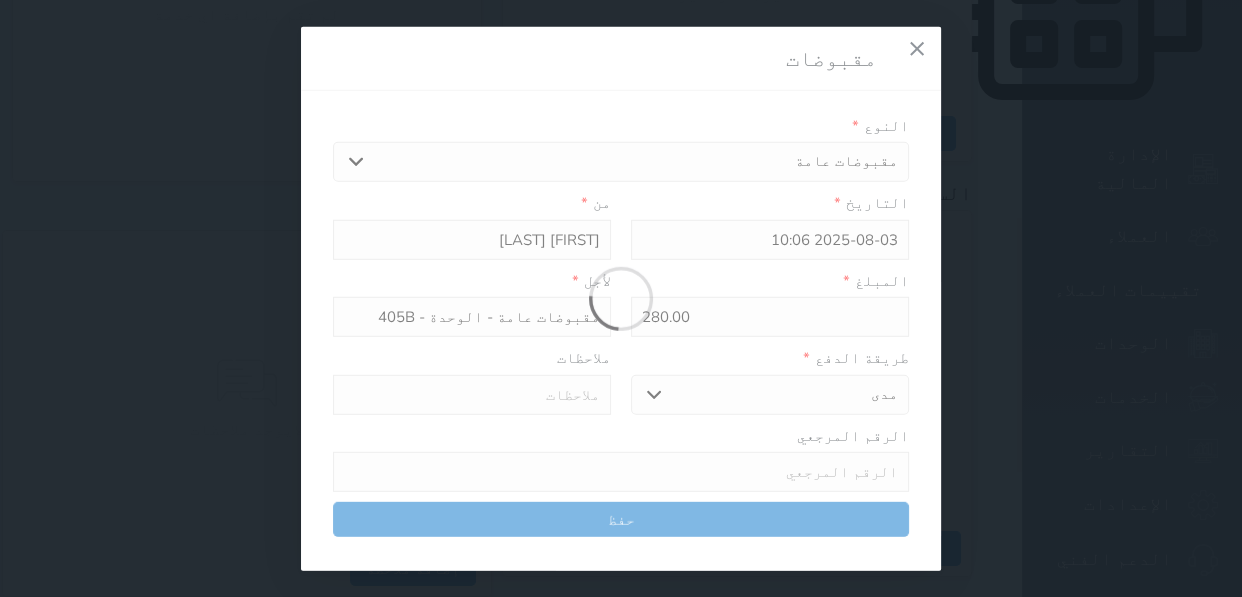 type 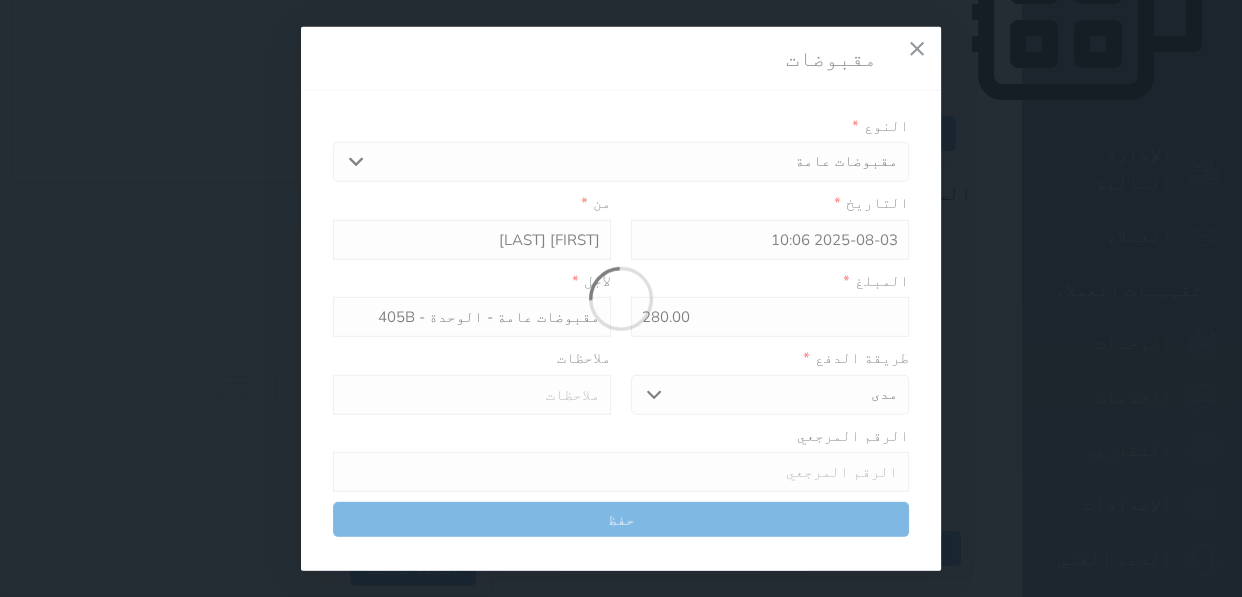 type on "0" 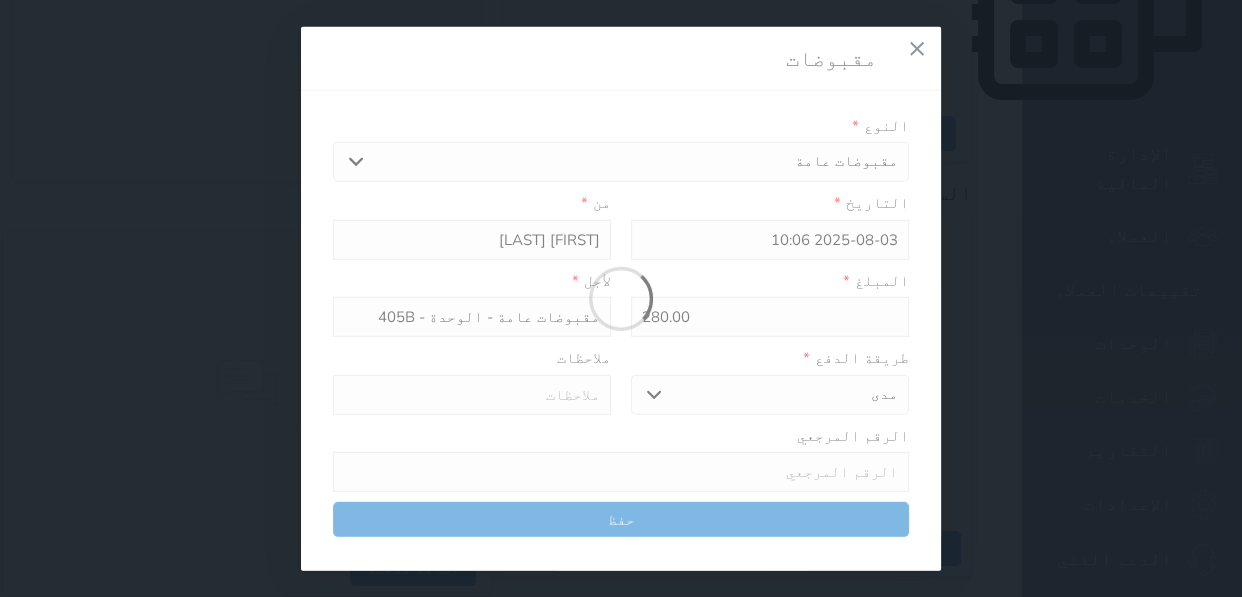 select 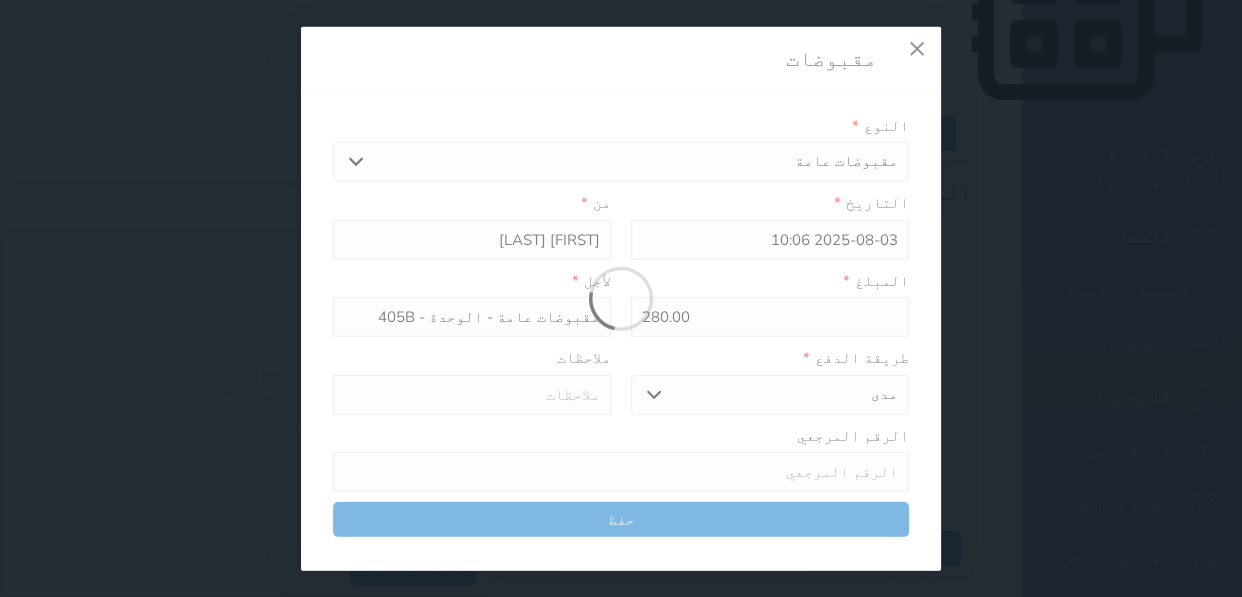 type on "0" 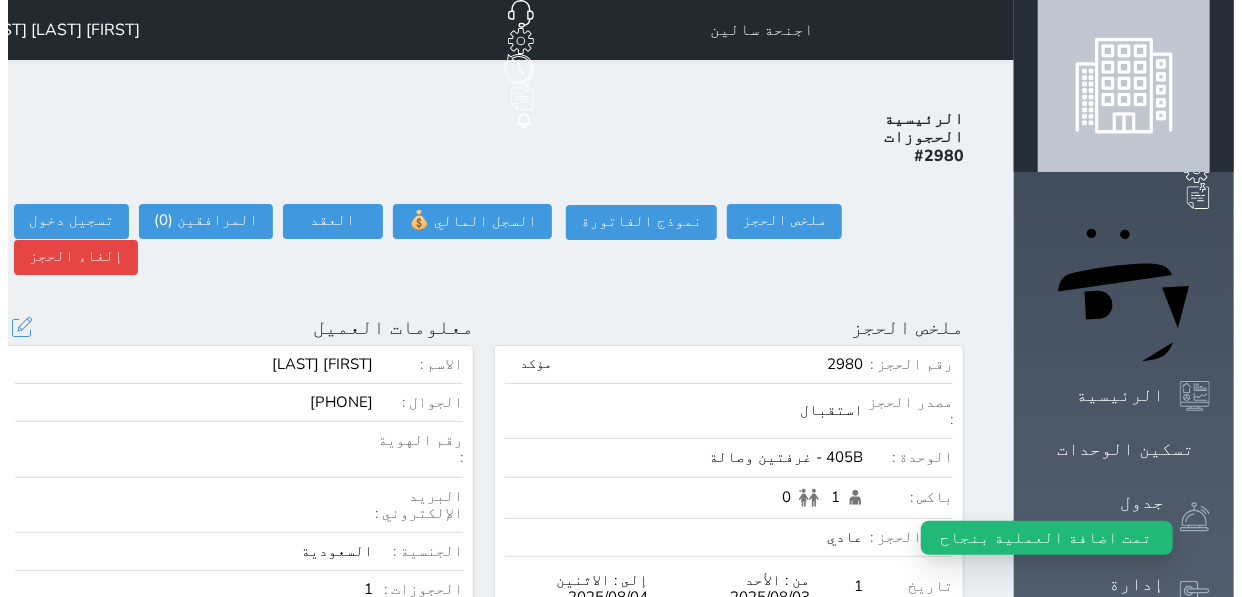 scroll, scrollTop: 0, scrollLeft: 0, axis: both 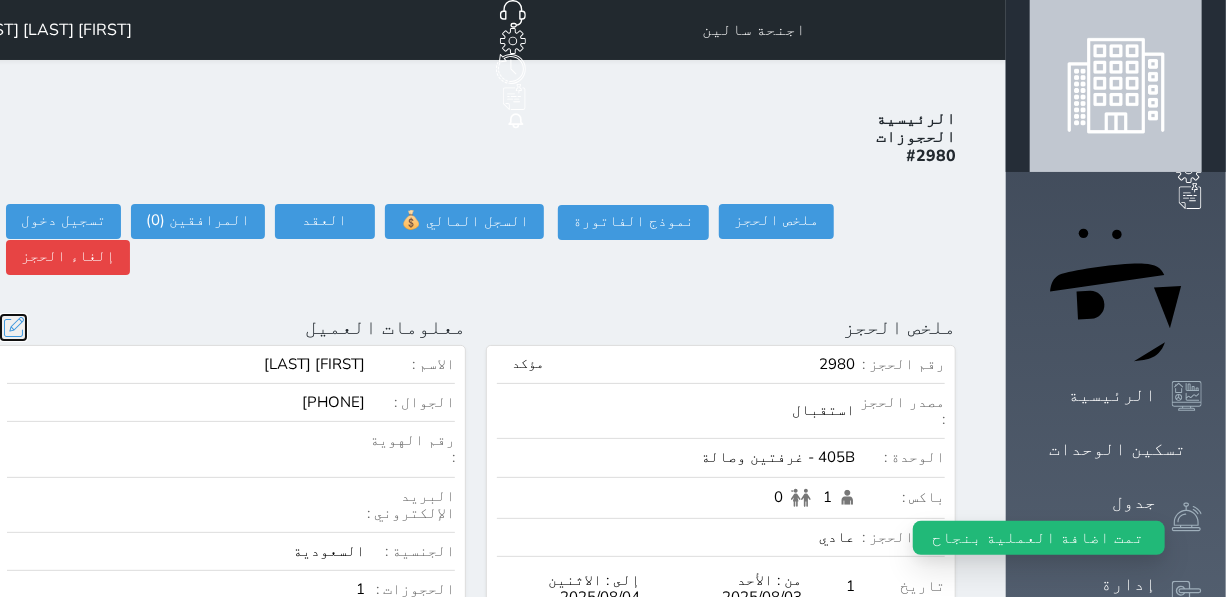 click at bounding box center [13, 327] 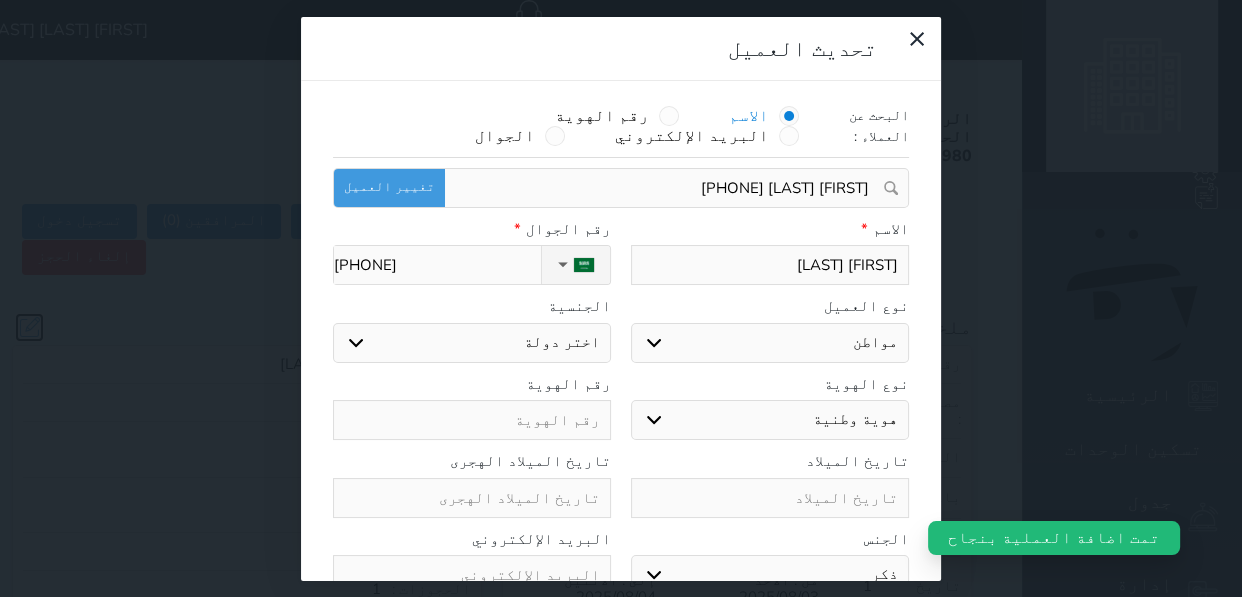 select on "113" 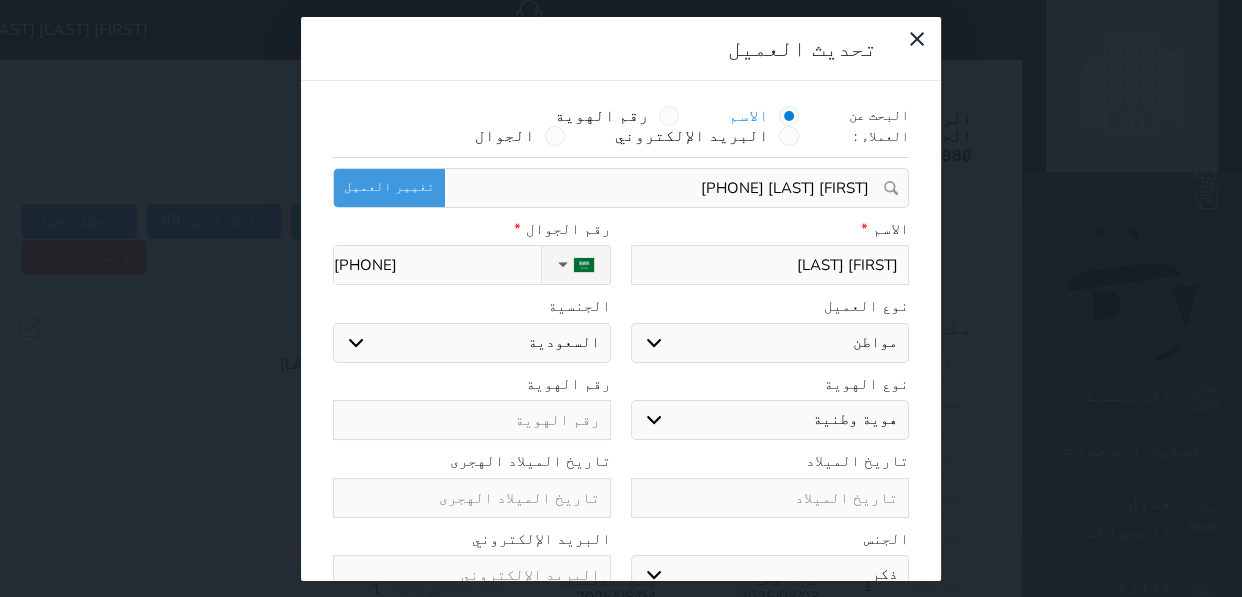 drag, startPoint x: 552, startPoint y: 385, endPoint x: 512, endPoint y: 372, distance: 42.059483 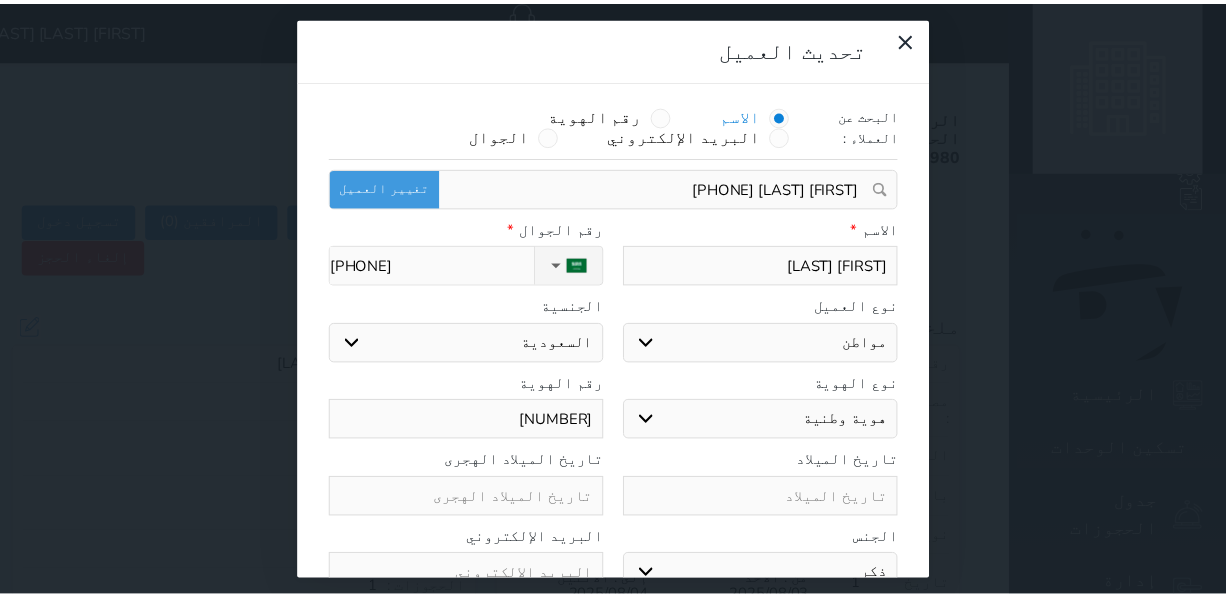 scroll, scrollTop: 44, scrollLeft: 0, axis: vertical 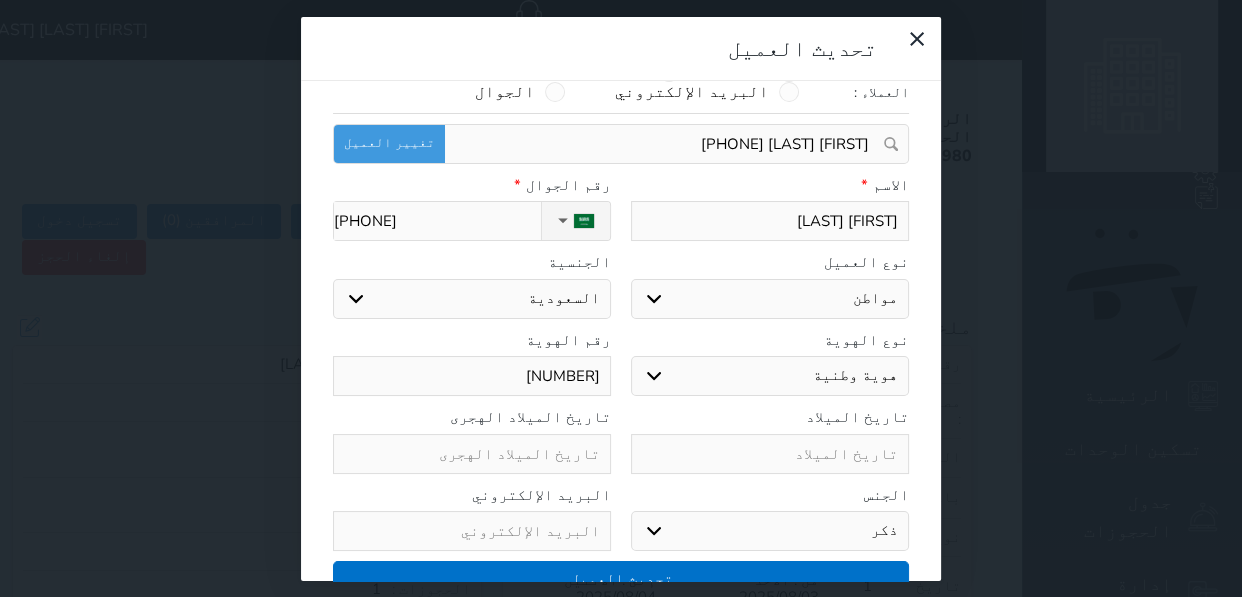 type on "[NUMBER]" 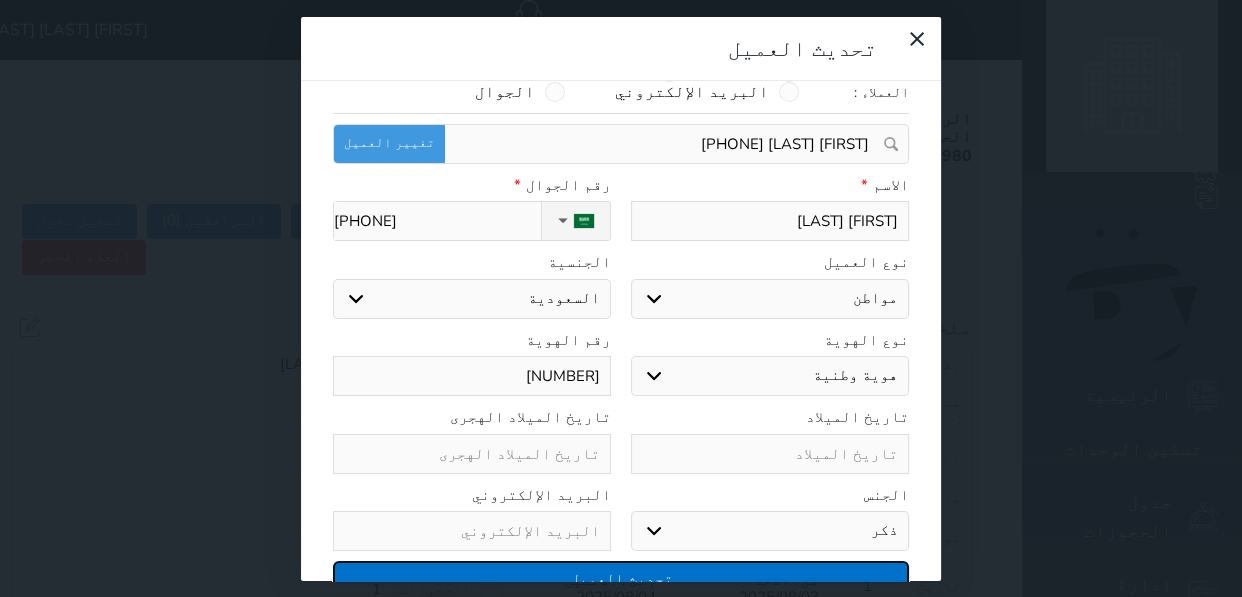 click on "تحديث العميل" at bounding box center [621, 578] 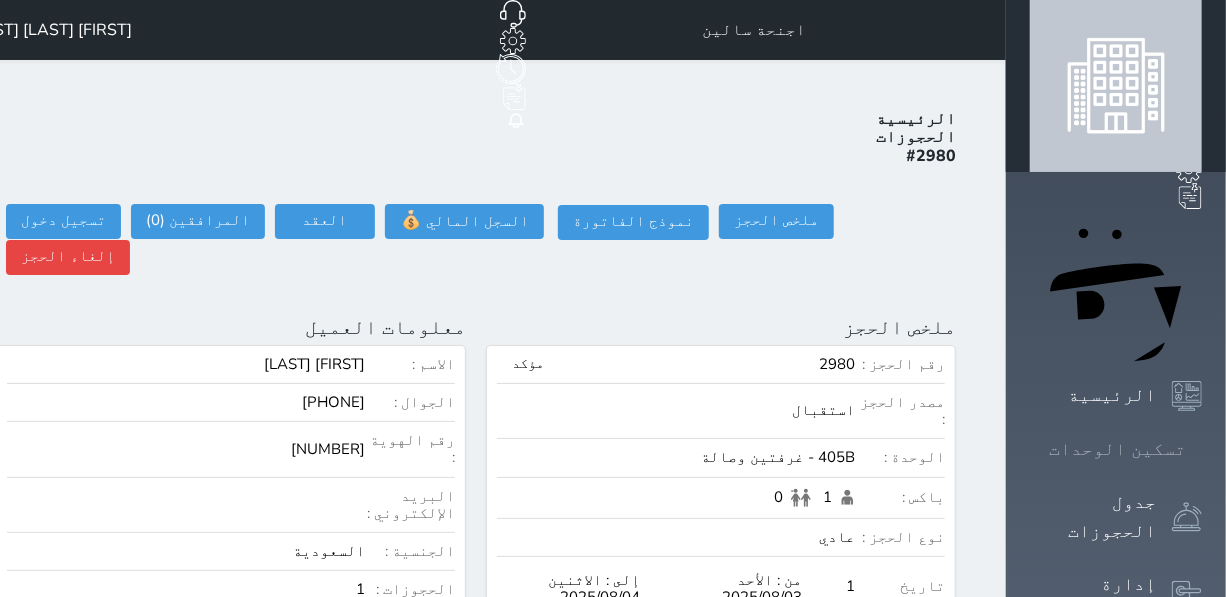 click on "تسكين الوحدات" at bounding box center (1116, 449) 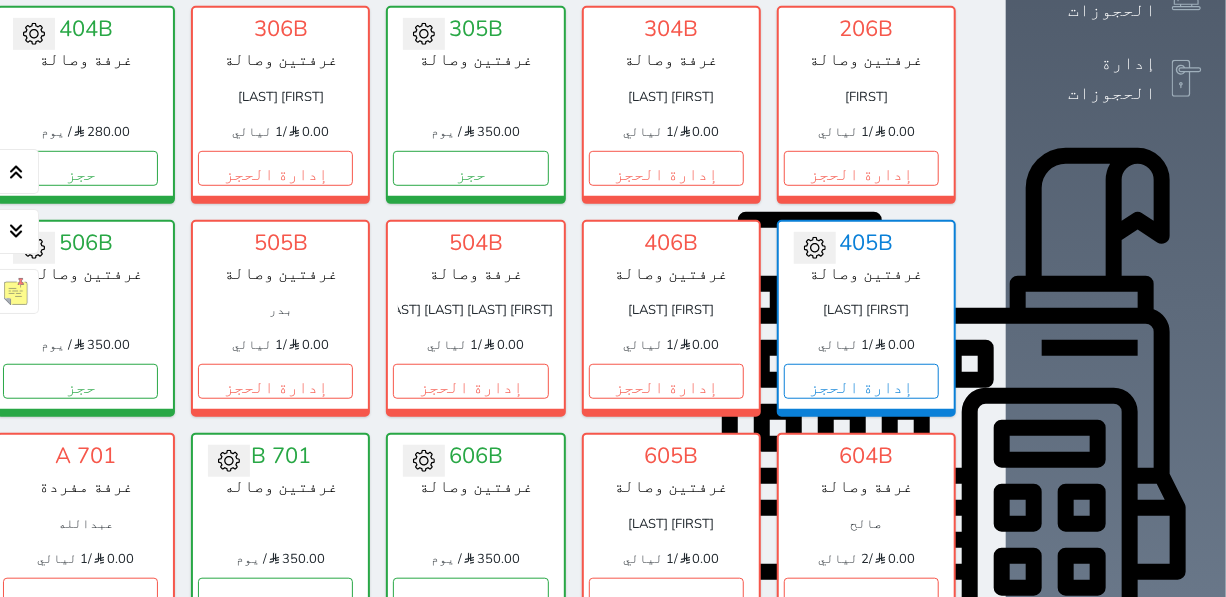 scroll, scrollTop: 531, scrollLeft: 0, axis: vertical 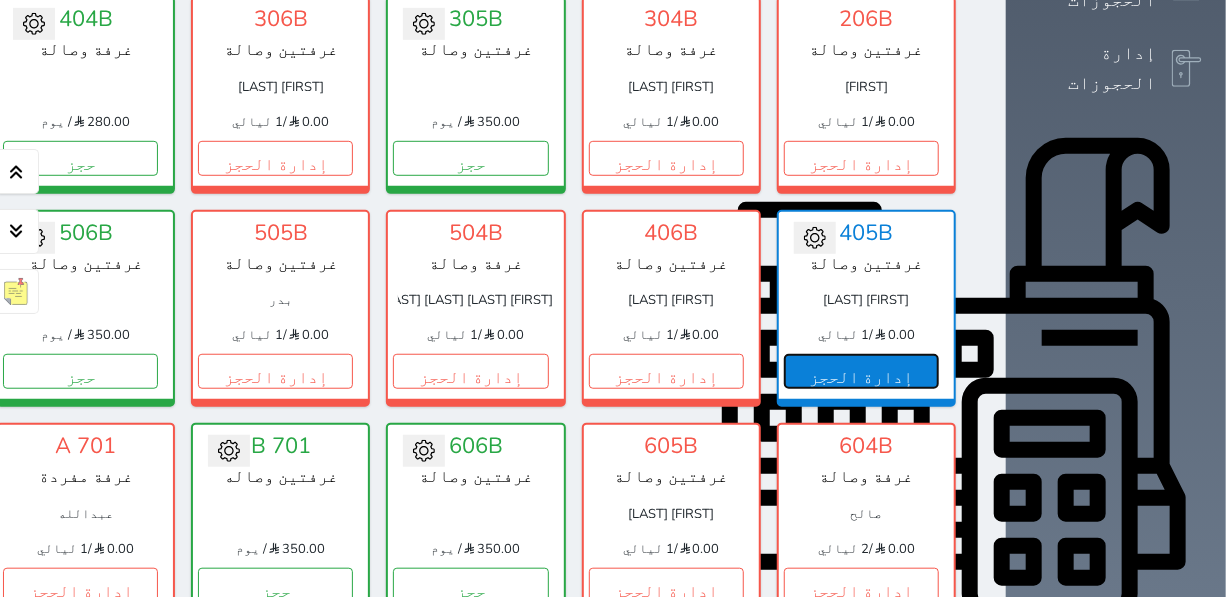 click on "إدارة الحجز" at bounding box center [861, 371] 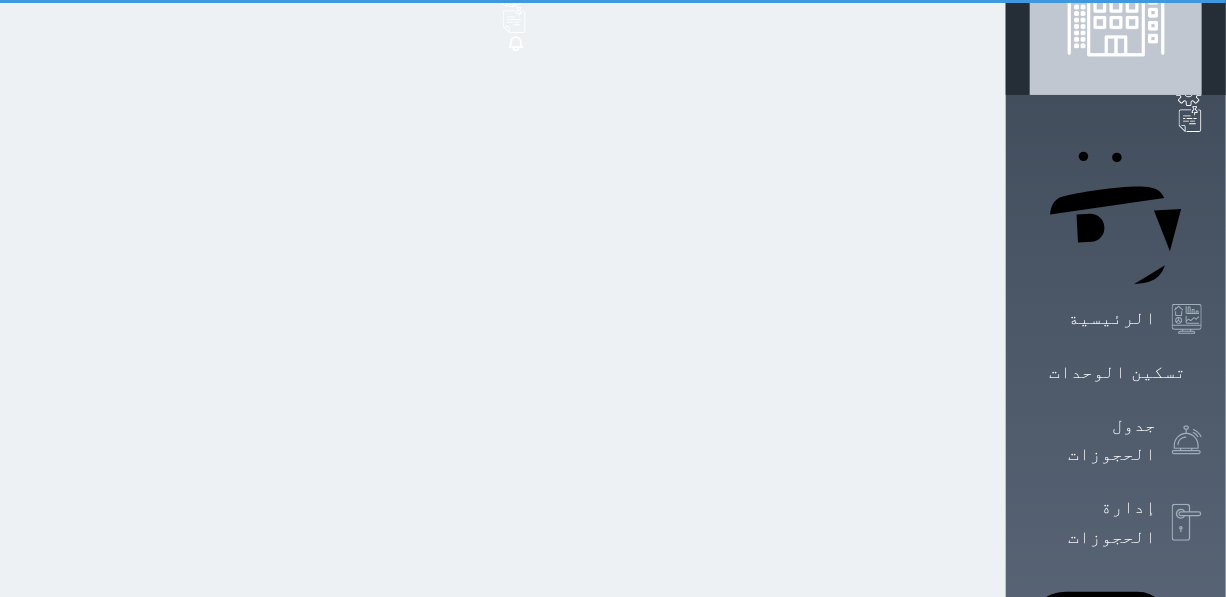 scroll, scrollTop: 0, scrollLeft: 0, axis: both 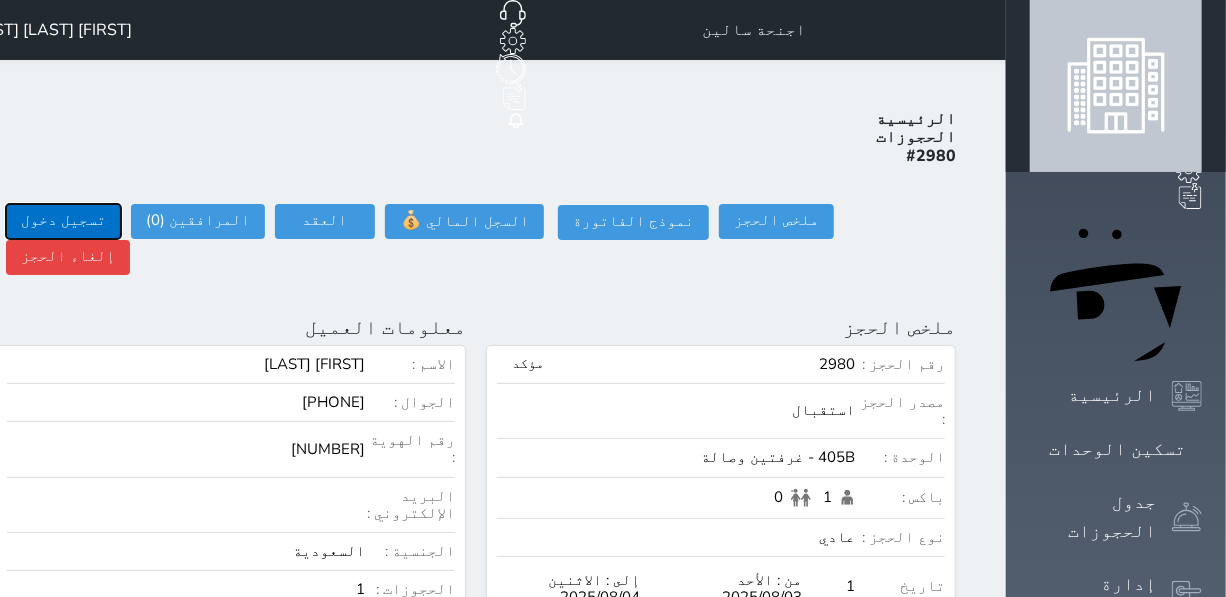 click on "تسجيل دخول" at bounding box center (63, 221) 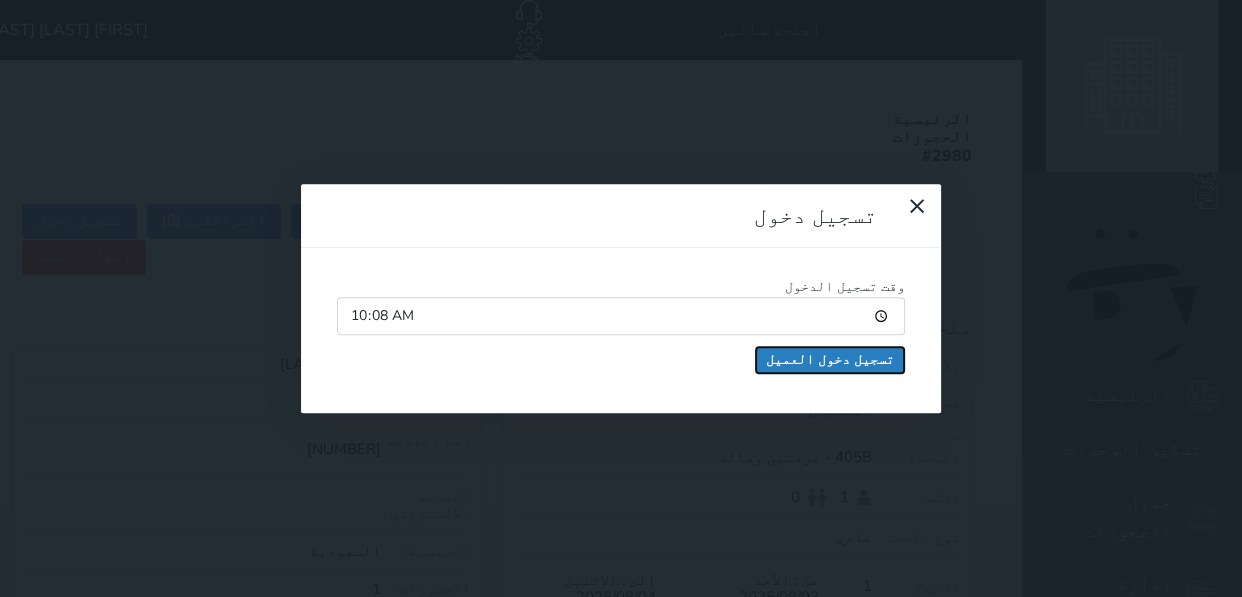click on "تسجيل دخول العميل" at bounding box center [830, 360] 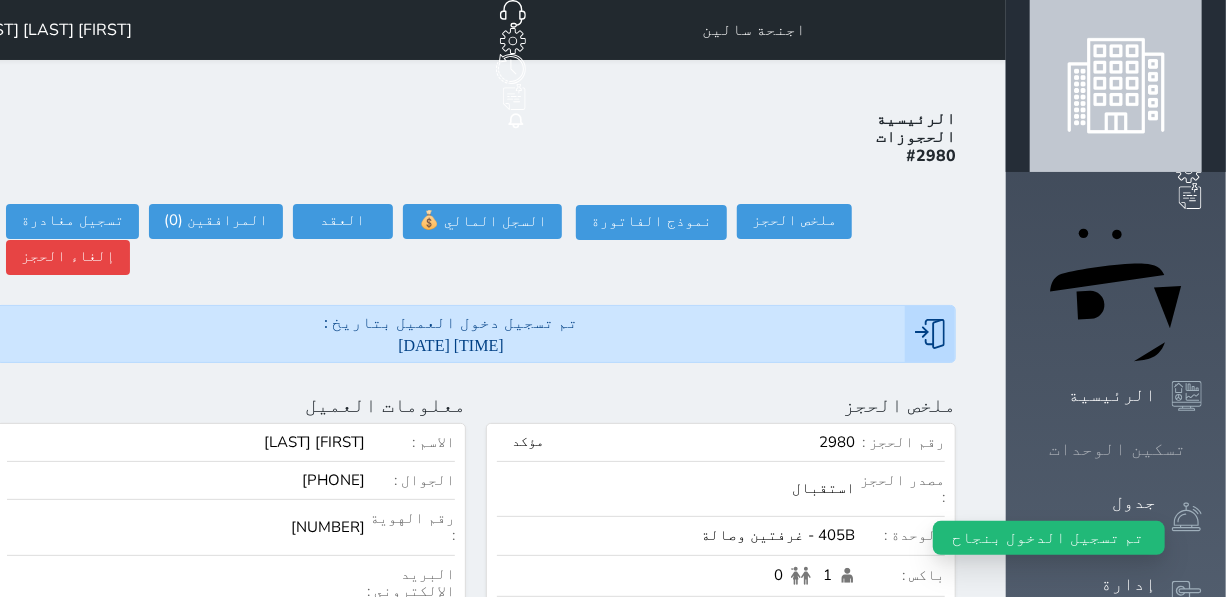 click 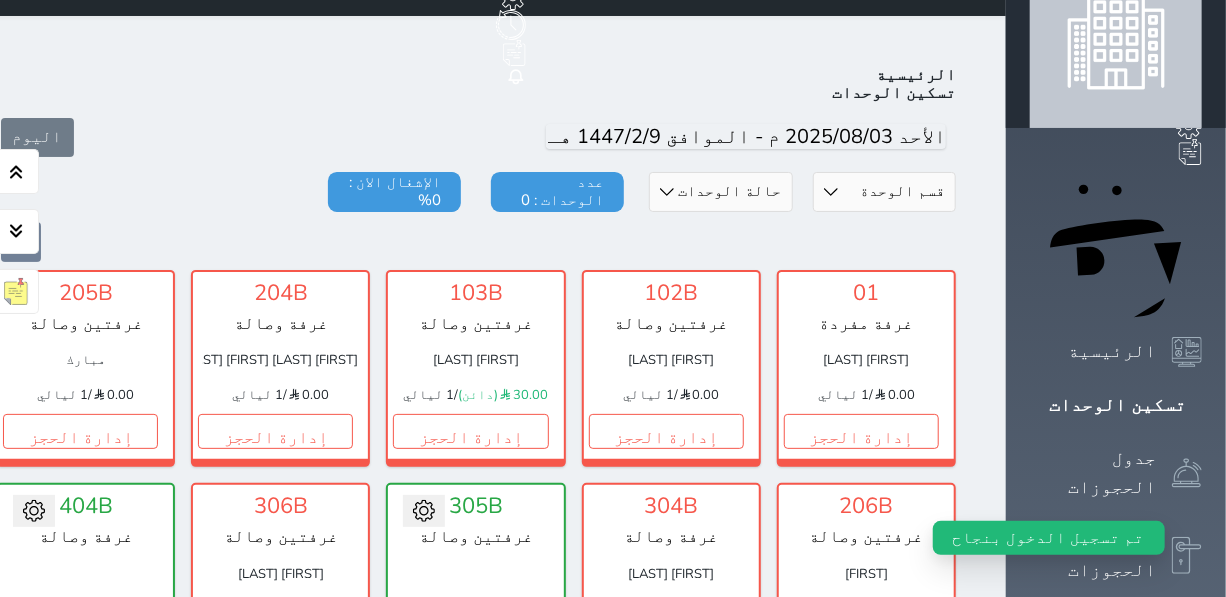 scroll, scrollTop: 77, scrollLeft: 0, axis: vertical 